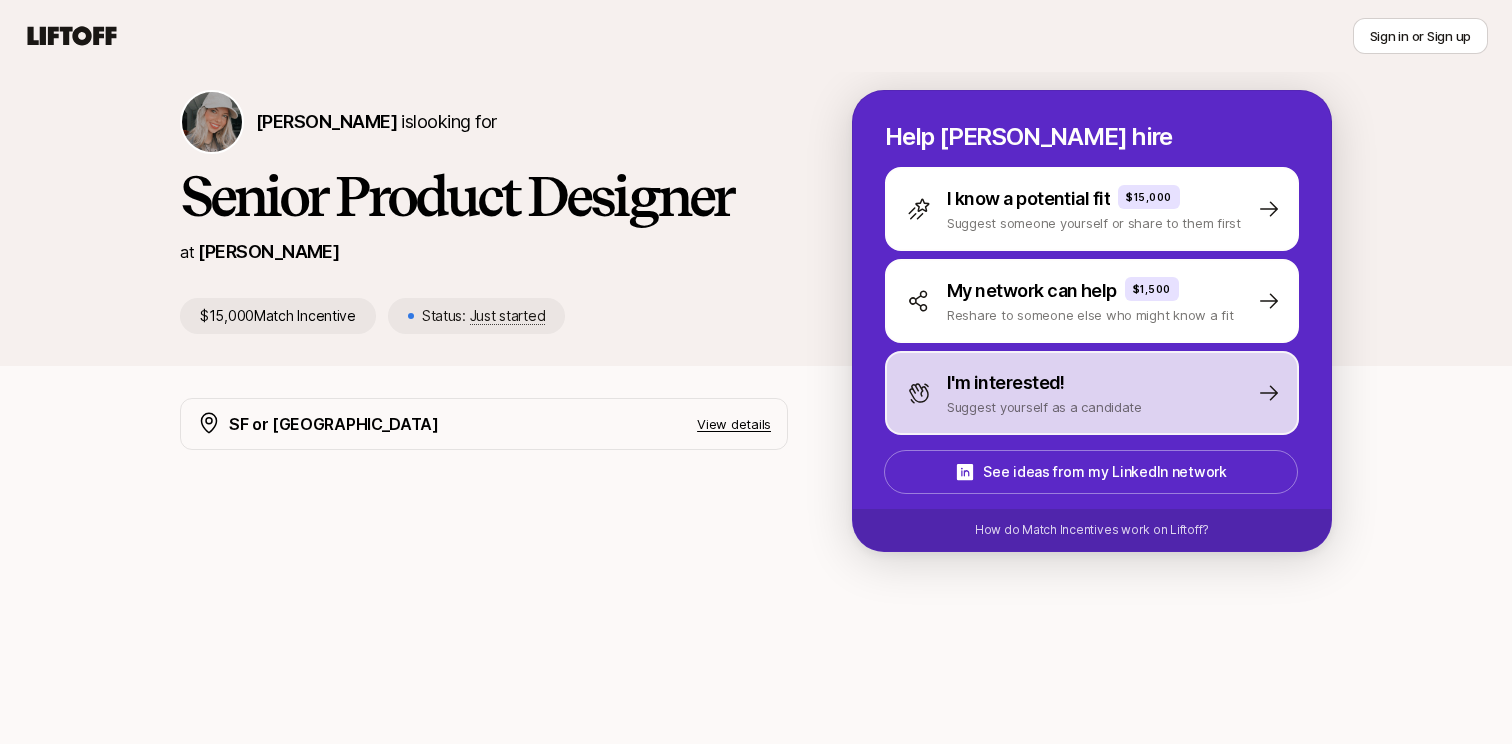 scroll, scrollTop: 58, scrollLeft: 0, axis: vertical 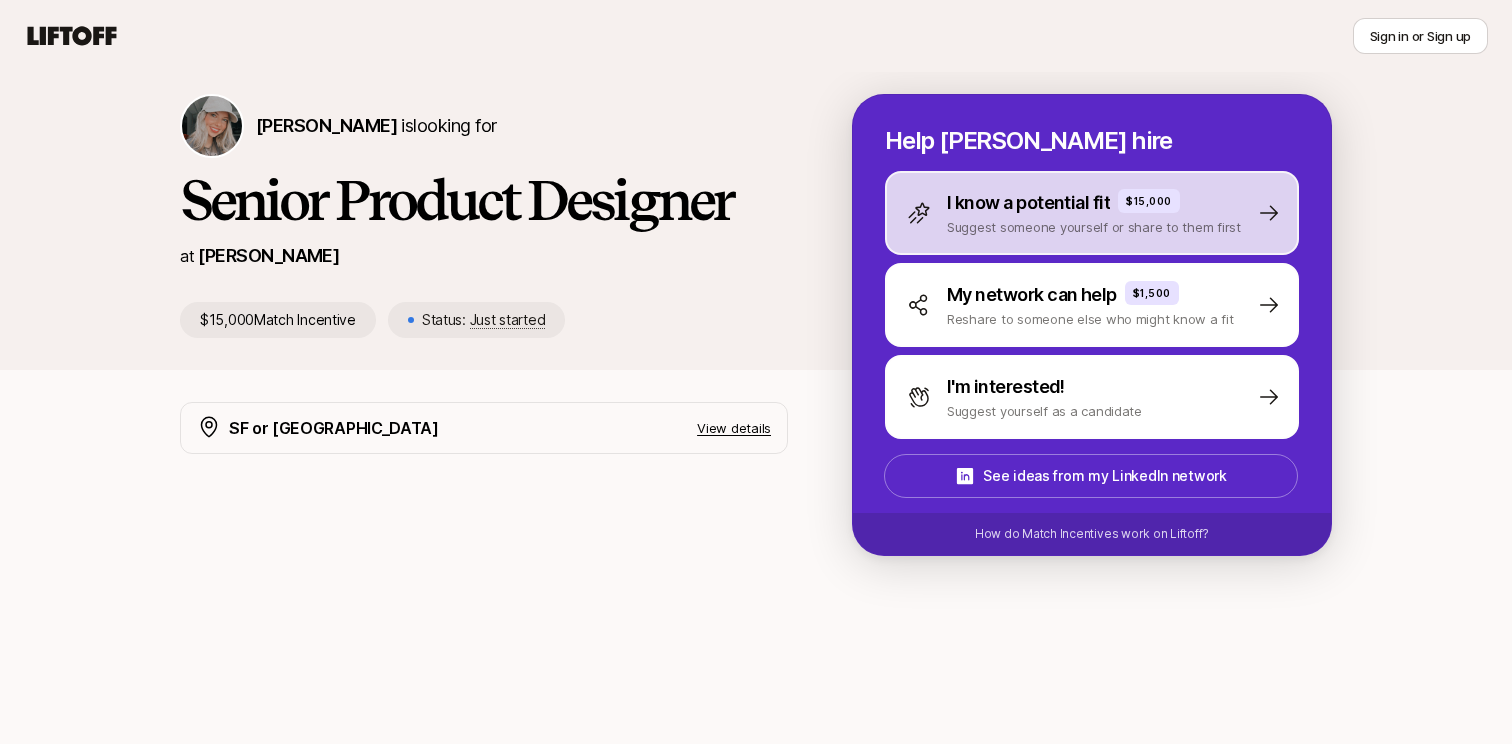 click on "I know a potential fit" at bounding box center [1028, 203] 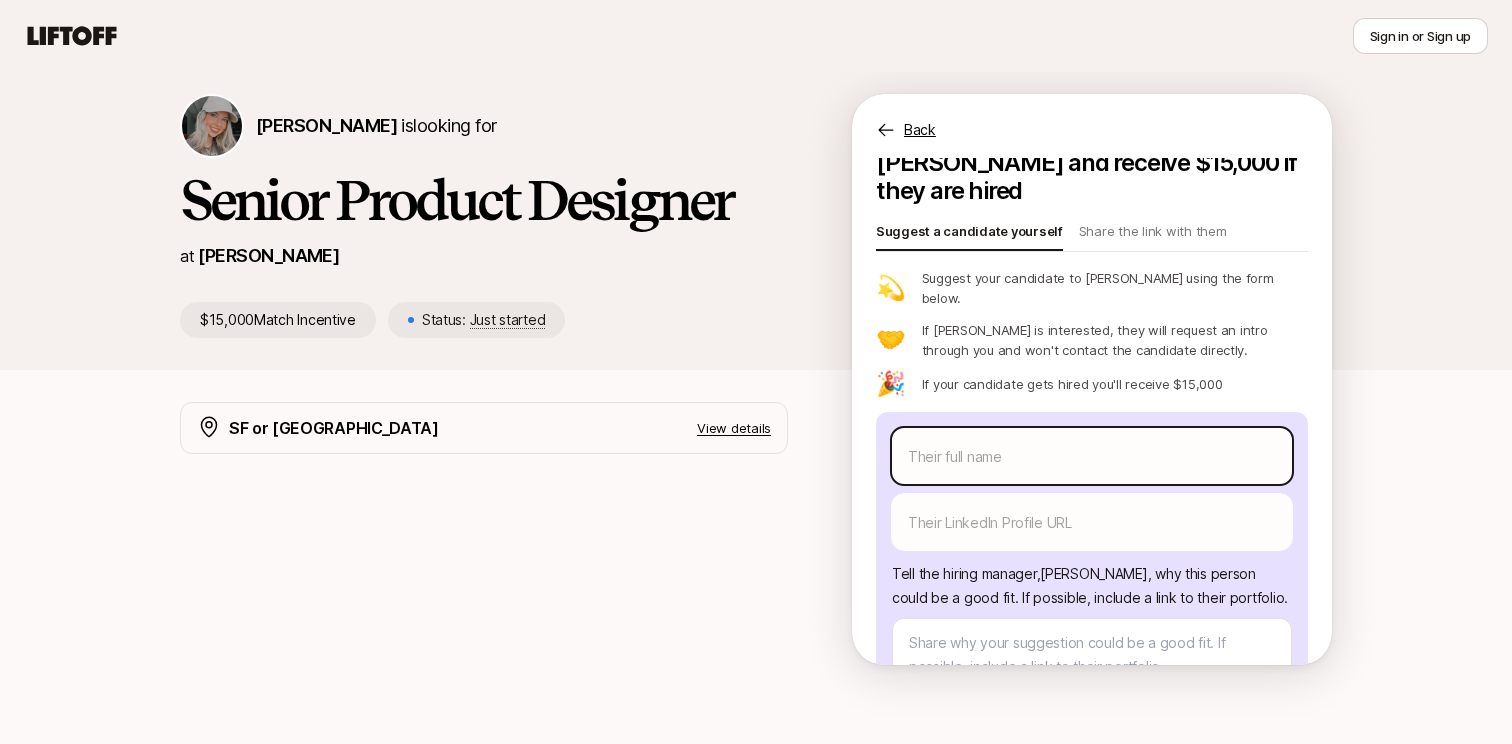 scroll, scrollTop: 39, scrollLeft: 0, axis: vertical 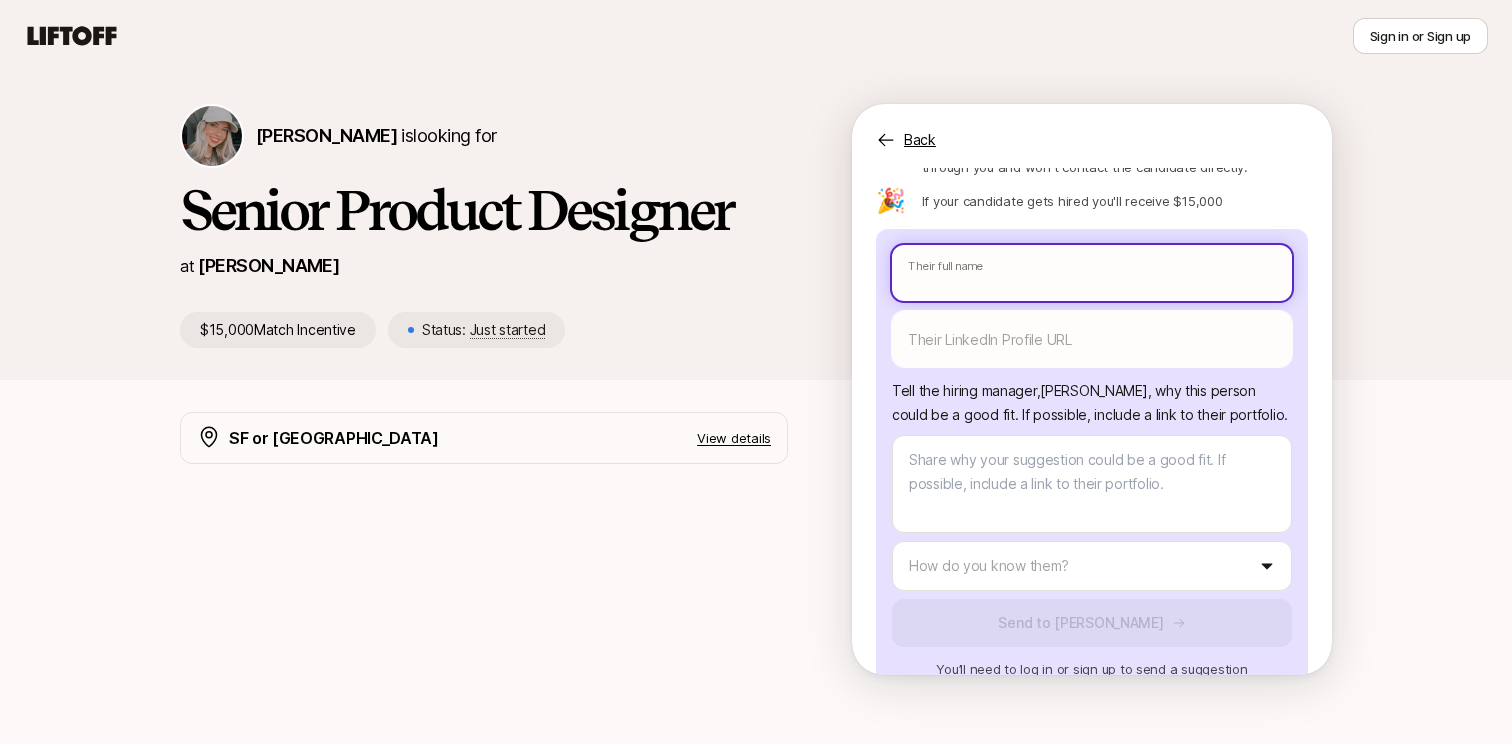click on "New to Liftoff?   See how it works Sign in or Sign up Sign in or Sign up [PERSON_NAME]   is  looking for Senior Product Designer at [PERSON_NAME] $15,000  Match Incentive   Status:   Just started Back Suggest a candidate to [PERSON_NAME] and receive $15,000 if
they are hired Suggest a candidate yourself Share the link with them 💫 Suggest your candidate to [PERSON_NAME] using the form below. 🤝 If [PERSON_NAME] is interested, they will request an intro through you and won't contact the candidate directly. 🎉 If your candidate gets hired you'll receive $15,000 Their full name   We'll use   as their preferred name.   Change Their preferred name   Their LinkedIn Profile URL   Tell the hiring manager,  [PERSON_NAME] , why this person could be a good fit . If possible, include a link to their portfolio. How do you know them? Send to [PERSON_NAME]   You’ll need to log in or sign up to send a suggestion SF or NY View details We're looking for an exceptional  Senior Product Designer
The ideal candidate
$15,000 x" at bounding box center (756, 324) 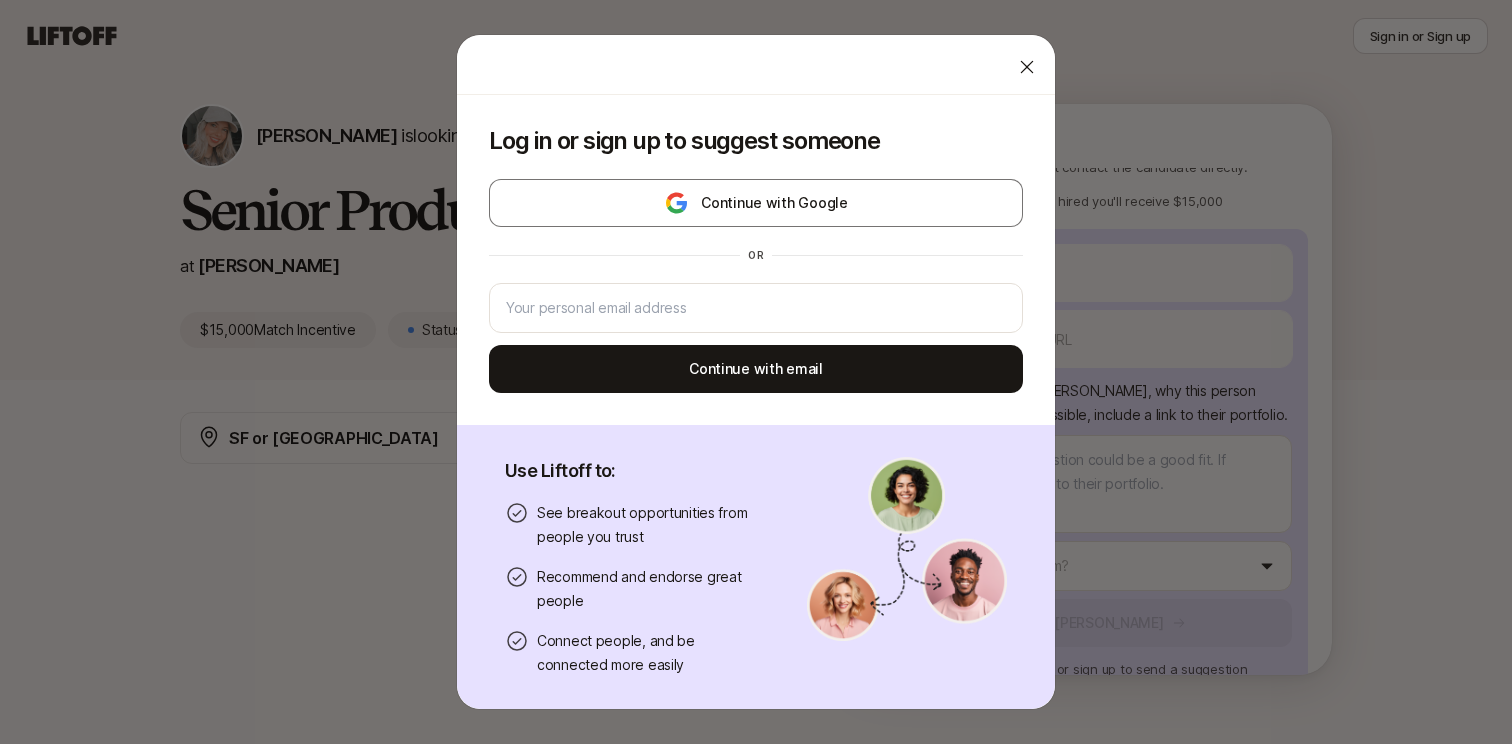click on "Log in or sign up to suggest someone Continue with Google or Continue with email Use Liftoff to: See breakout opportunities from people you trust Recommend and endorse great people Connect people, and be connected more easily" at bounding box center [756, 372] 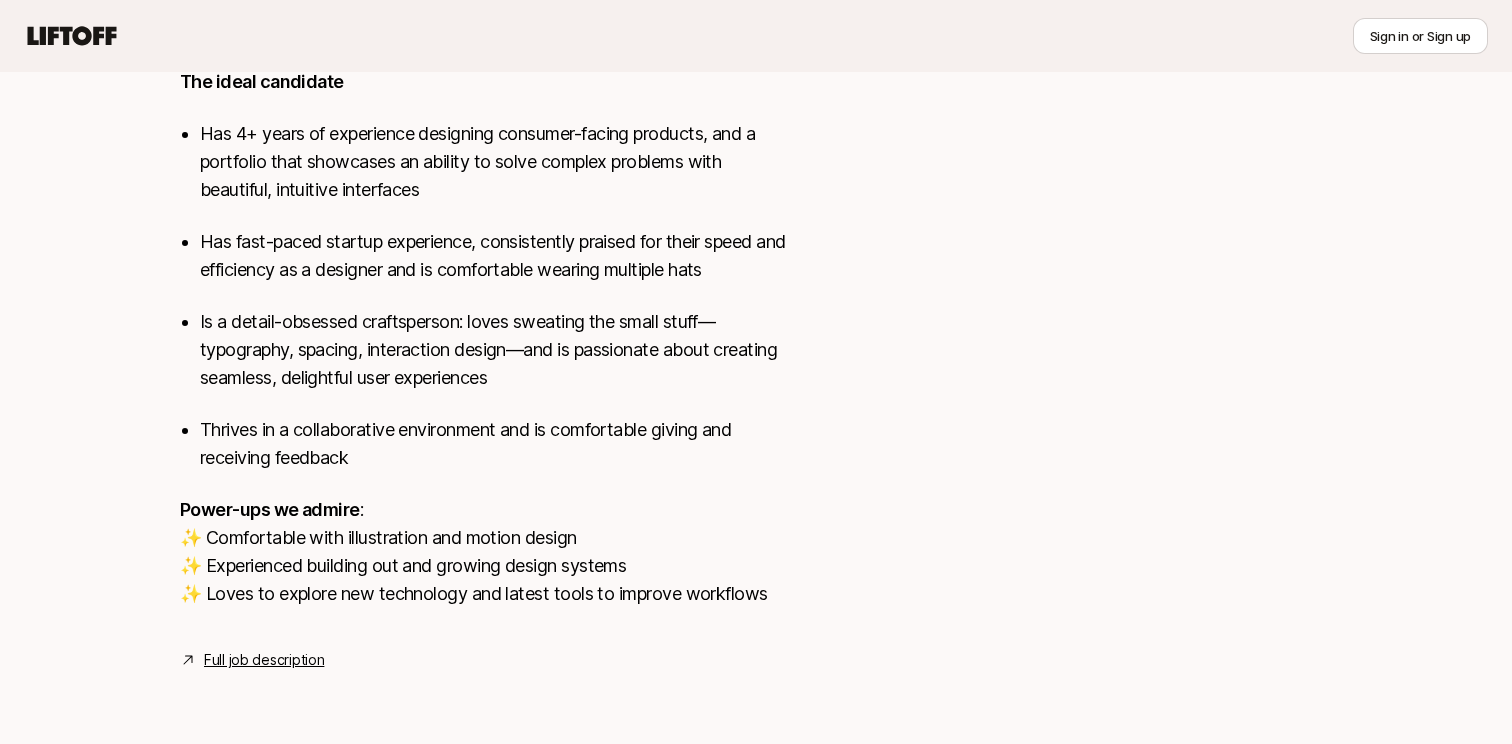 scroll, scrollTop: 0, scrollLeft: 0, axis: both 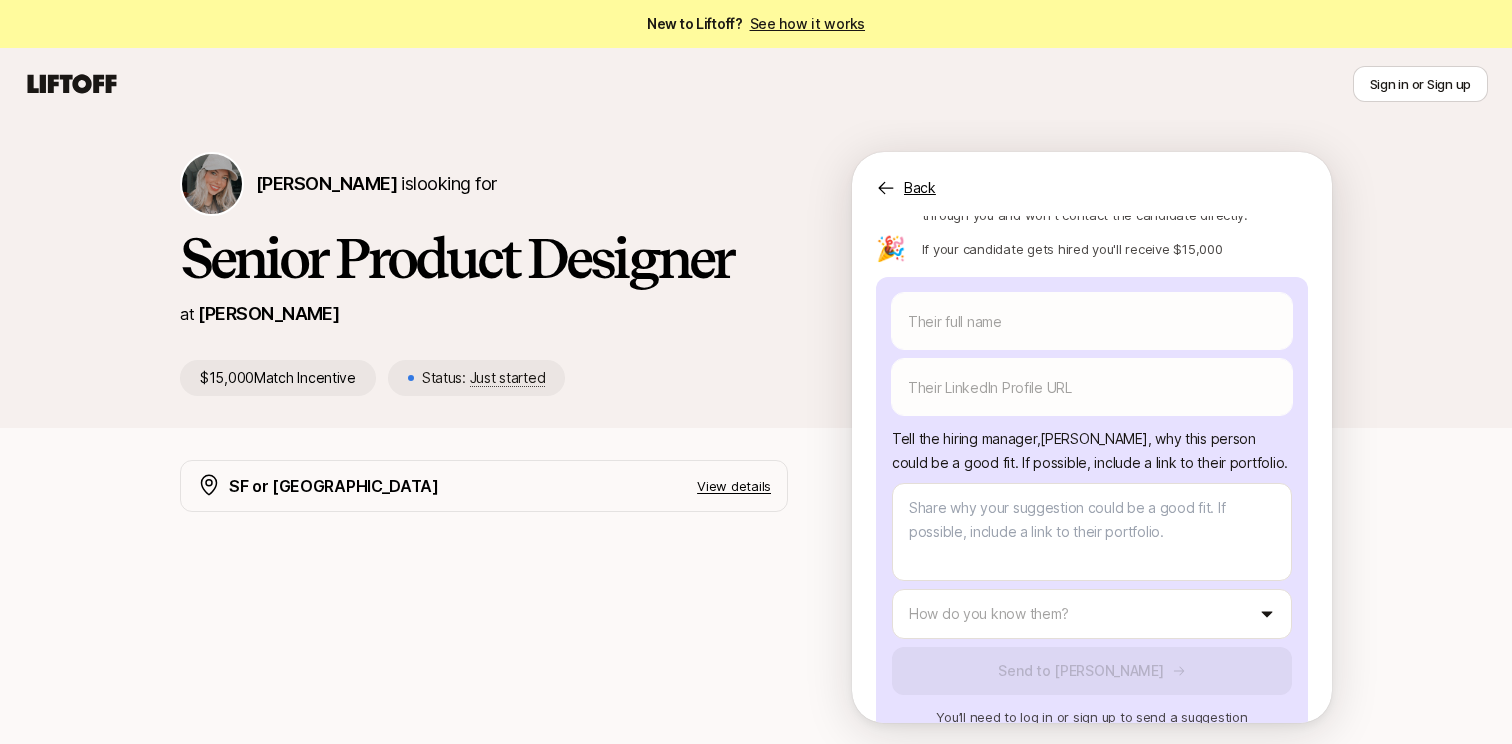 type on "x" 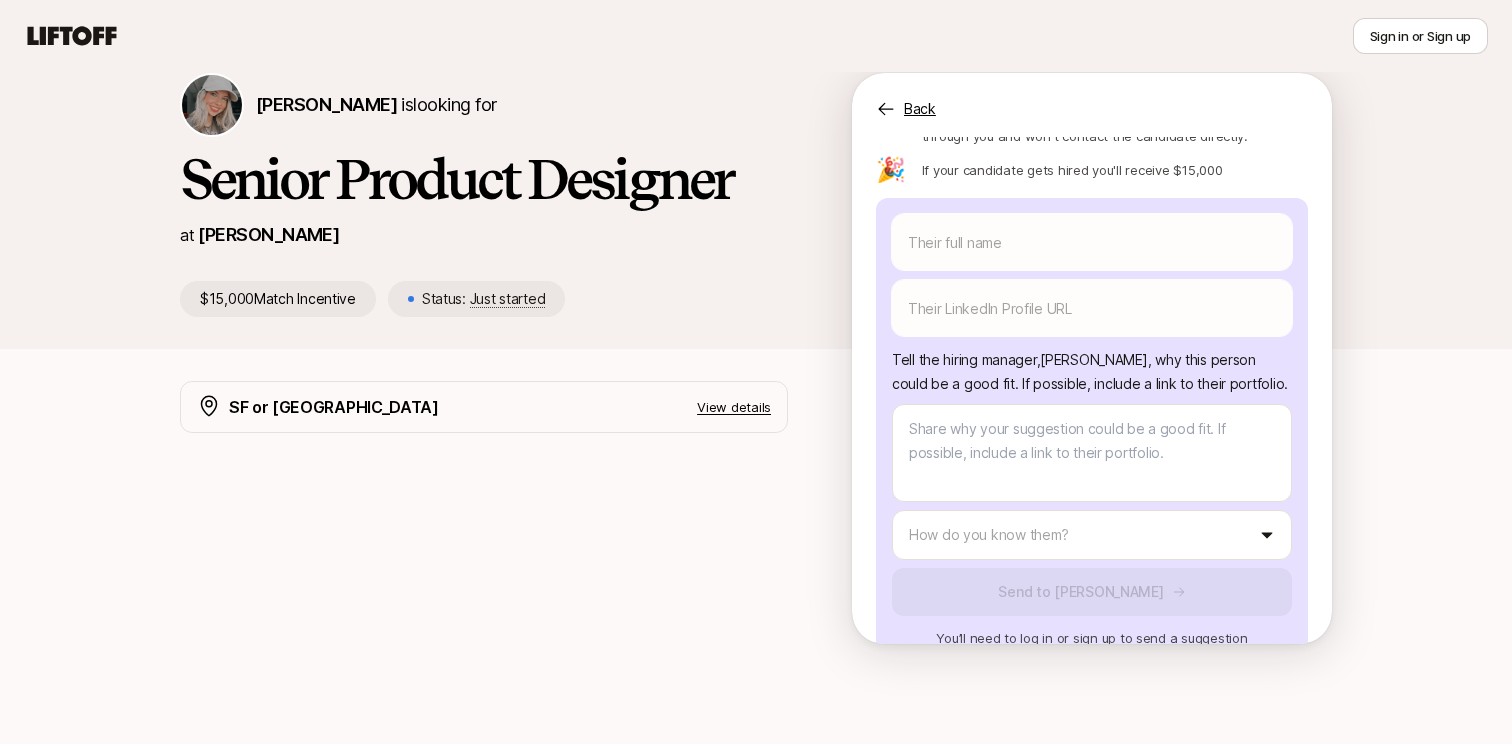 scroll, scrollTop: 83, scrollLeft: 0, axis: vertical 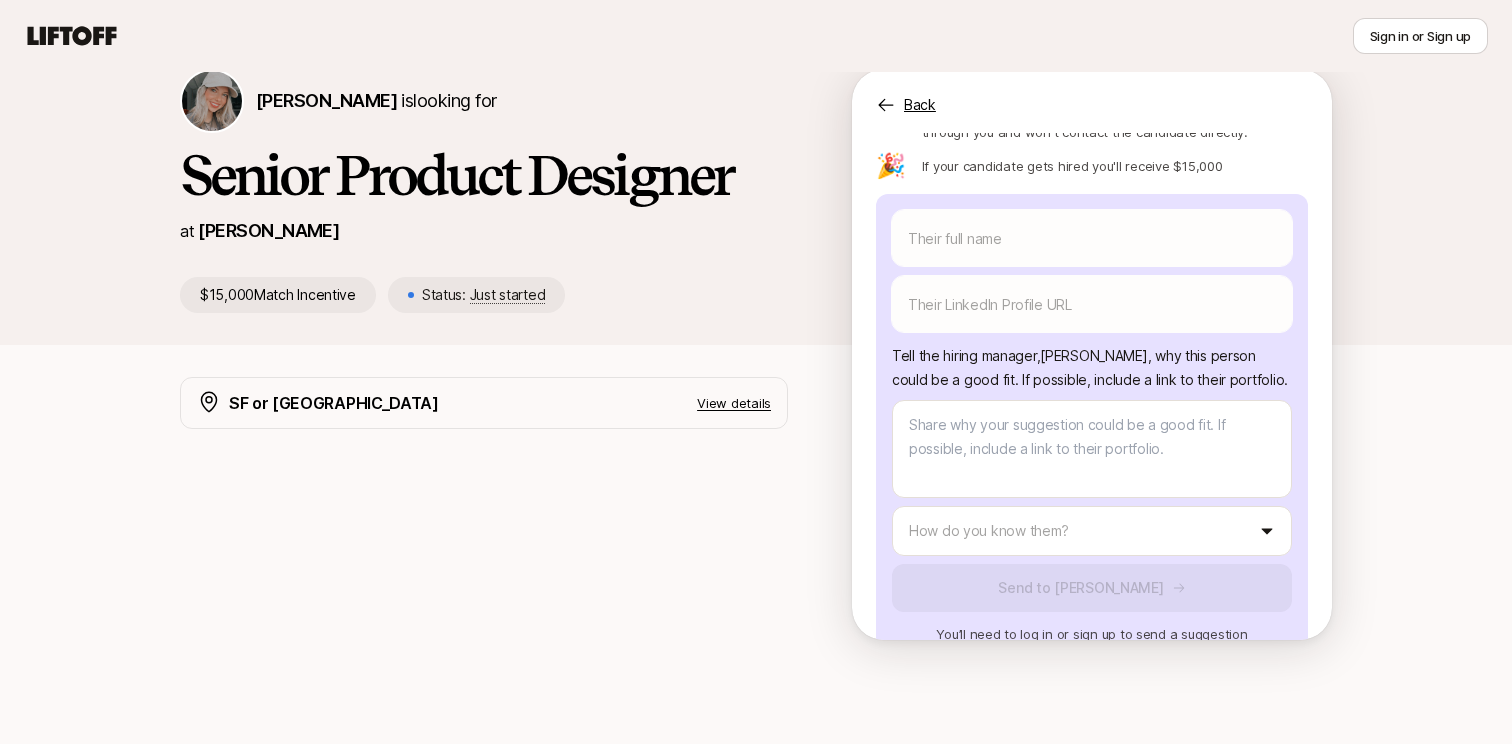 click 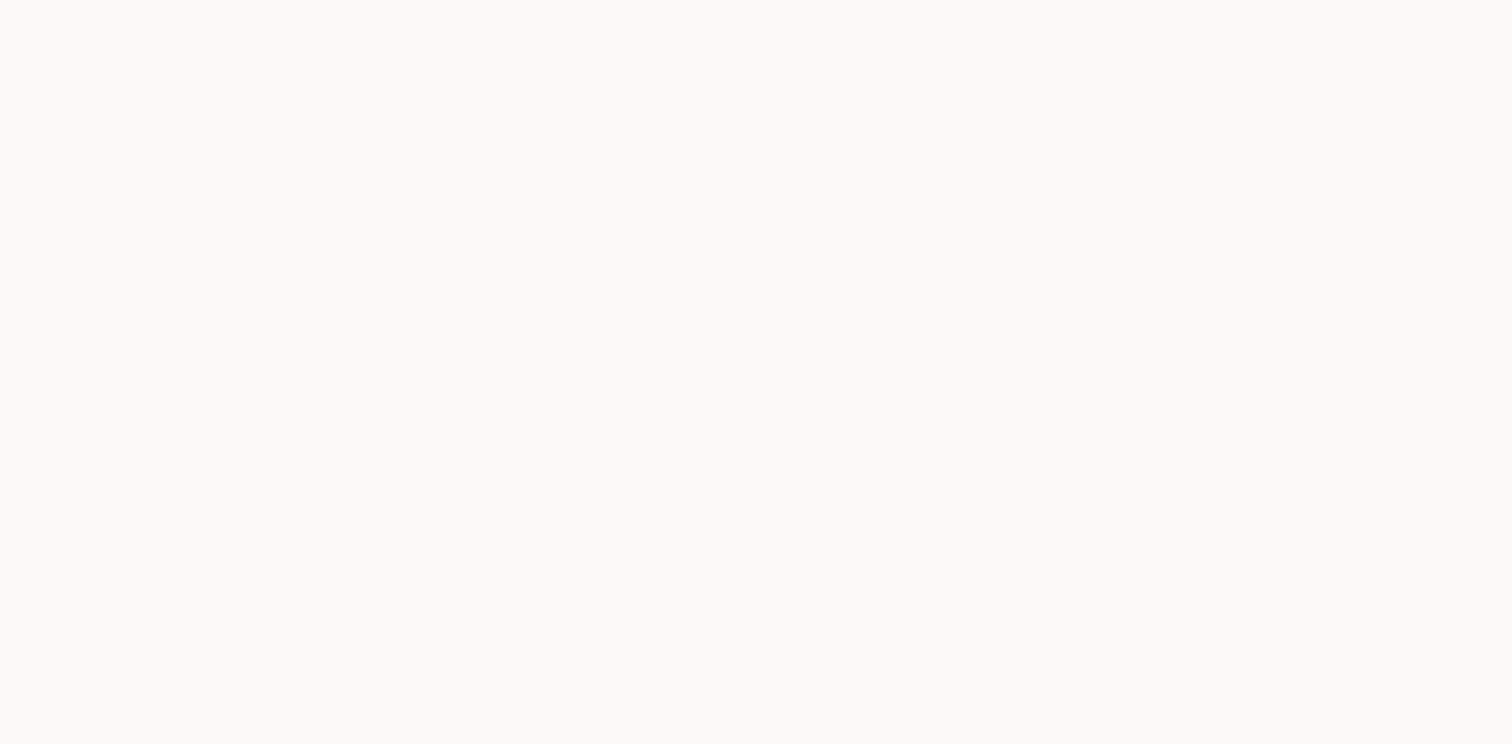 scroll, scrollTop: 0, scrollLeft: 0, axis: both 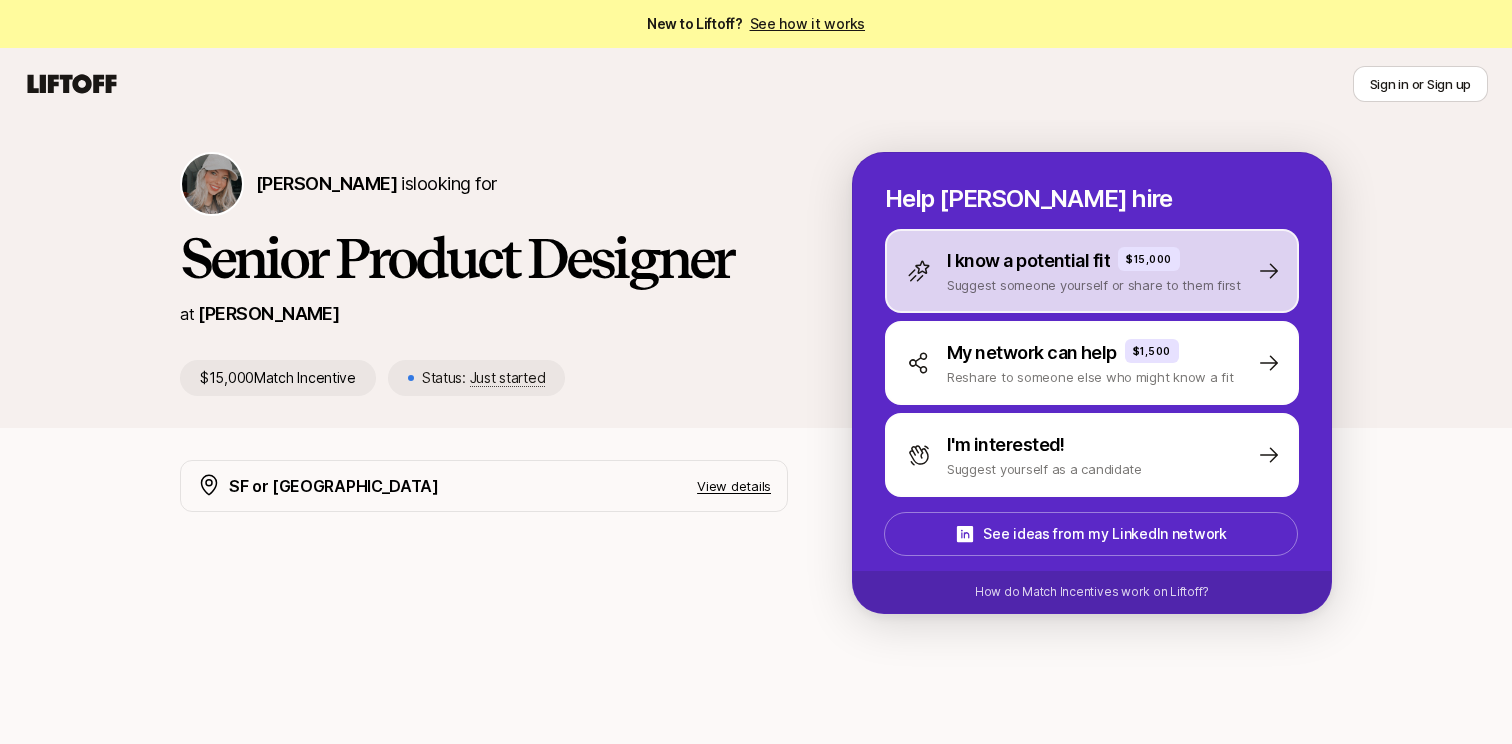 click on "I know a potential fit" at bounding box center (1028, 261) 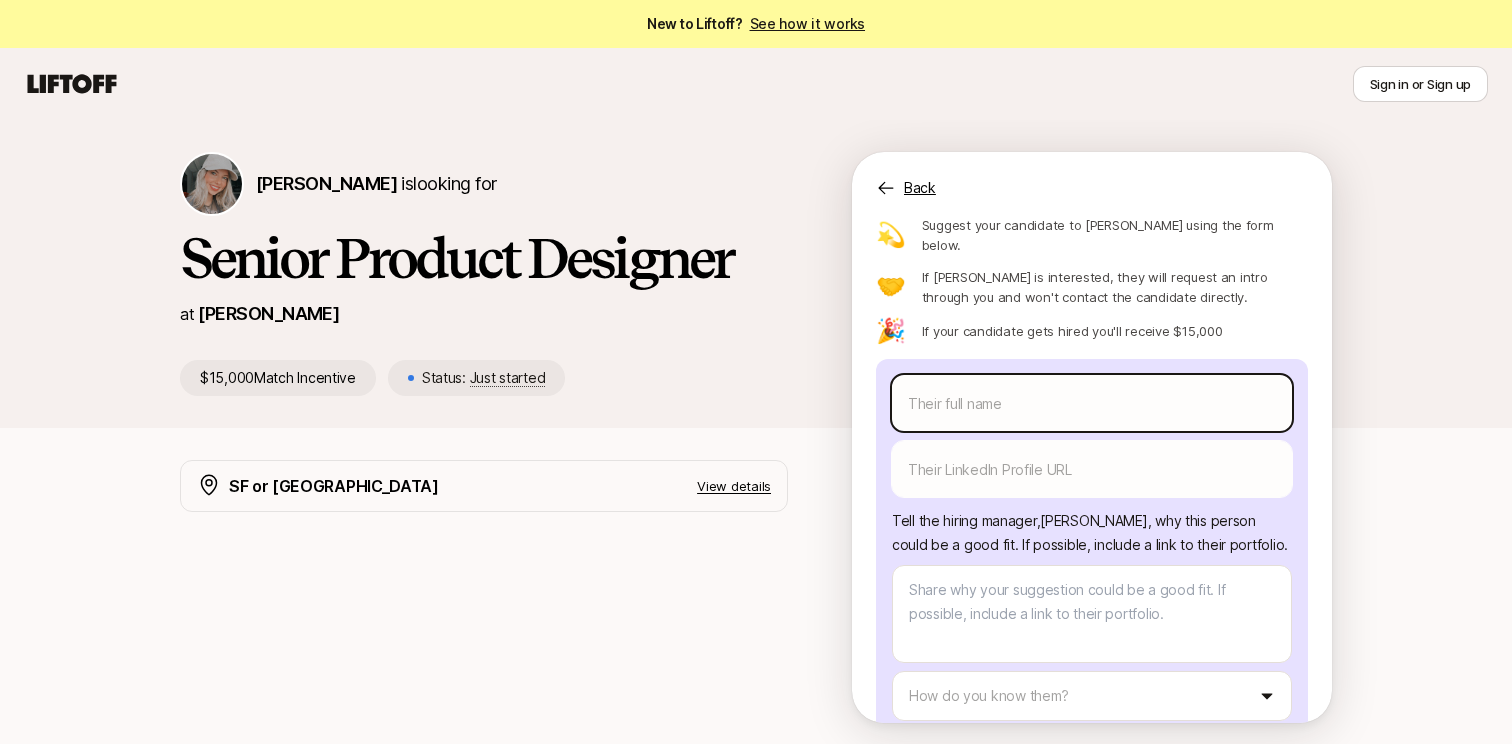scroll, scrollTop: 171, scrollLeft: 0, axis: vertical 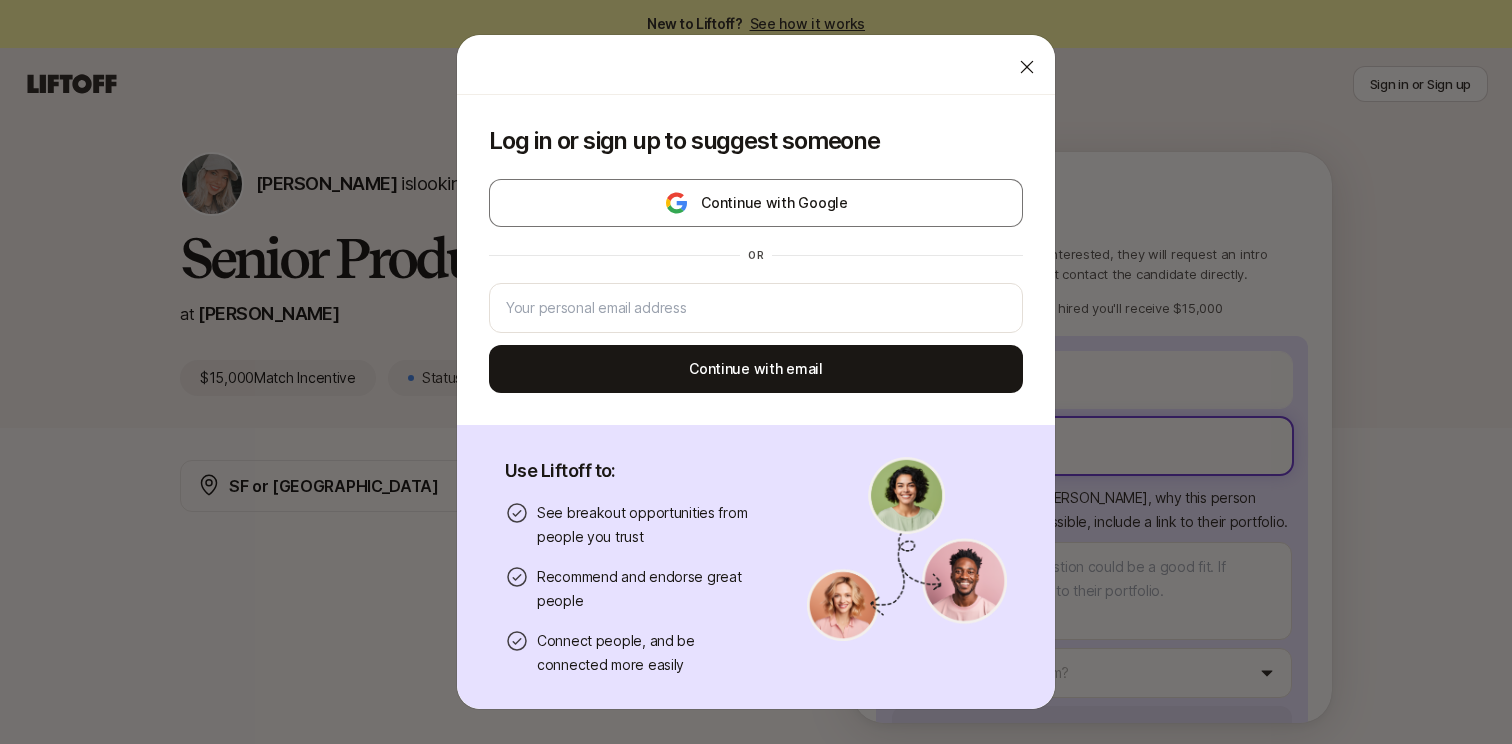 click on "New to Liftoff?   See how it works Sign in or Sign up Sign in or Sign up [PERSON_NAME]   is  looking for Senior Product Designer at [PERSON_NAME] $15,000  Match Incentive   Status:   Just started Back Suggest a candidate to [PERSON_NAME] and receive $15,000 if
they are hired Suggest a candidate yourself Share the link with them 💫 Suggest your candidate to [PERSON_NAME] using the form below. 🤝 If [PERSON_NAME] is interested, they will request an intro through you and won't contact the candidate directly. 🎉 If your candidate gets hired you'll receive $15,000 Their full name   We'll use   as their preferred name.   Change Their preferred name   Their LinkedIn Profile URL   Tell the hiring manager,  [PERSON_NAME] , why this person could be a good fit . If possible, include a link to their portfolio. How do you know them? Send to [PERSON_NAME]   You’ll need to log in or sign up to send a suggestion SF or NY View details We're looking for an exceptional  Senior Product Designer
The ideal candidate
$15,000 x" at bounding box center (756, 372) 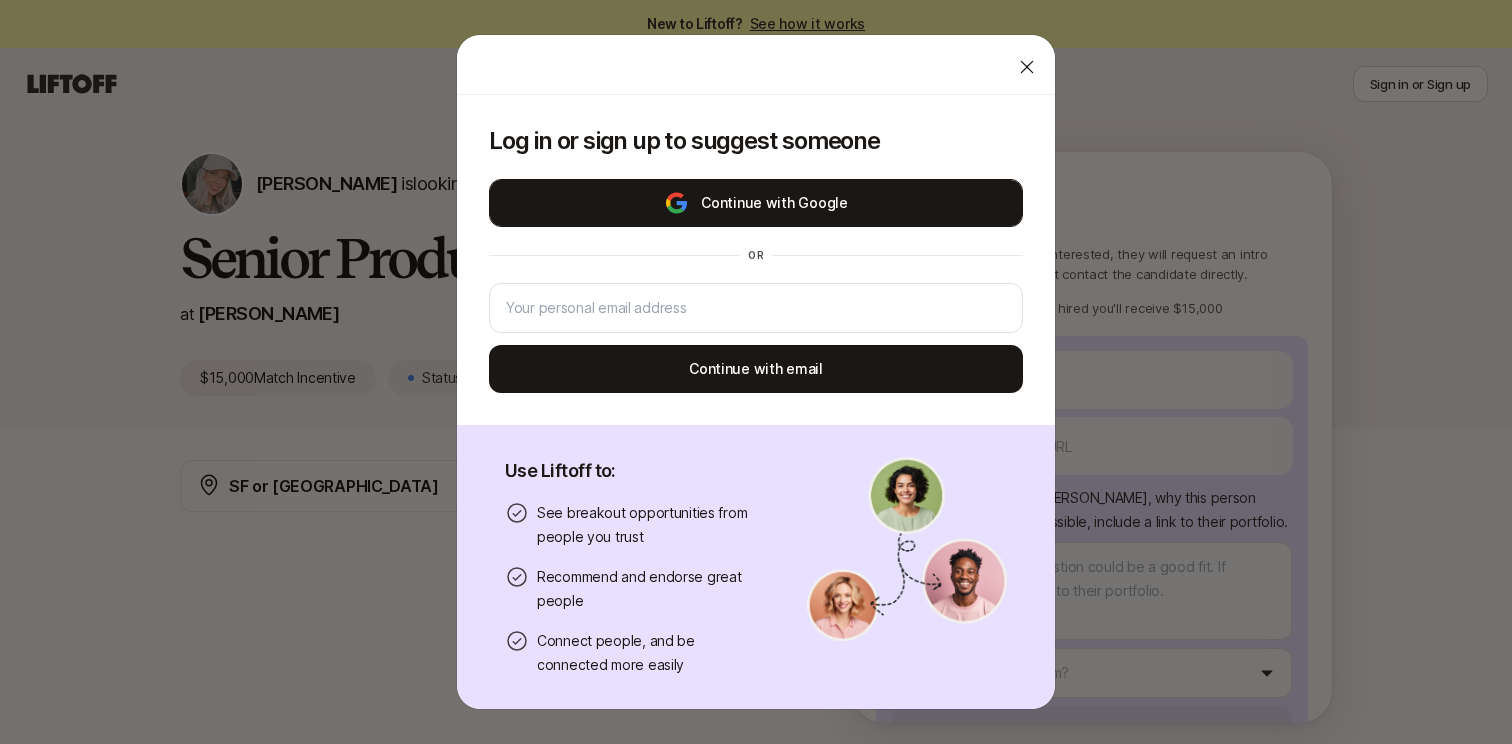click on "Continue with Google" at bounding box center [756, 203] 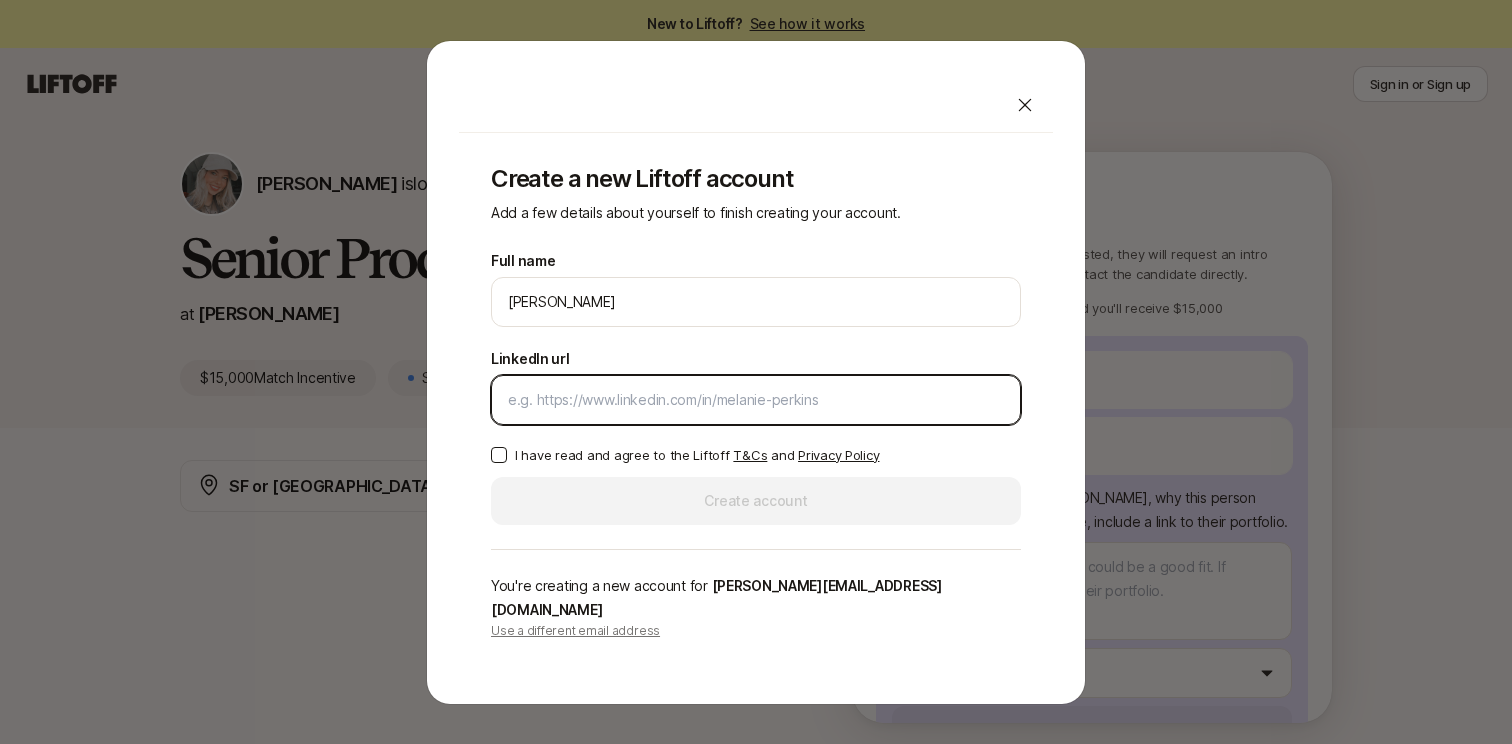 type on "x" 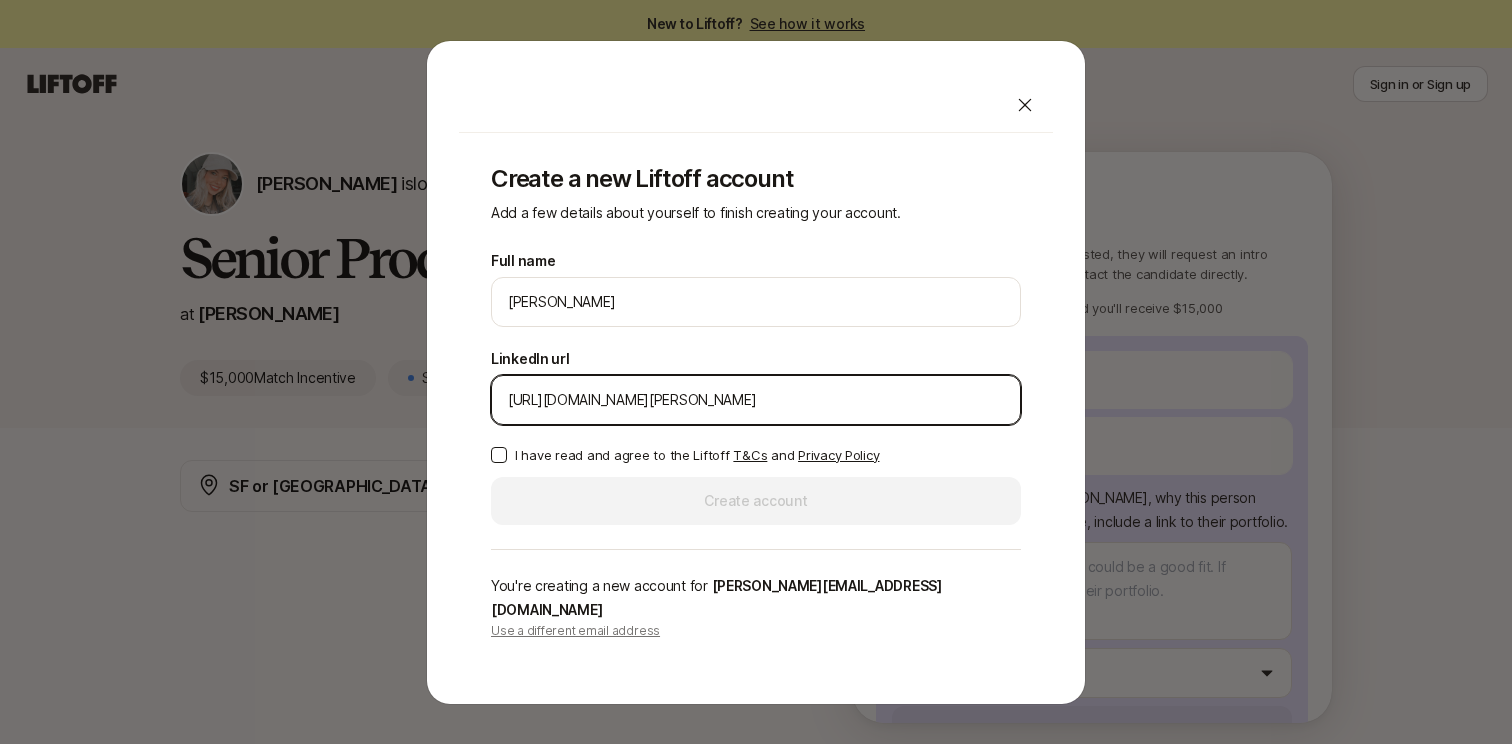 type on "[URL][DOMAIN_NAME][PERSON_NAME]" 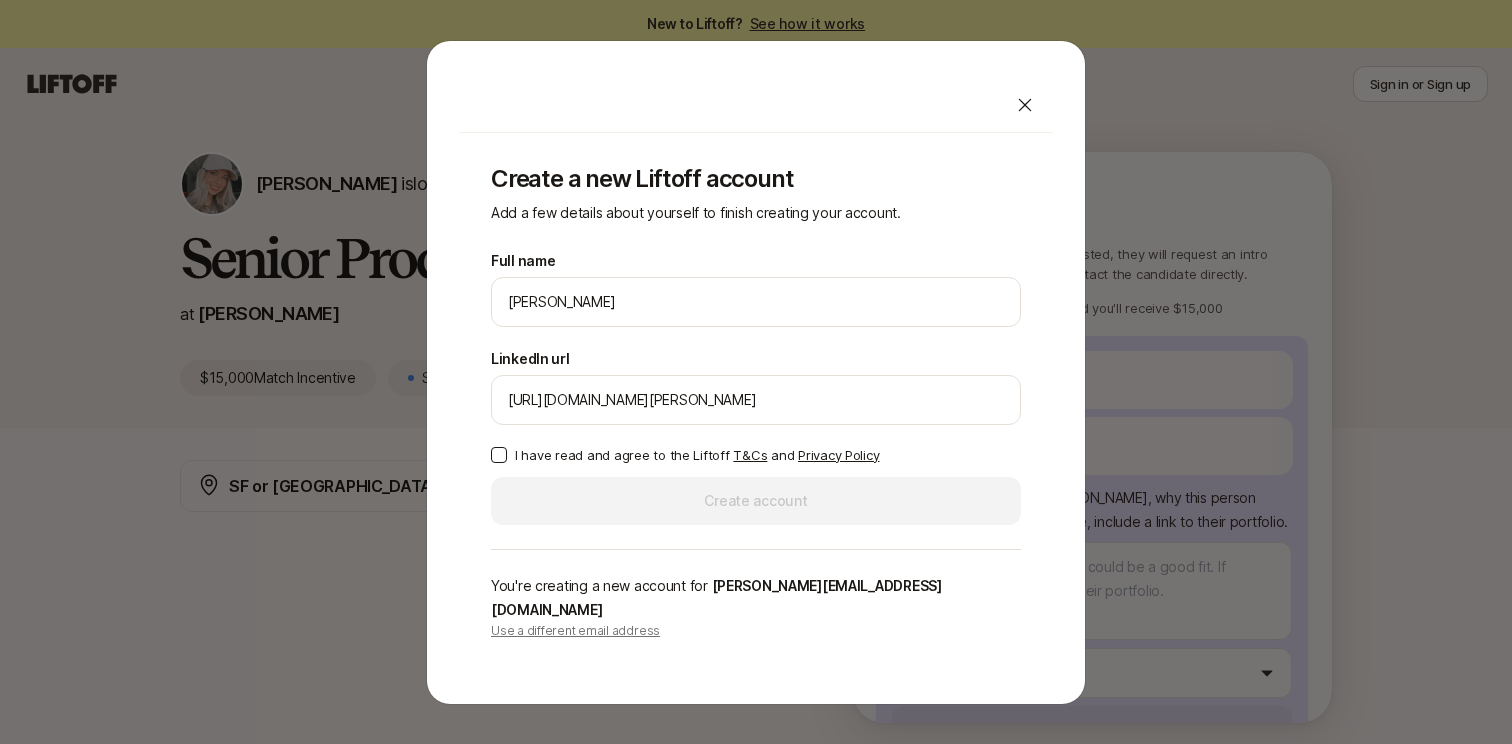 click on "I have read and agree to the Liftoff   T&Cs   and   Privacy Policy" at bounding box center (697, 455) 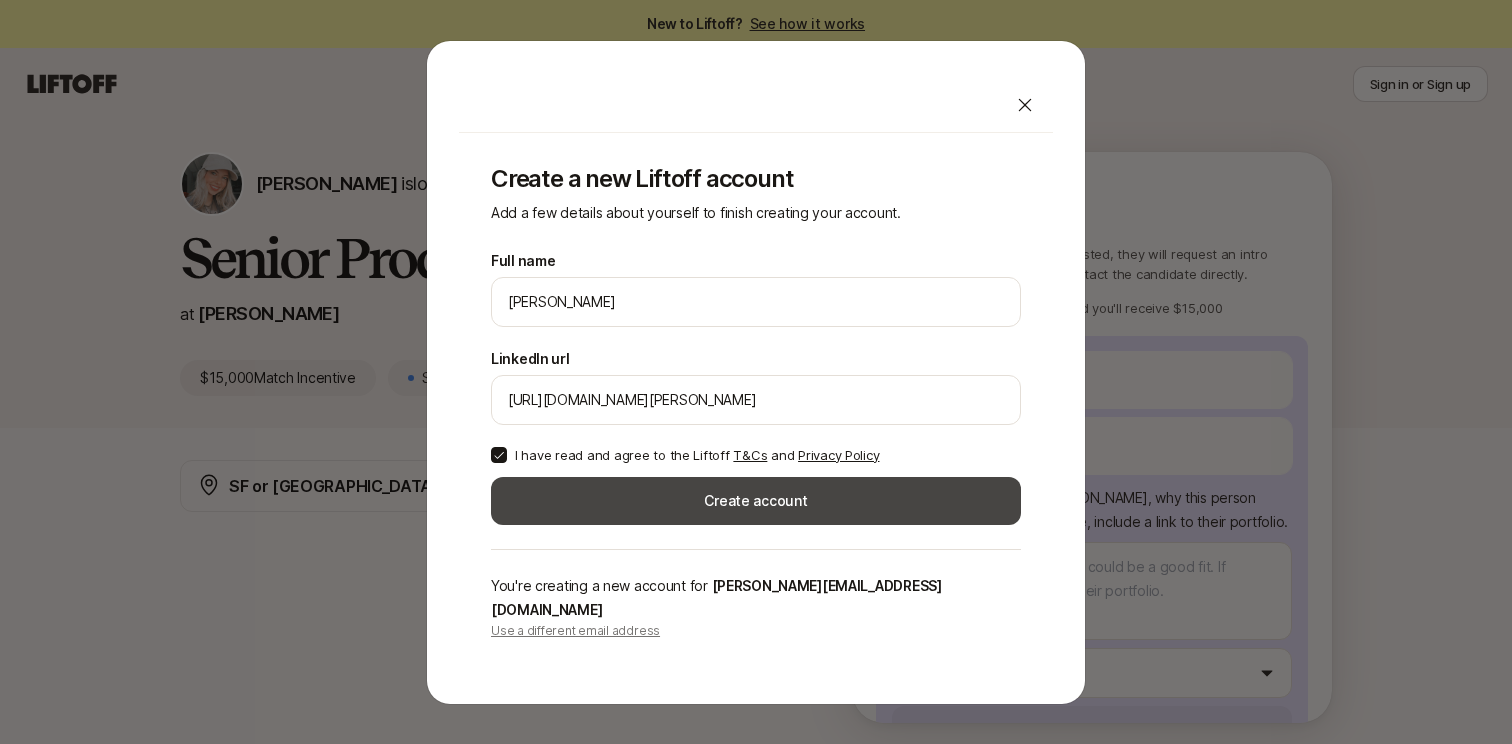 click on "Create account" at bounding box center [756, 501] 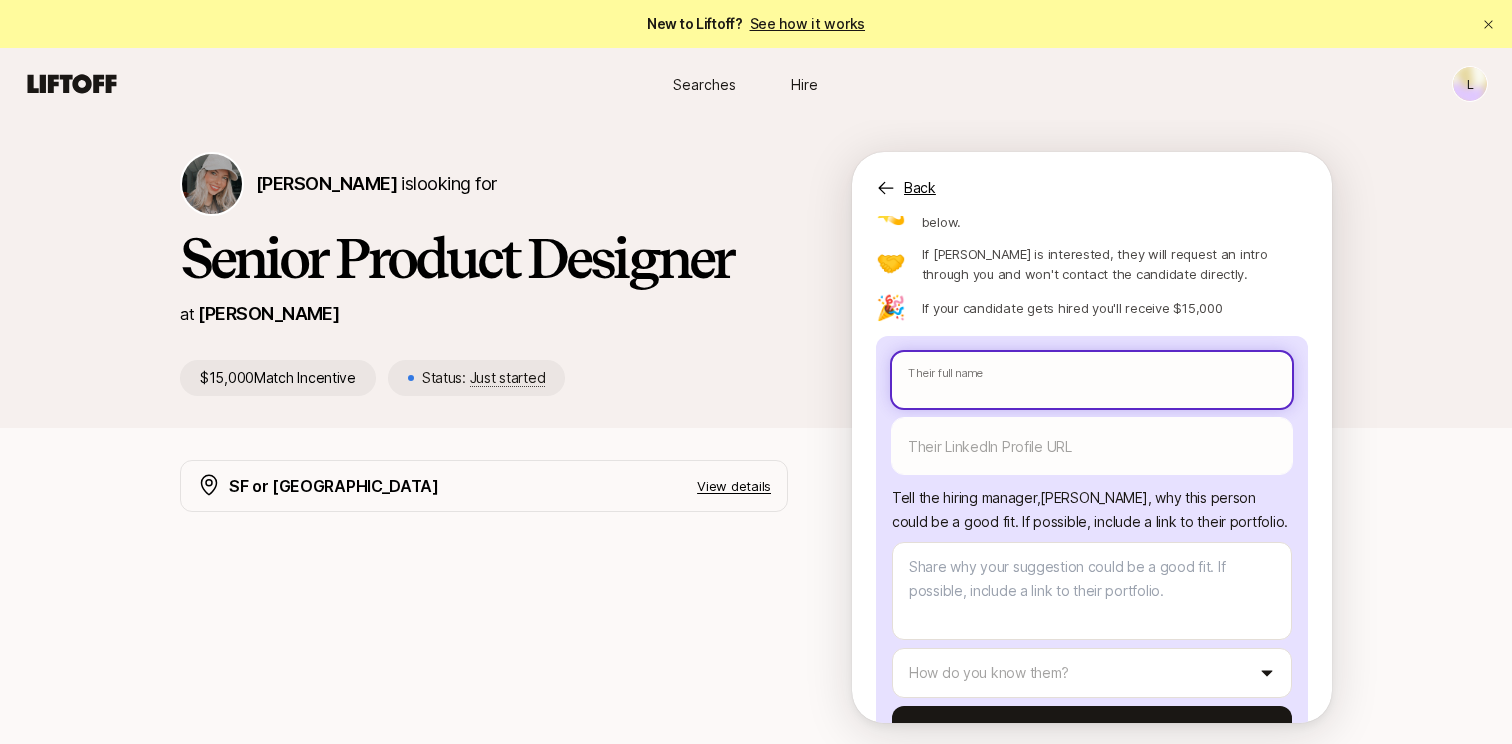 click at bounding box center (1092, 380) 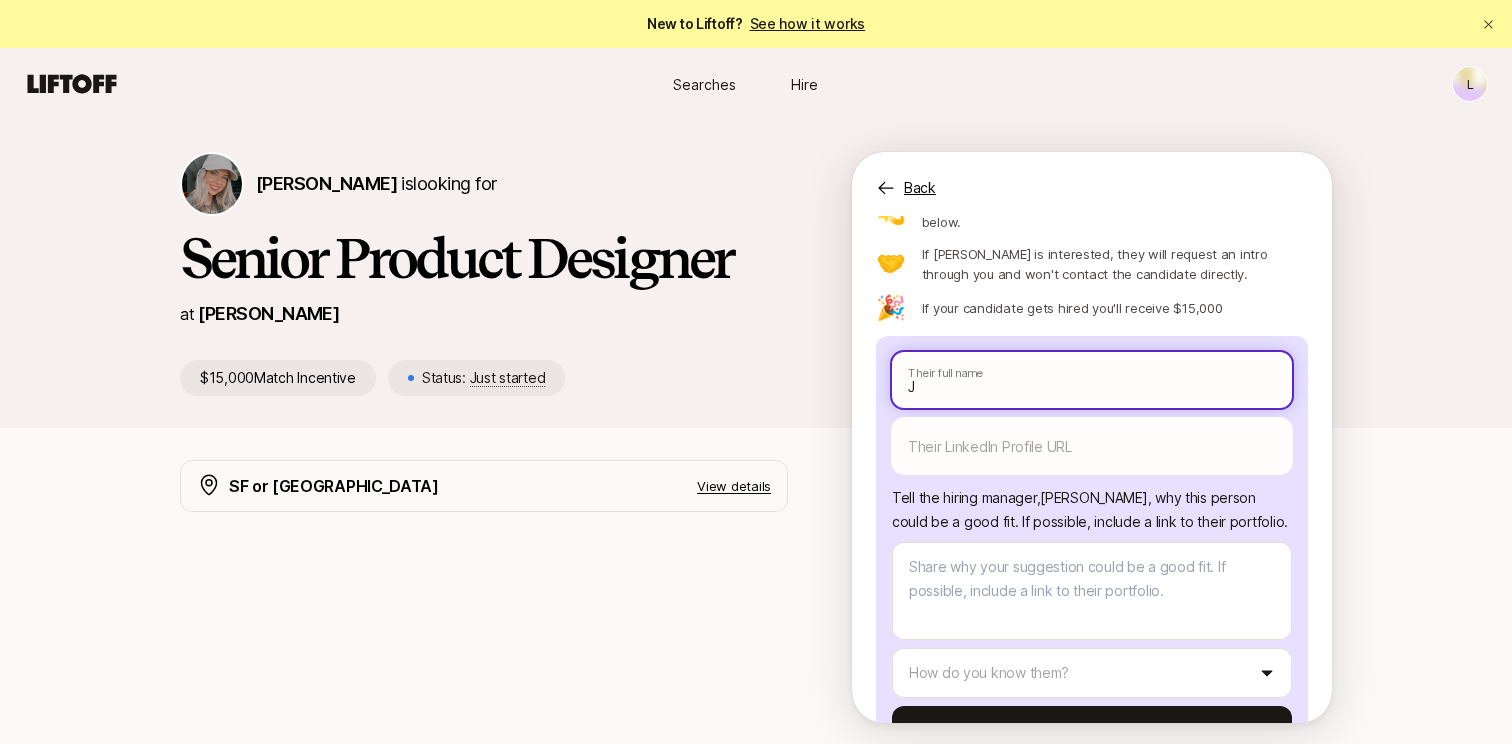 type on "x" 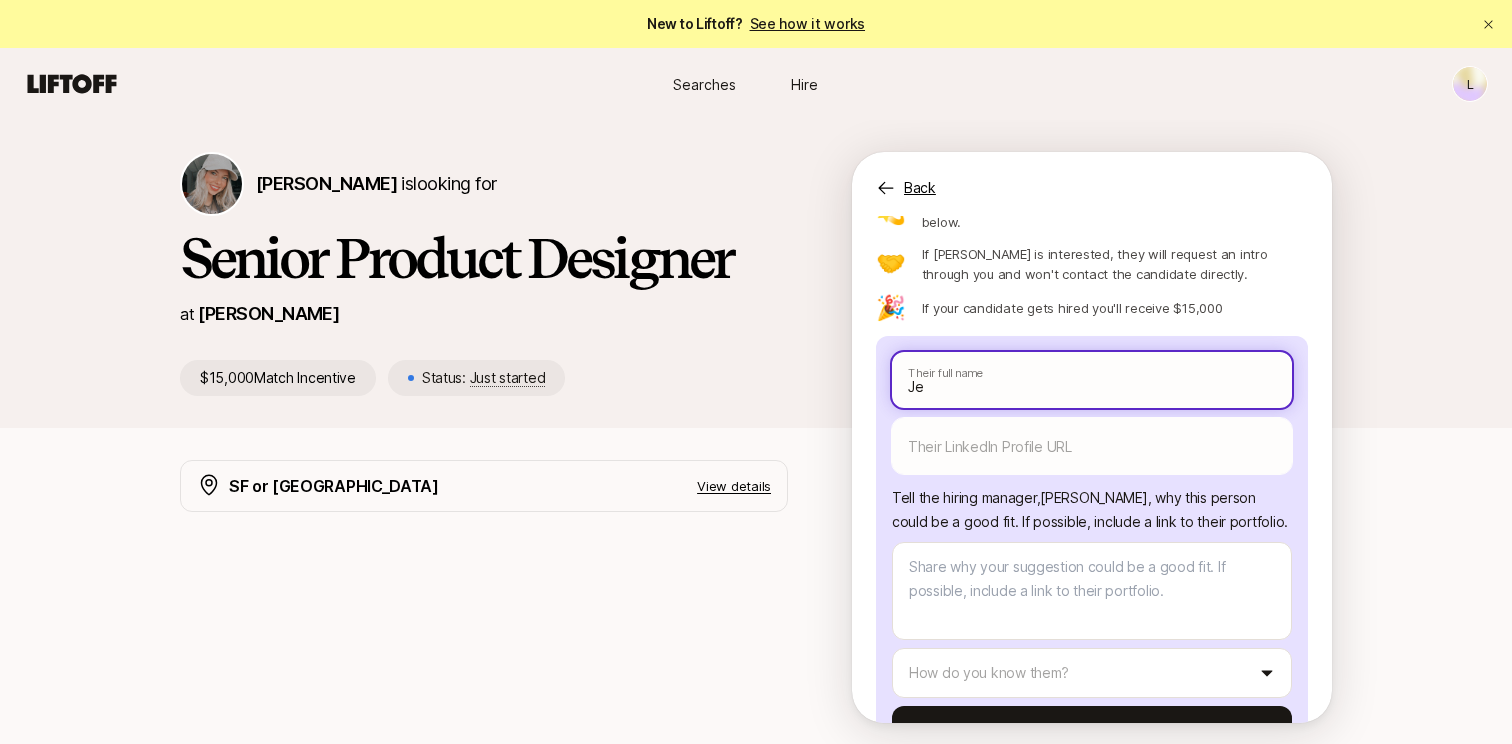 type on "x" 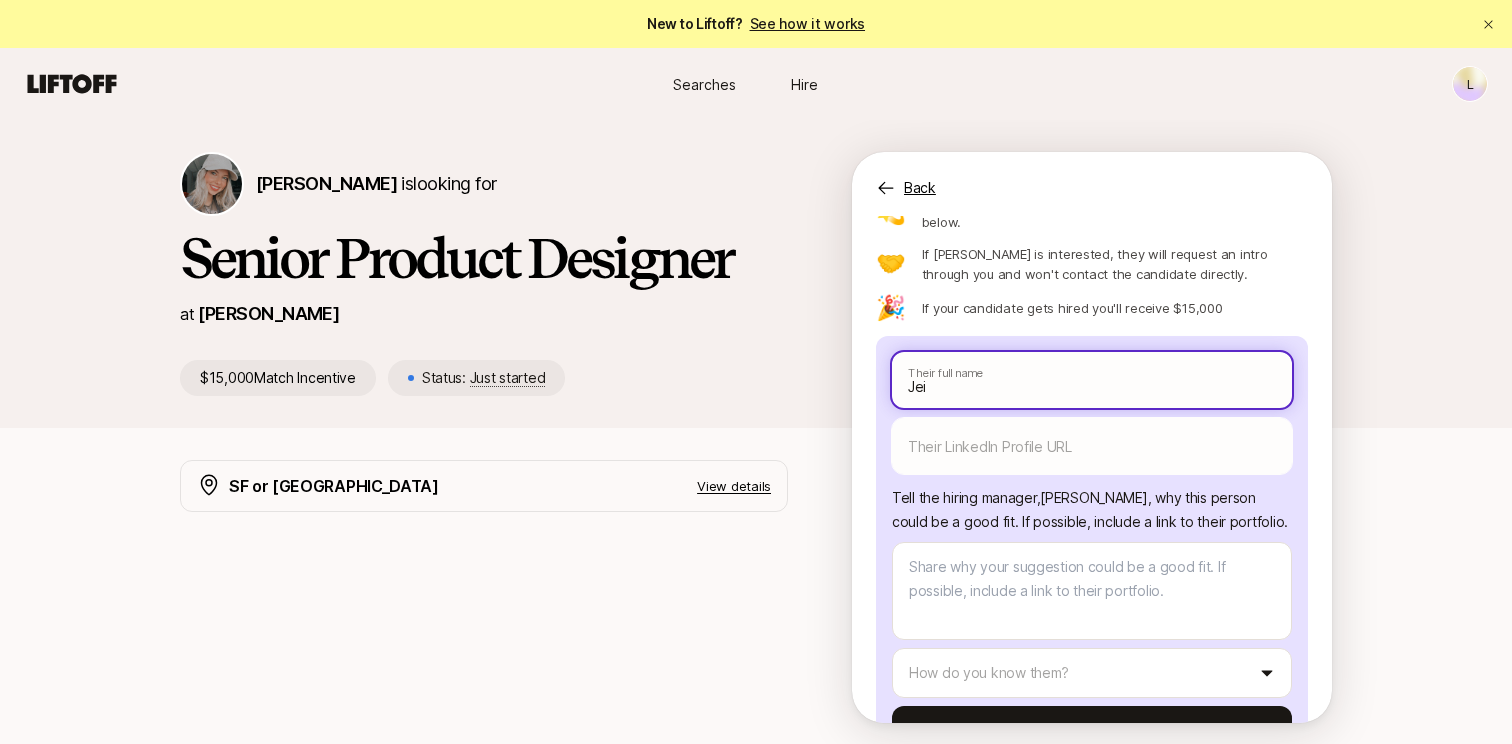 type on "x" 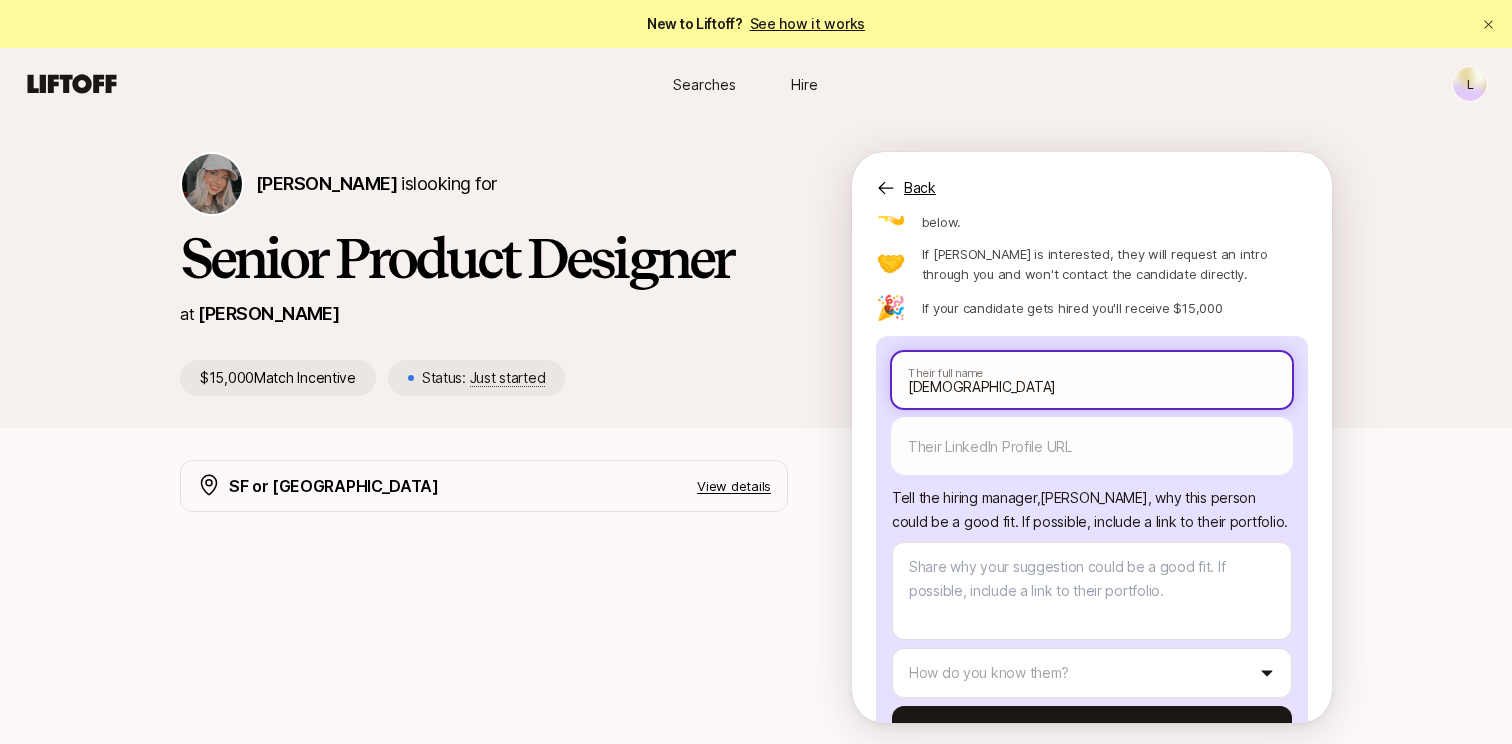 type on "x" 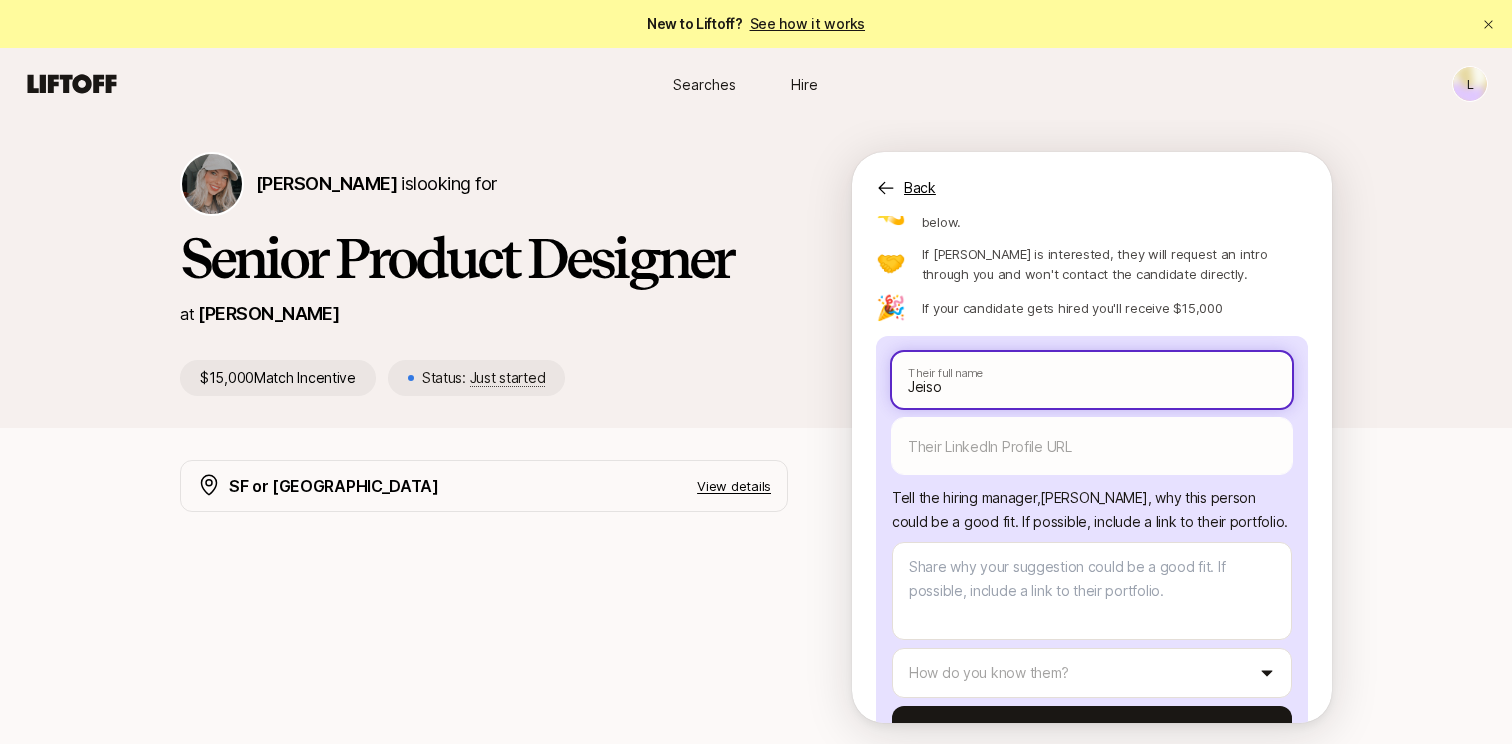 type on "x" 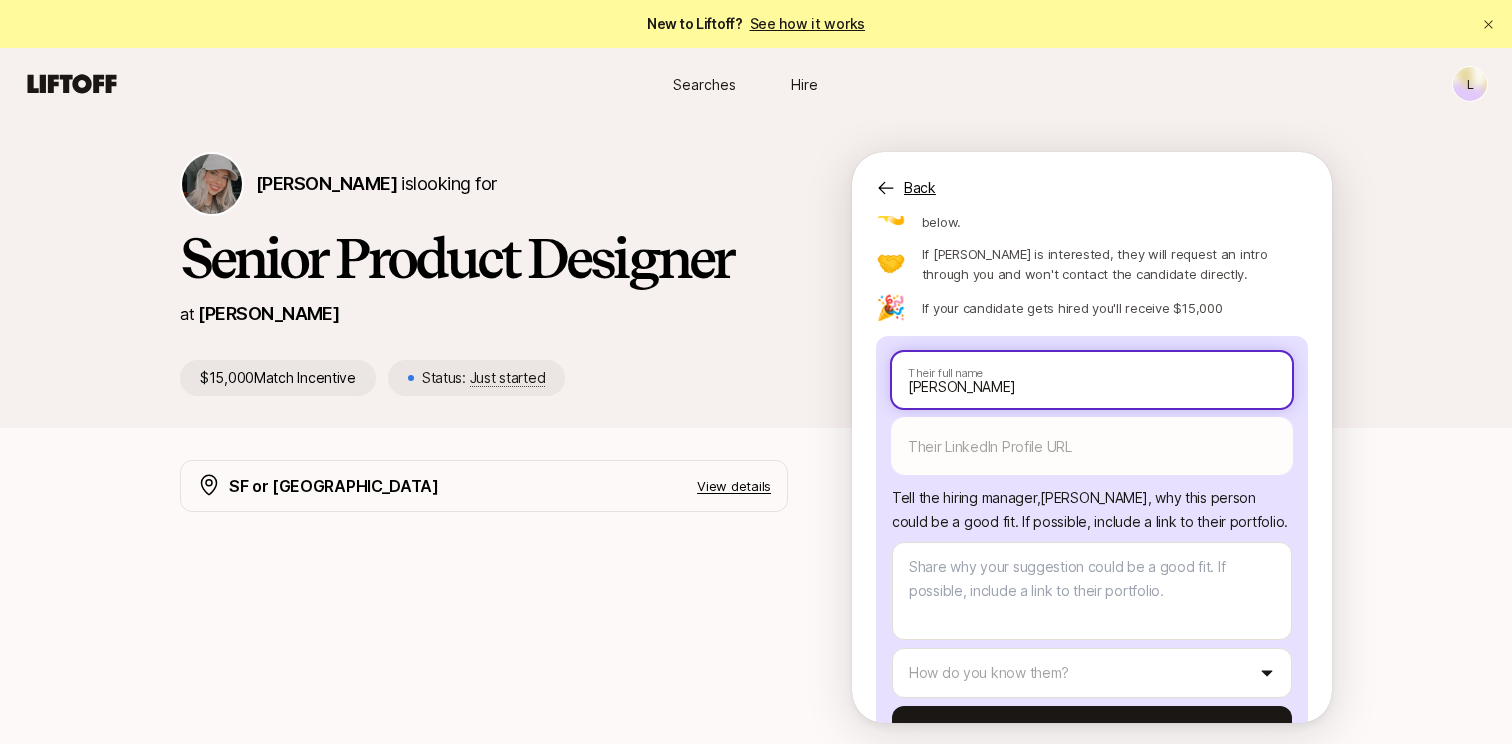 type on "[PERSON_NAME]" 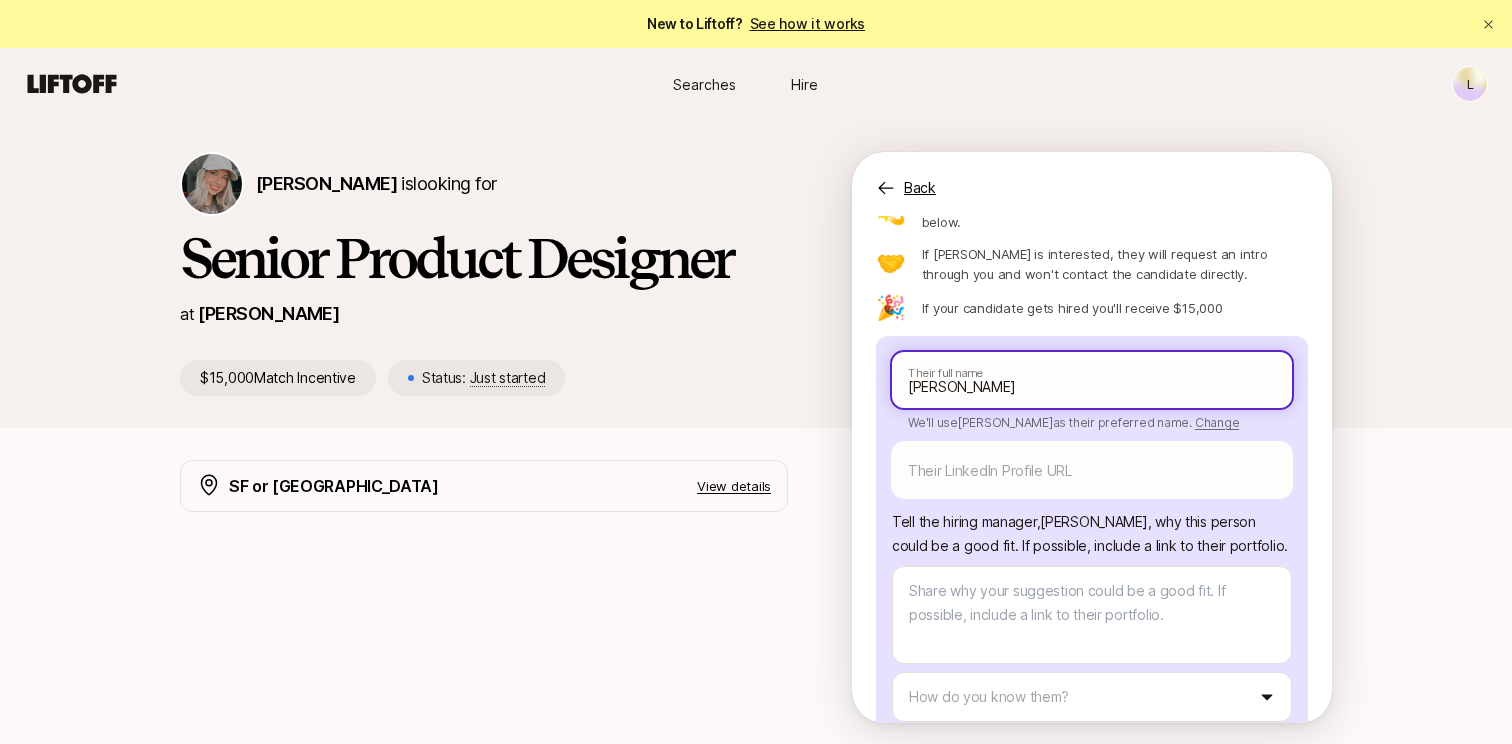 paste on "[PERSON_NAME]" 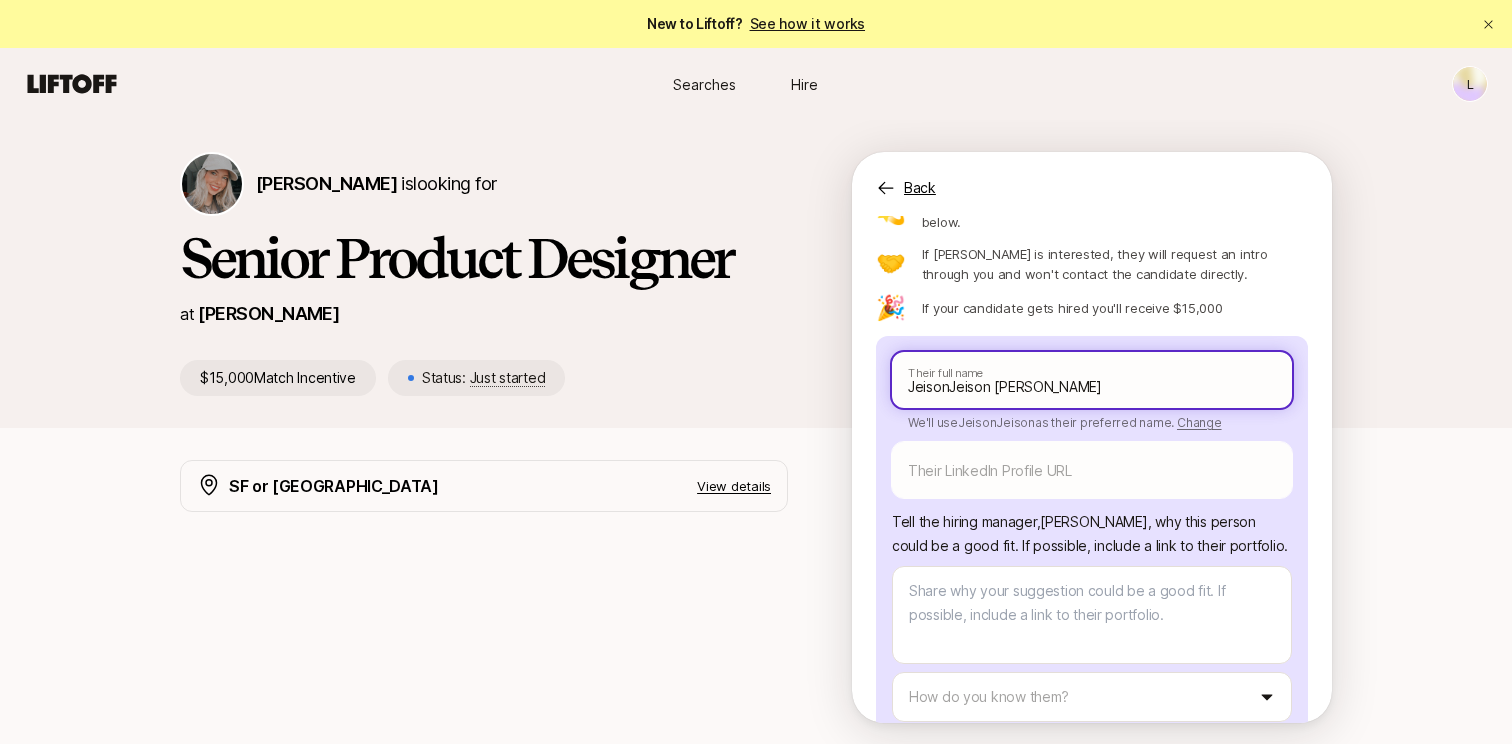 click on "JeisonJeison [PERSON_NAME]" at bounding box center [1092, 380] 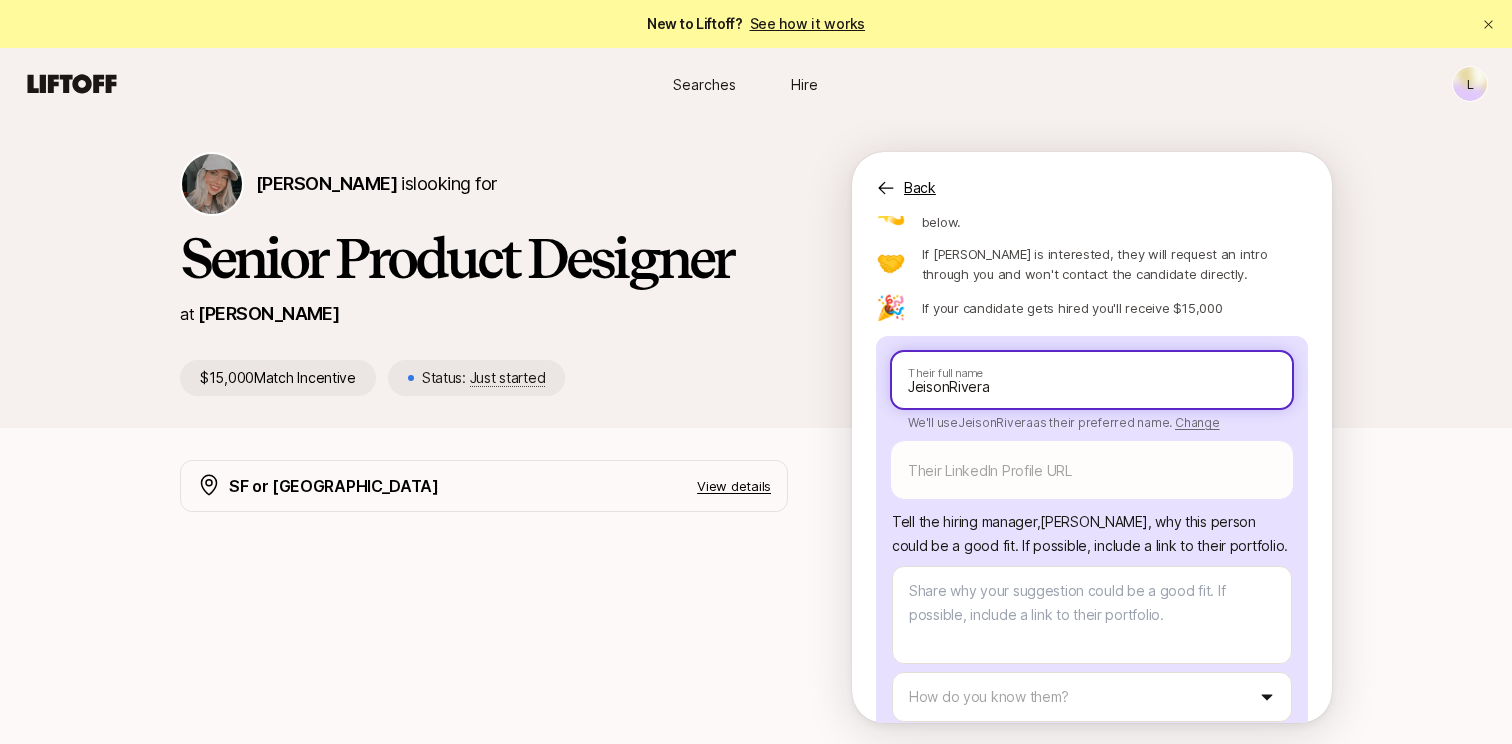 type on "x" 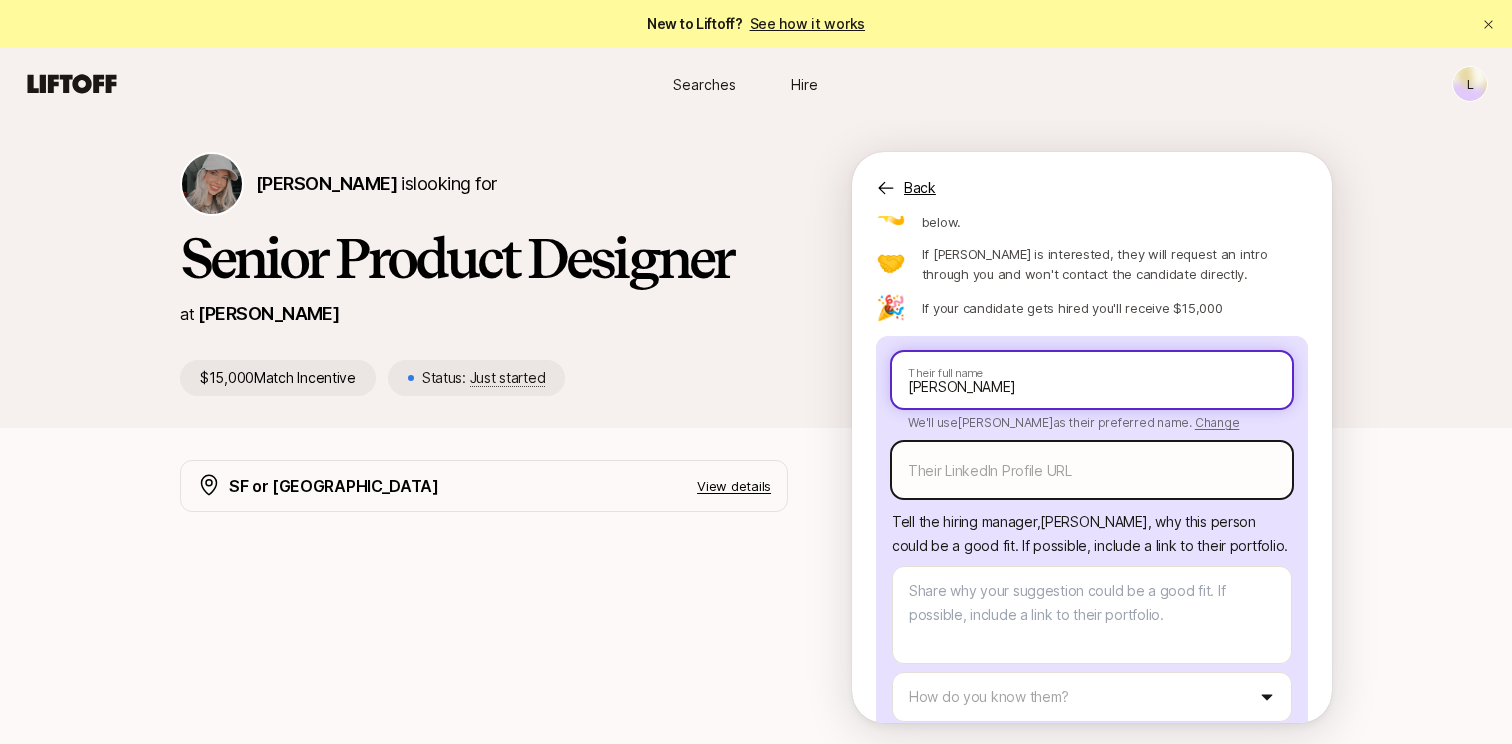 type on "[PERSON_NAME]" 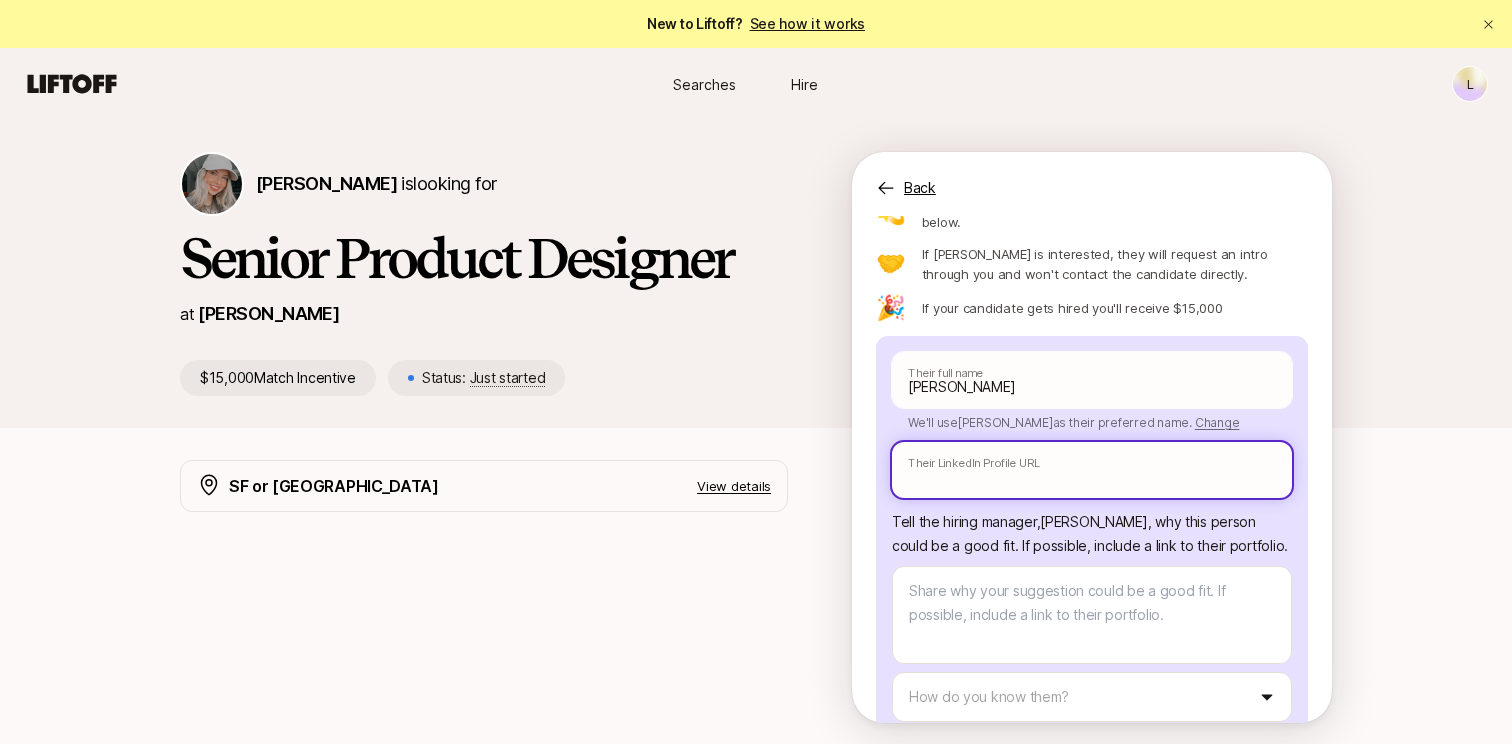 click at bounding box center (1092, 470) 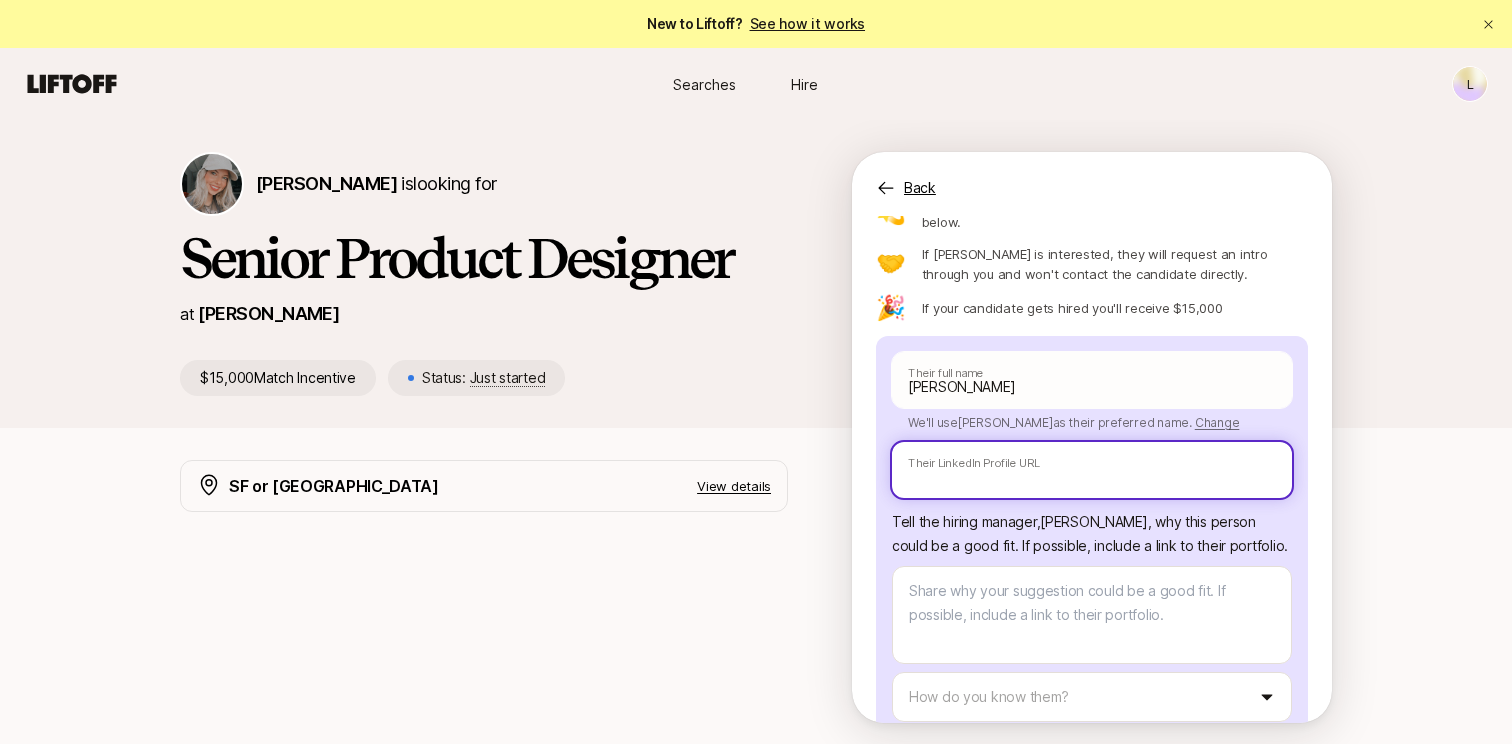 paste on "[PERSON_NAME]" 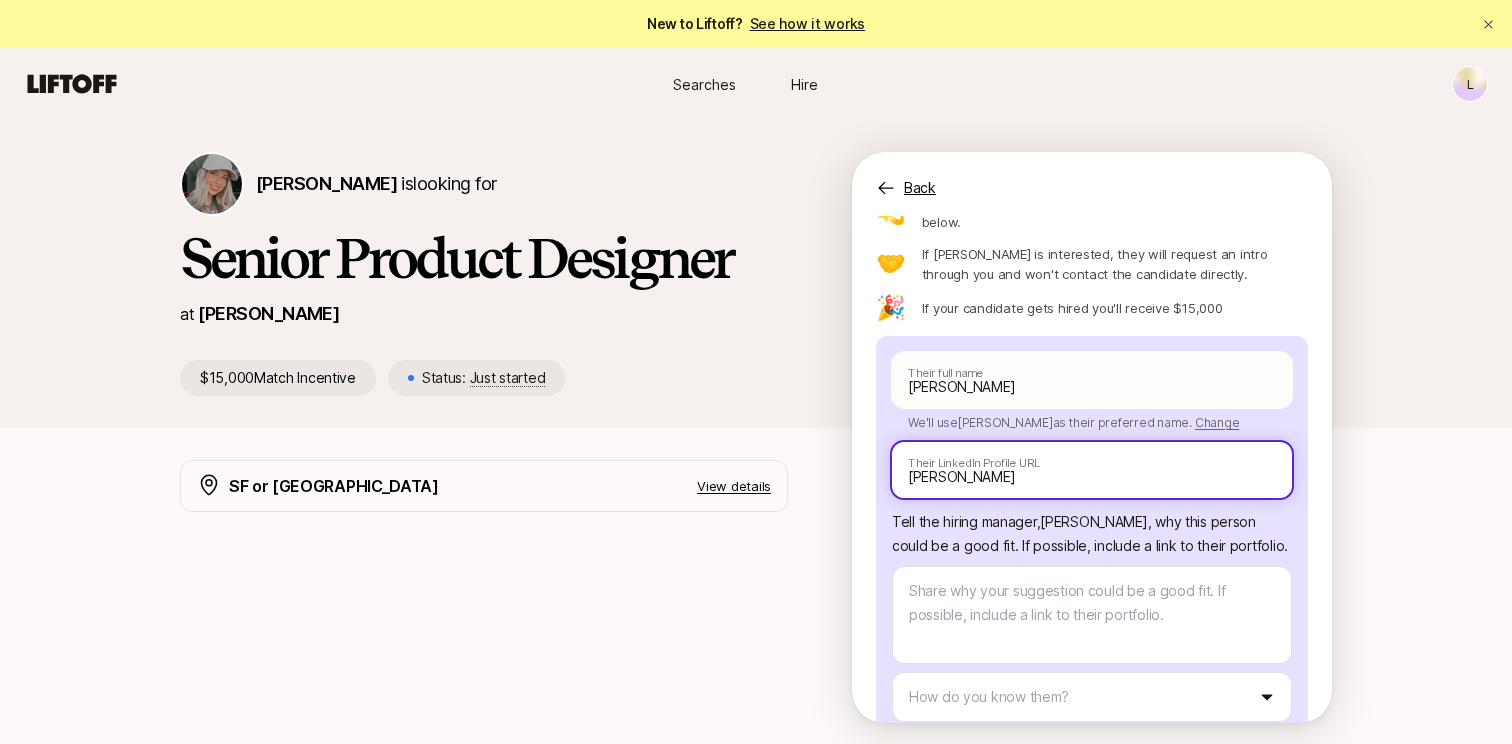 type on "x" 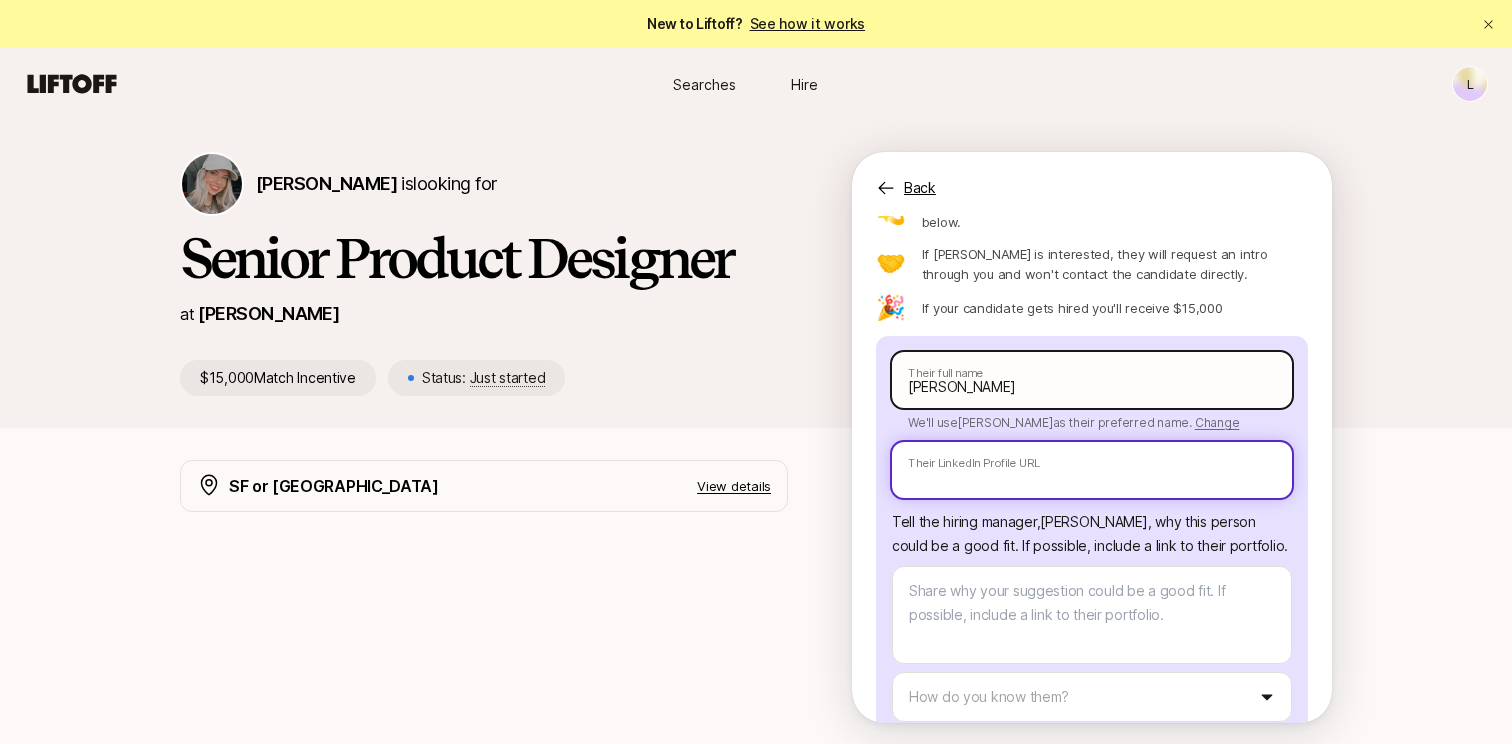 paste on "[URL][DOMAIN_NAME]" 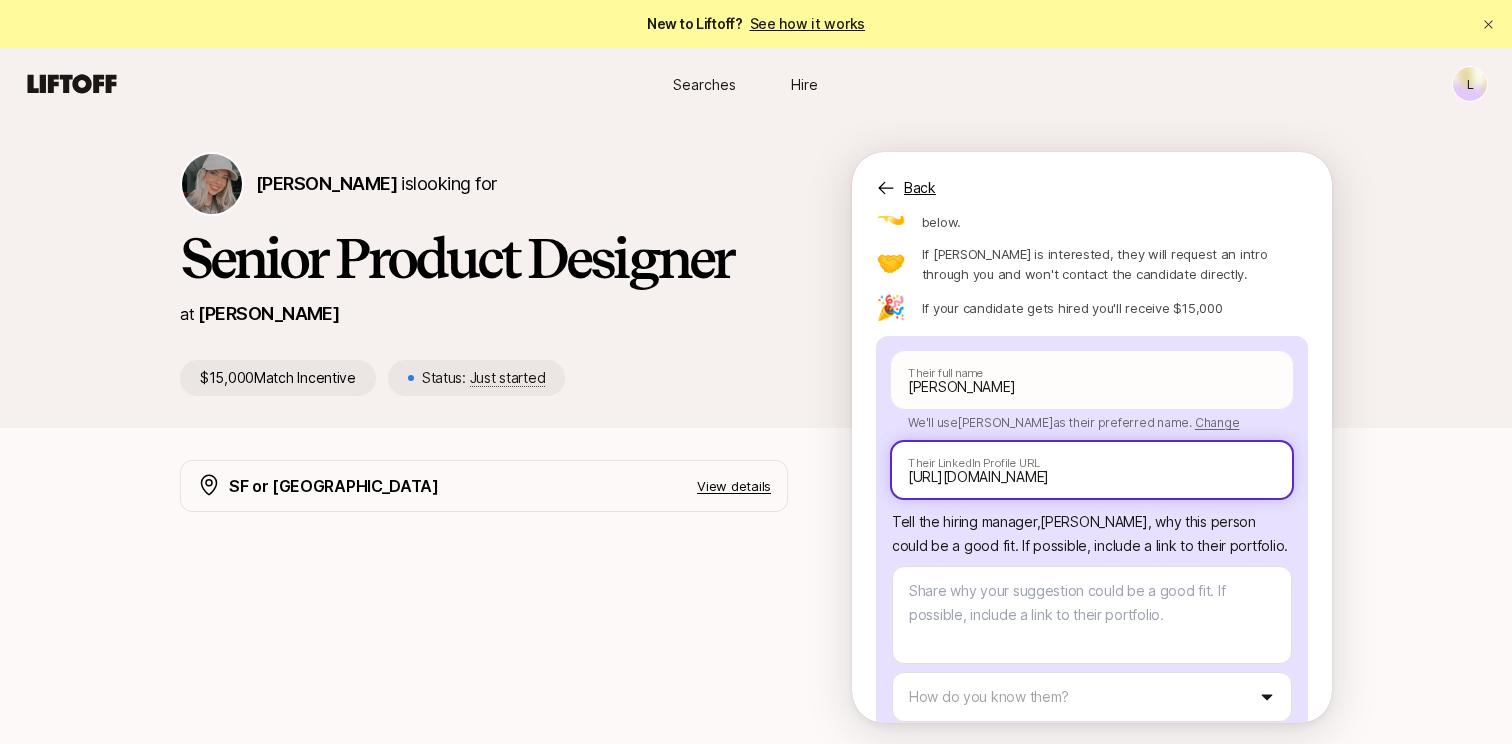type on "[URL][DOMAIN_NAME]" 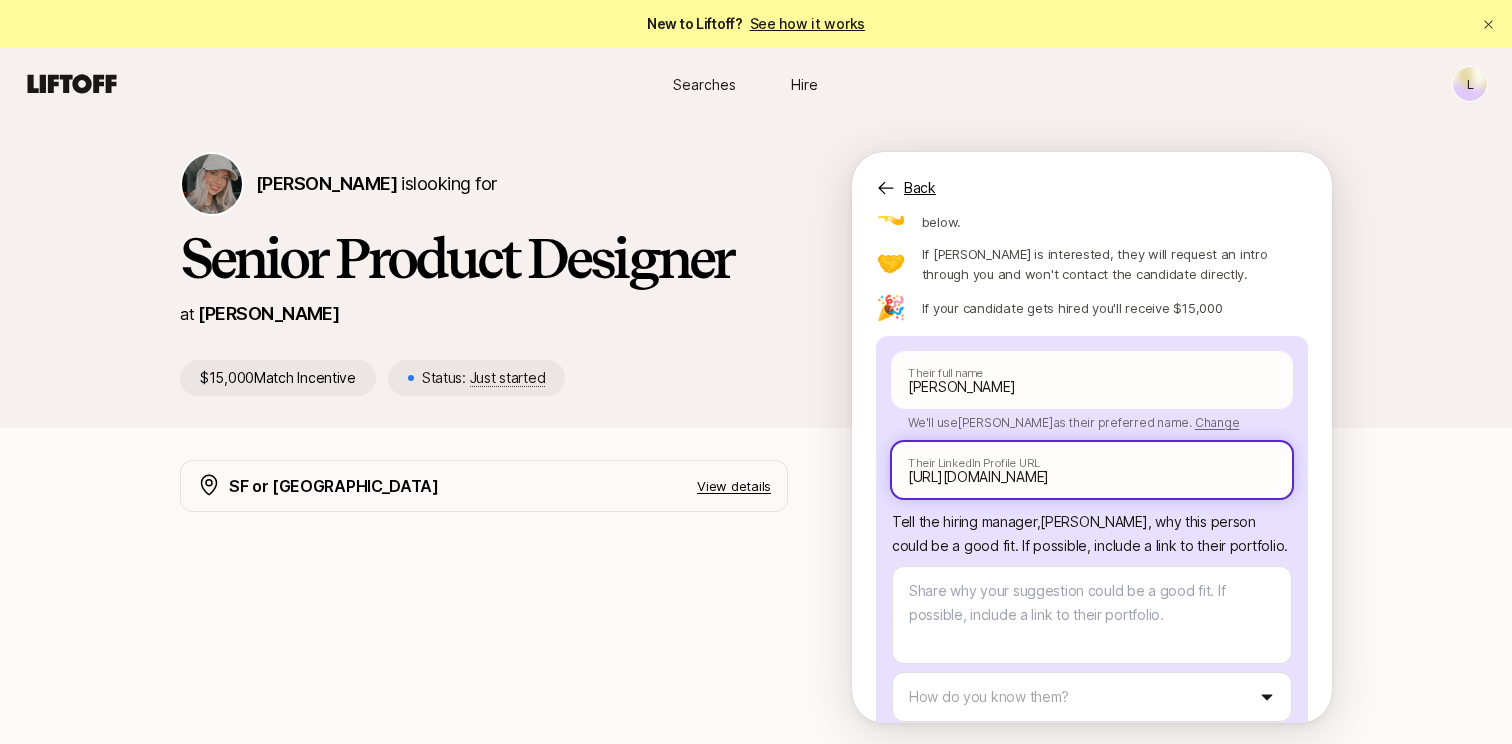 scroll, scrollTop: 222, scrollLeft: 0, axis: vertical 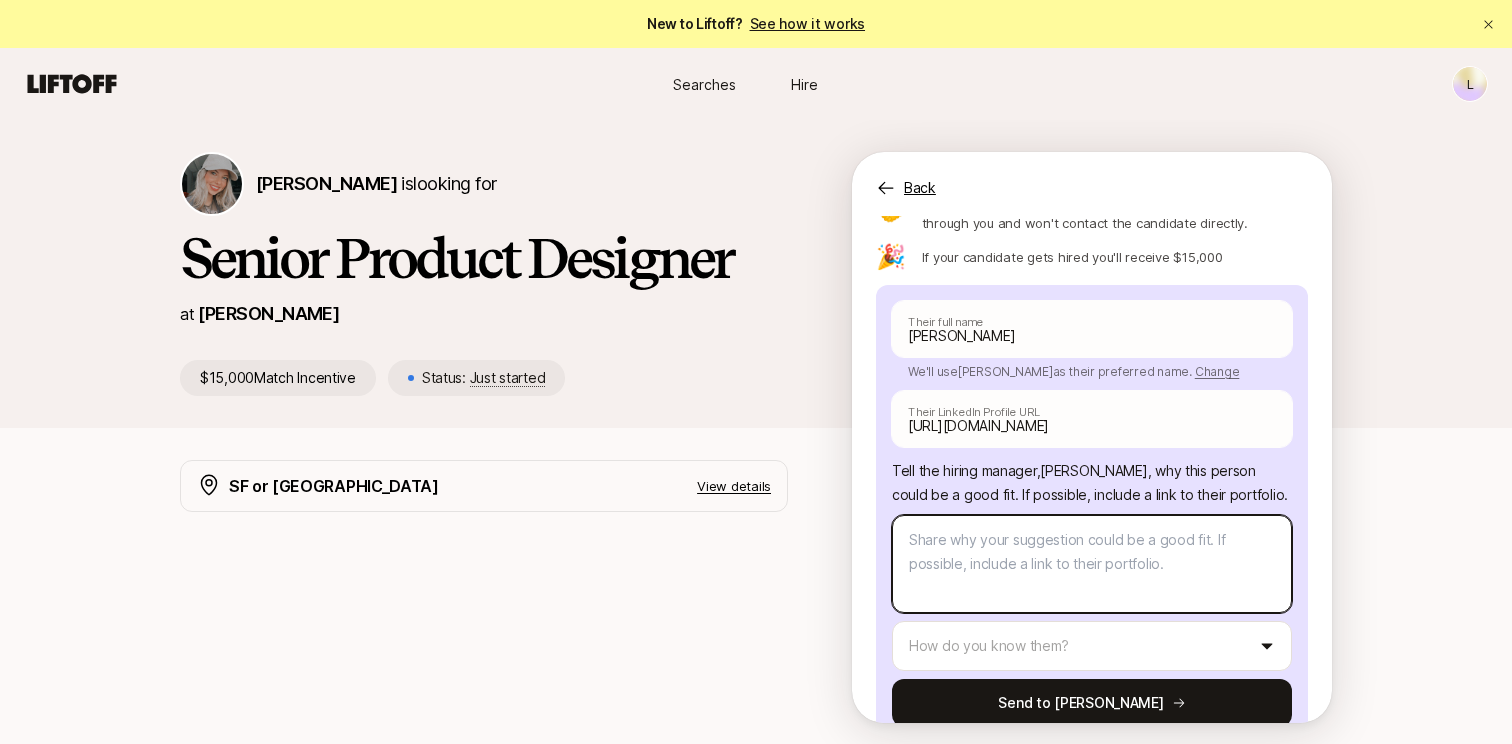 click at bounding box center (1092, 564) 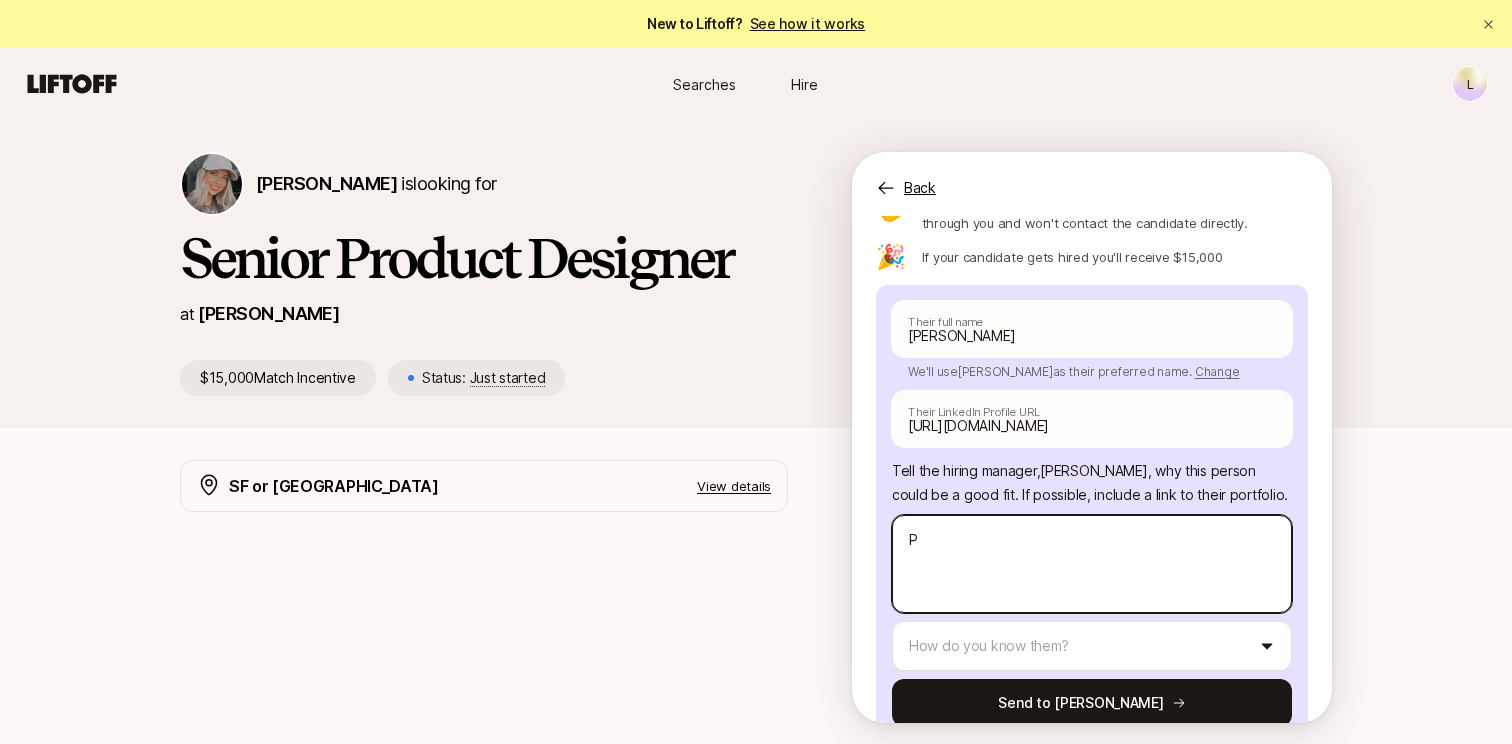 type on "x" 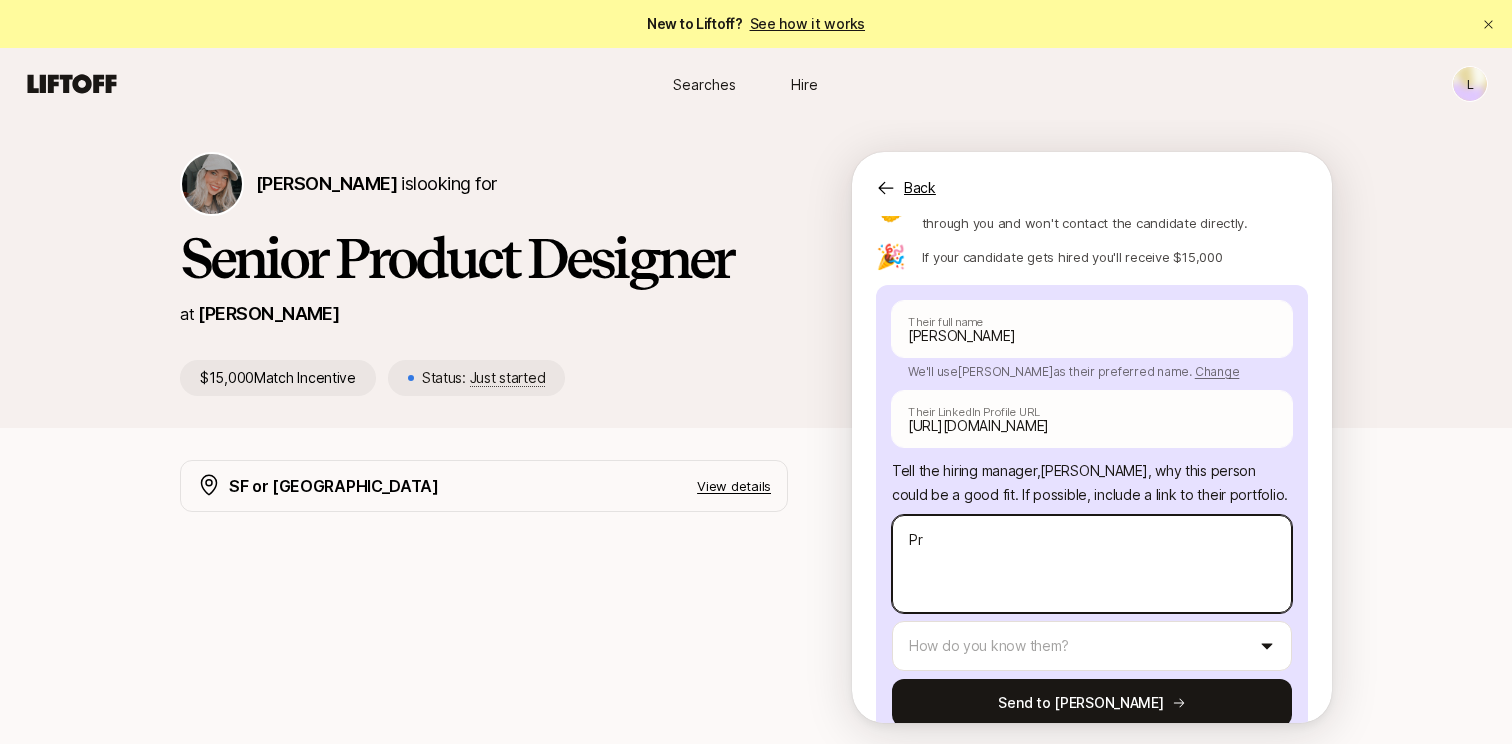 type on "x" 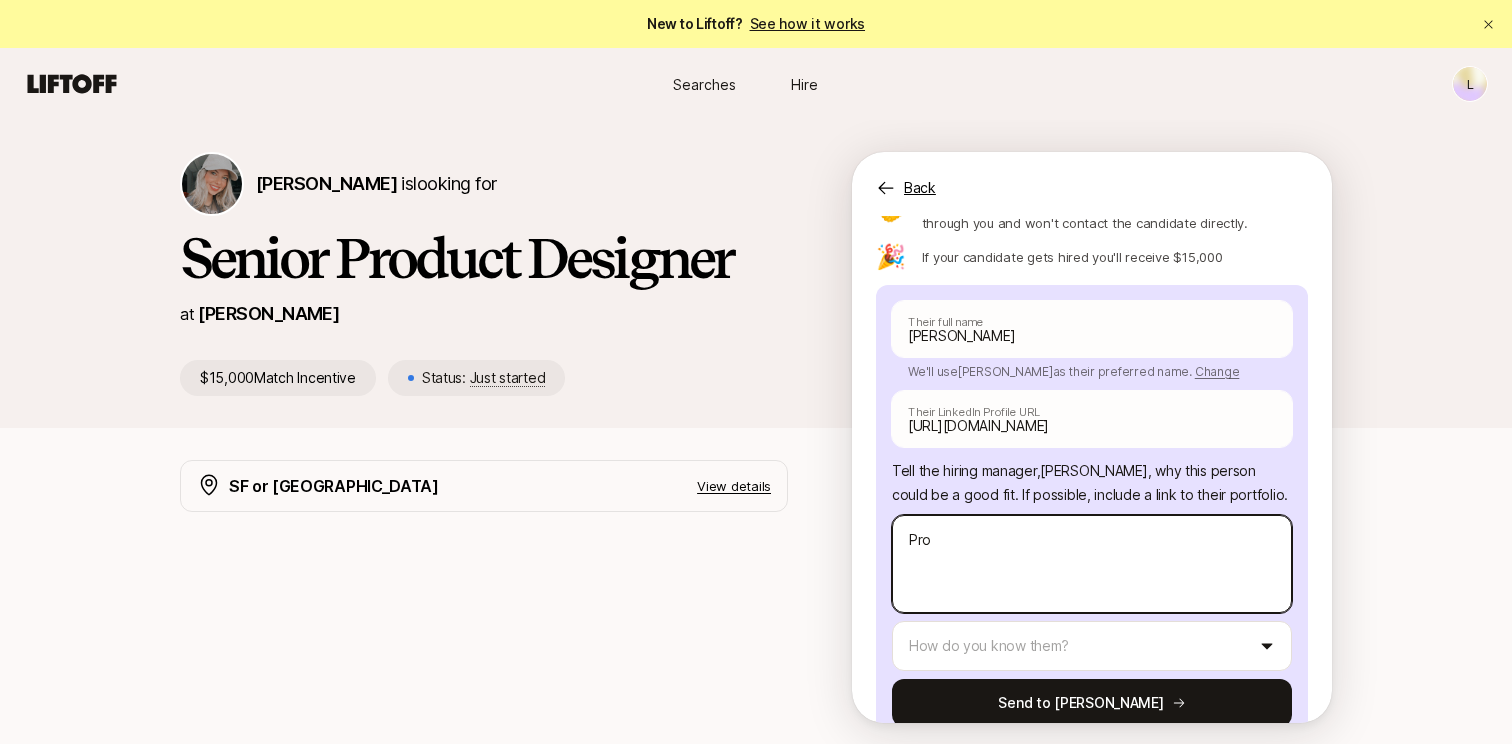 type on "x" 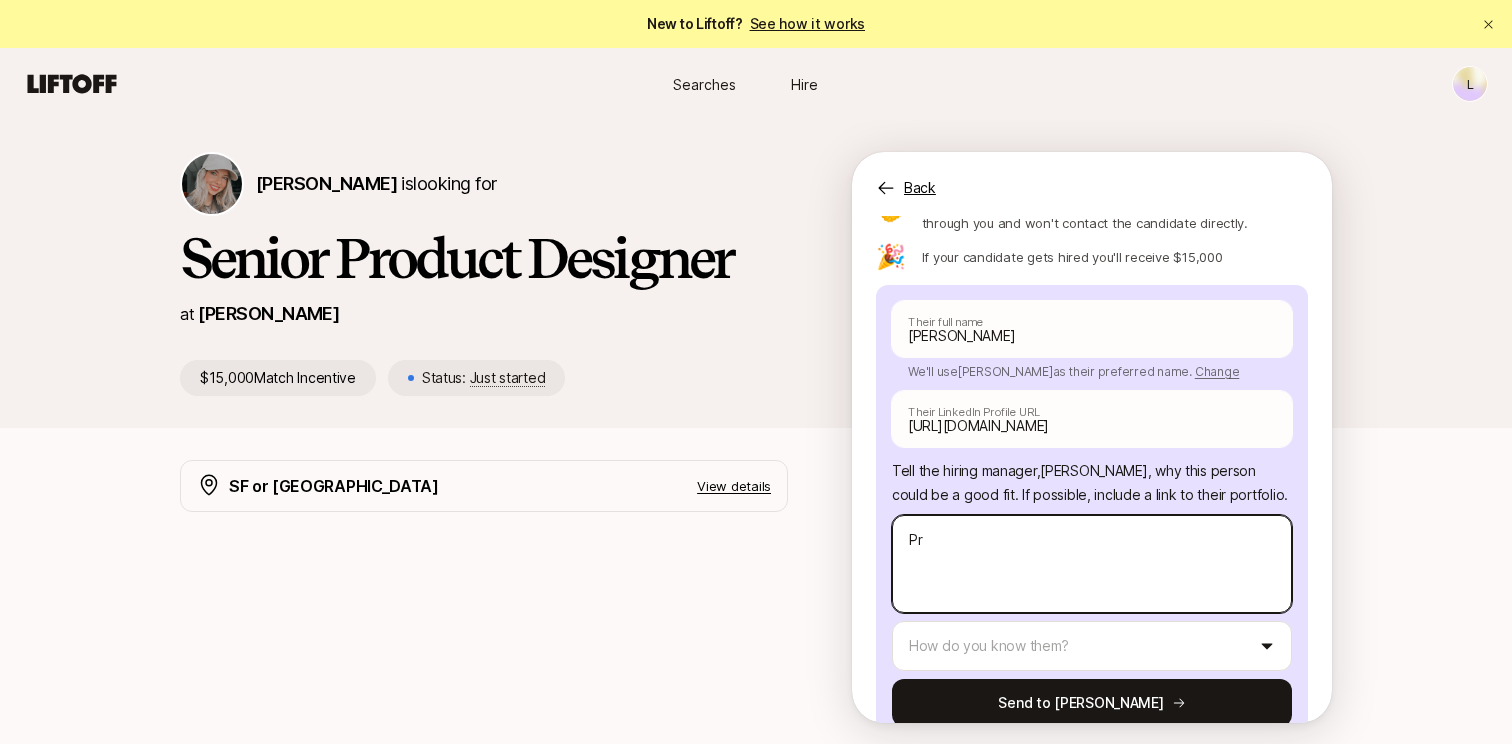 type on "x" 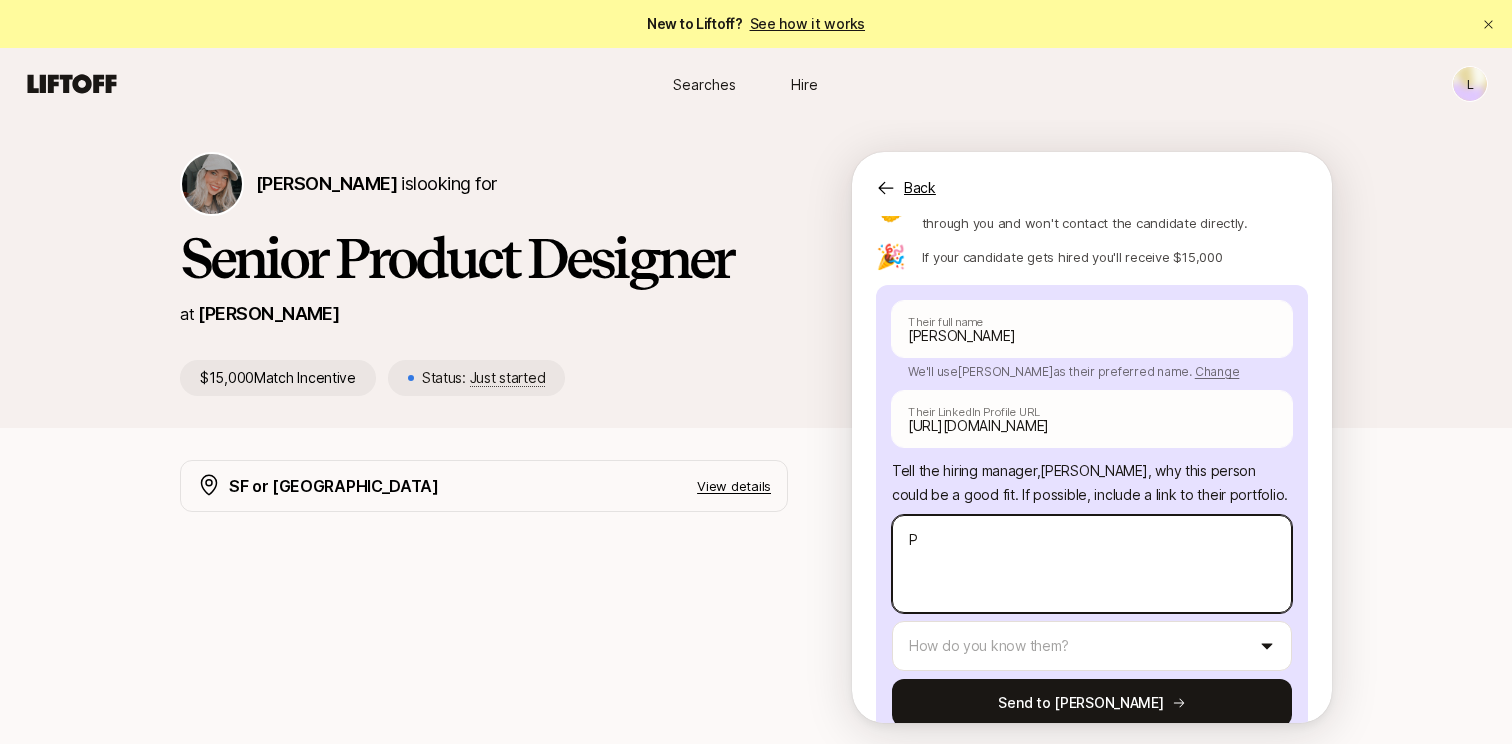 type on "x" 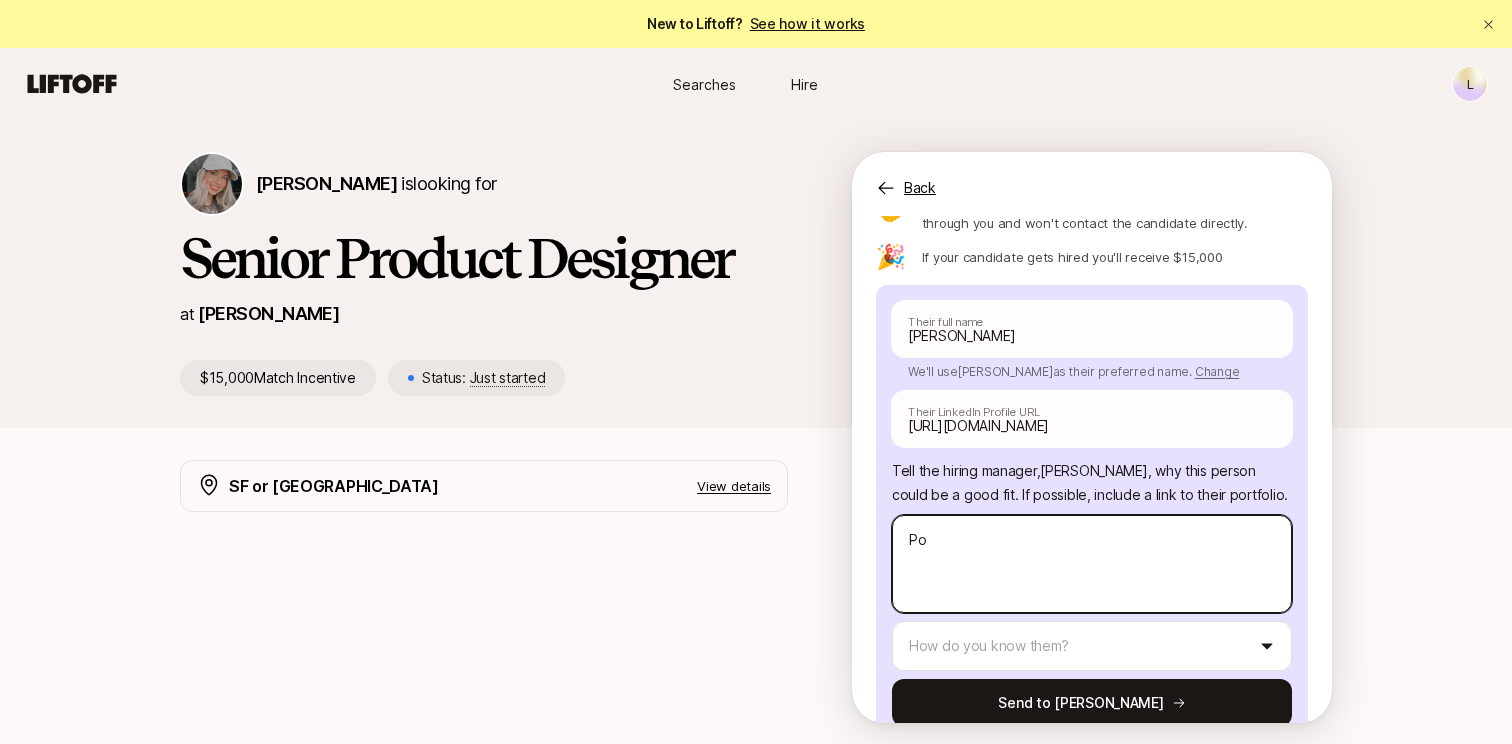 type on "x" 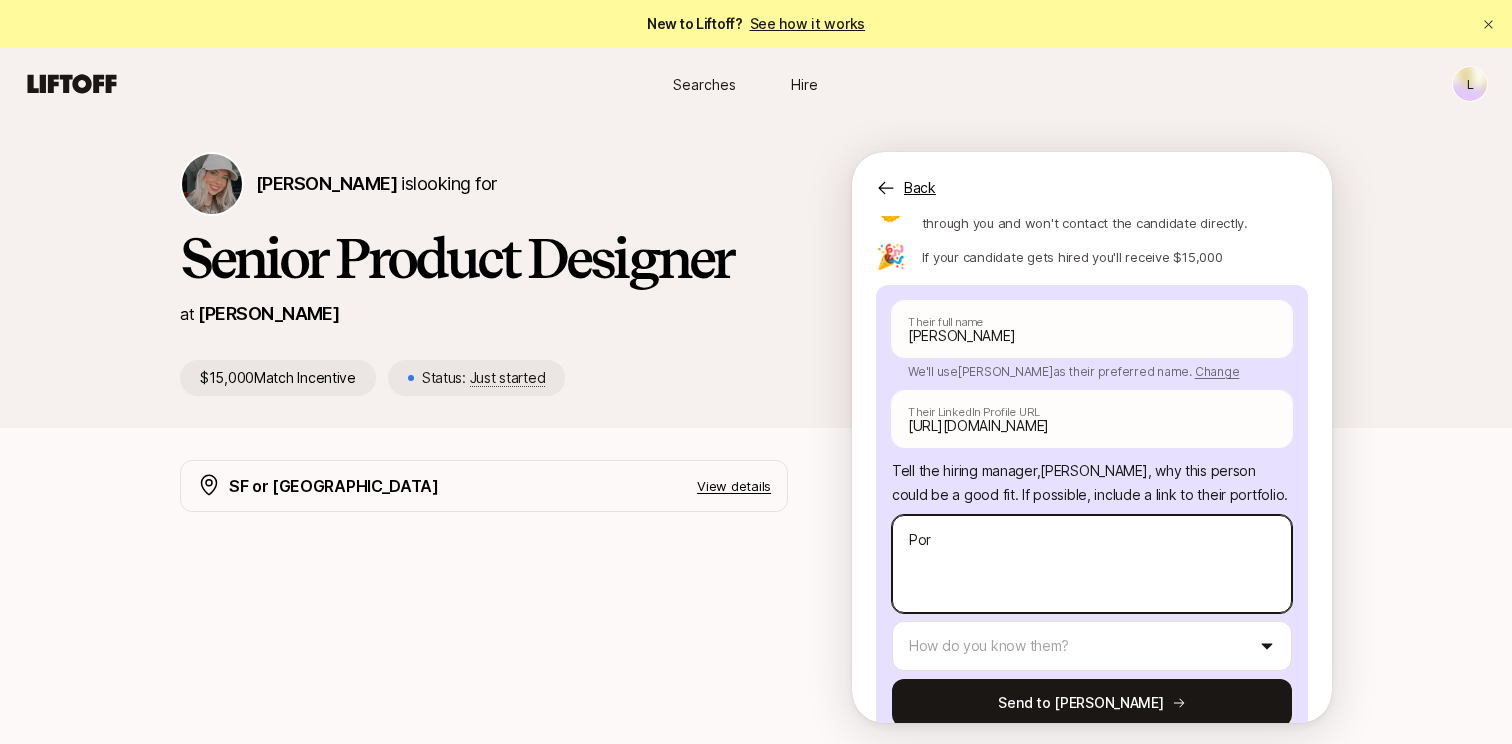 type on "x" 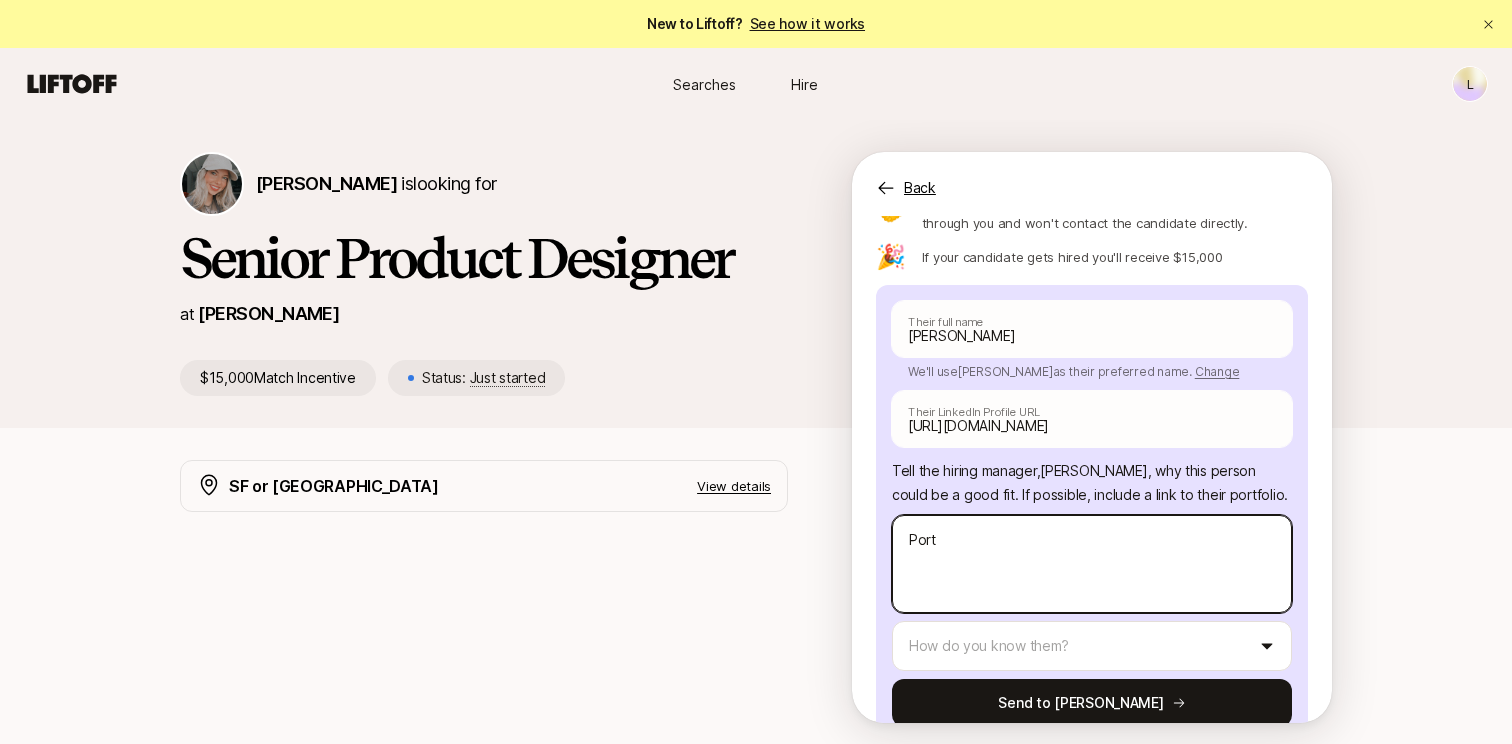 type on "x" 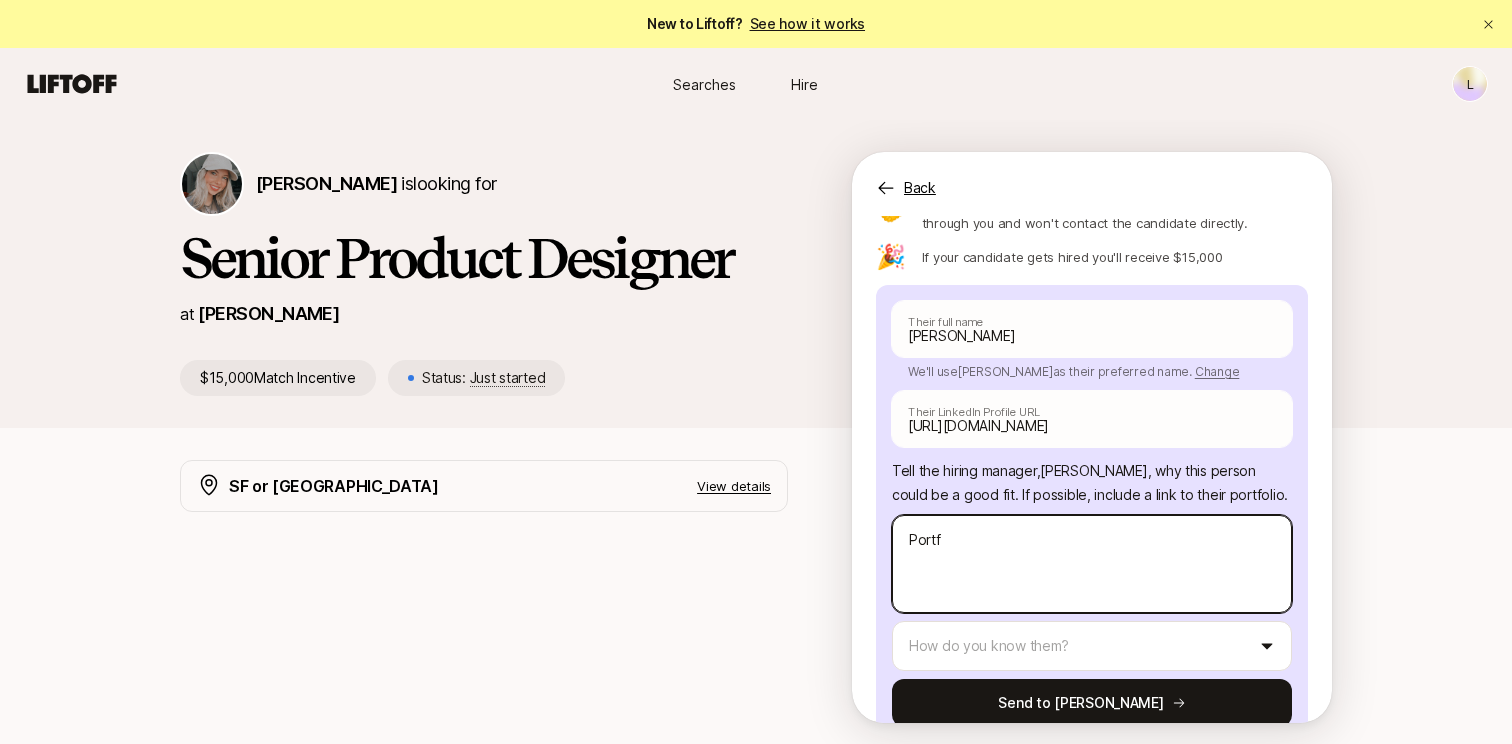 type on "x" 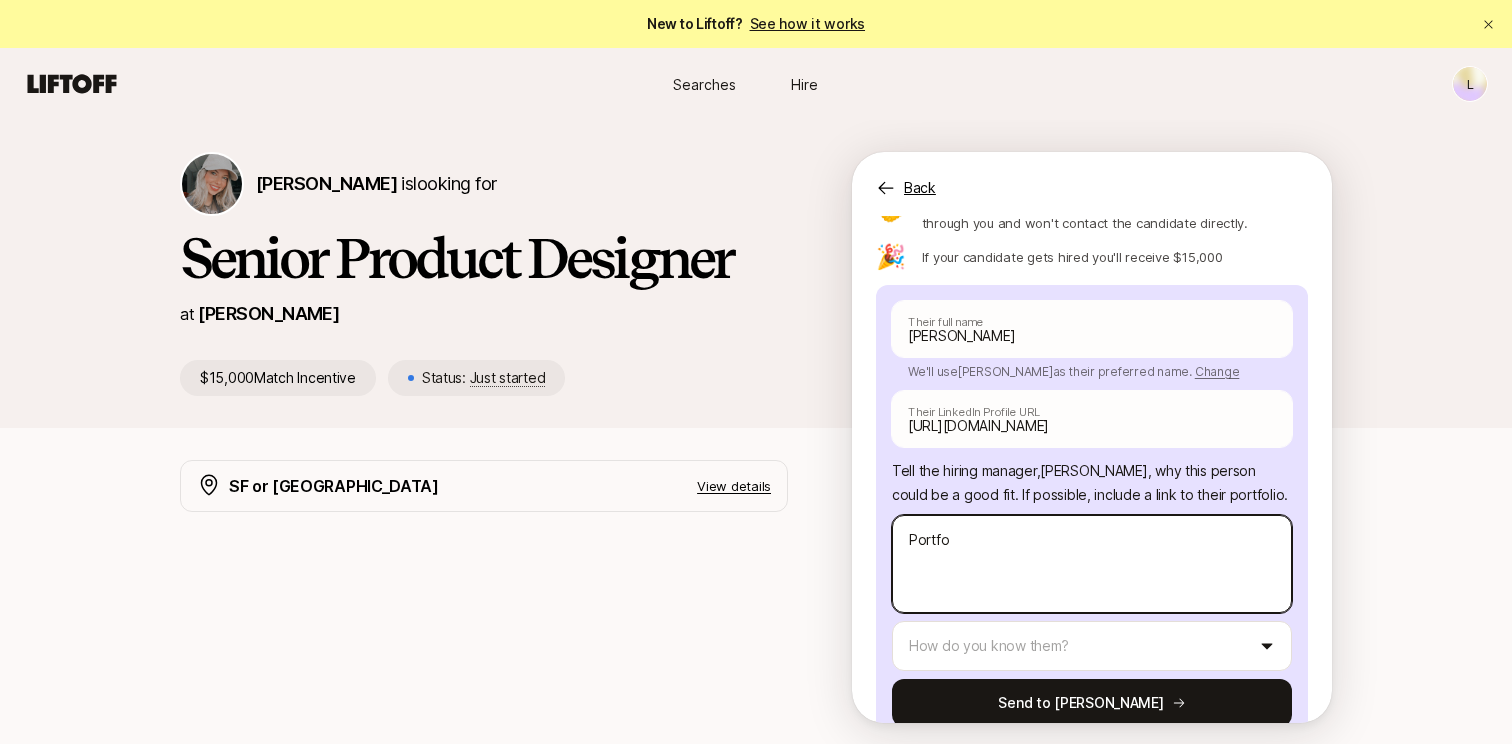 type on "x" 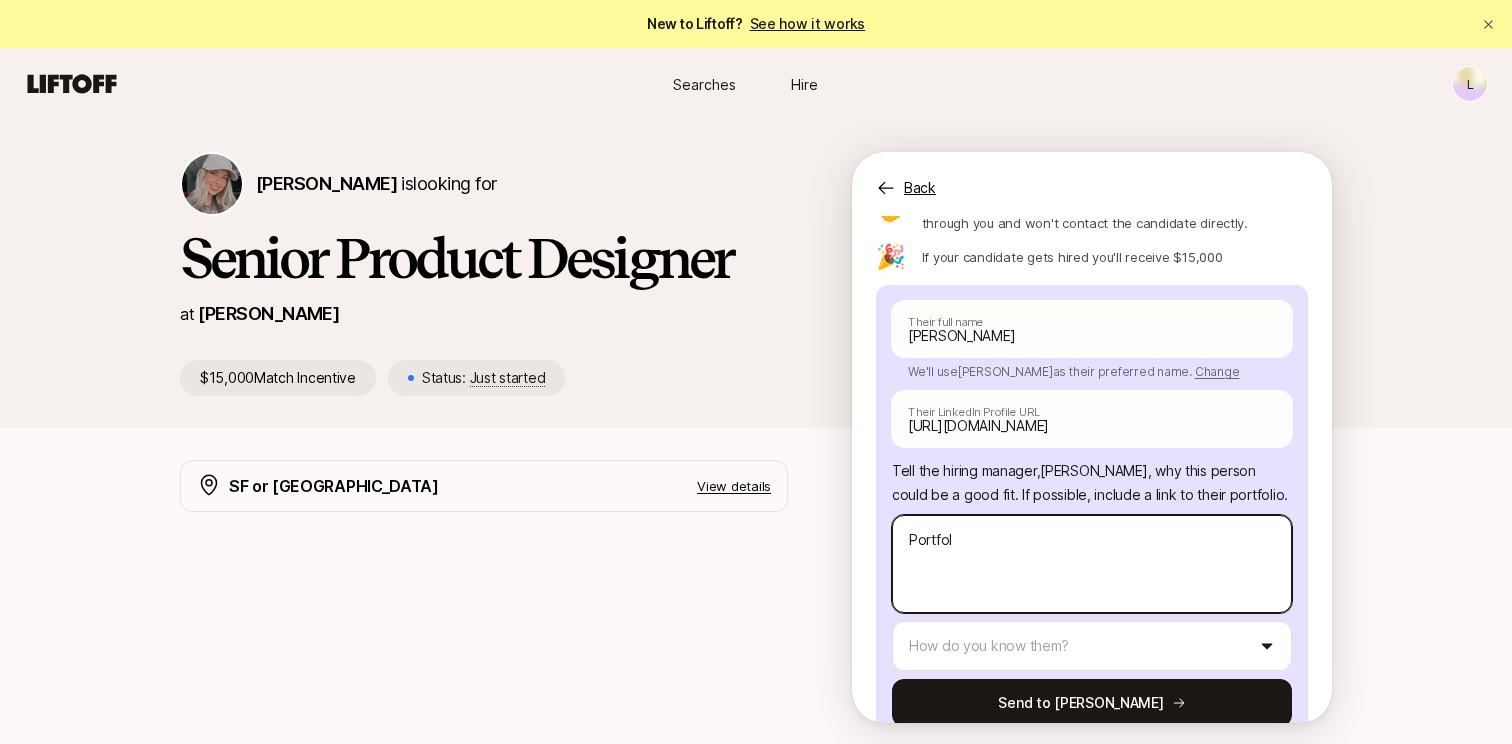 type on "x" 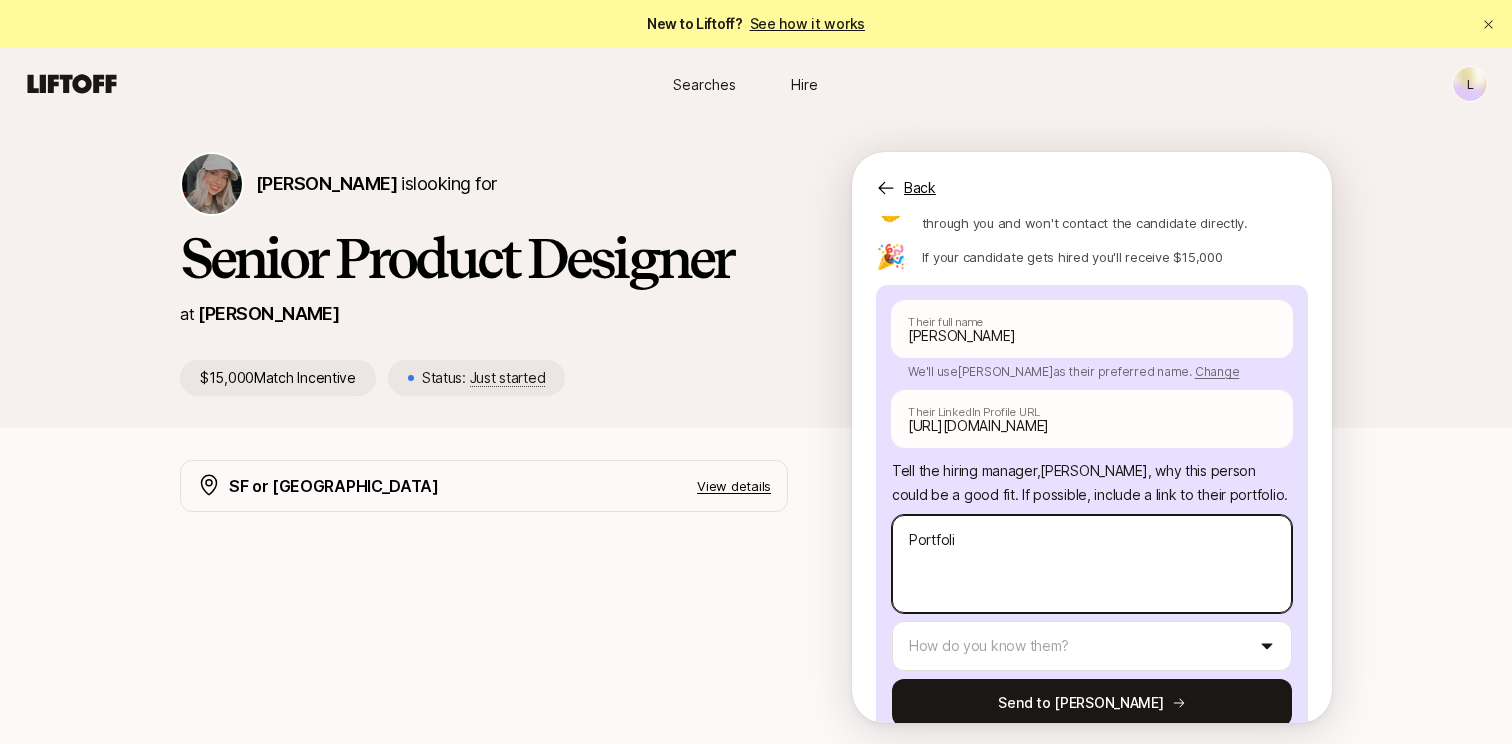 type on "x" 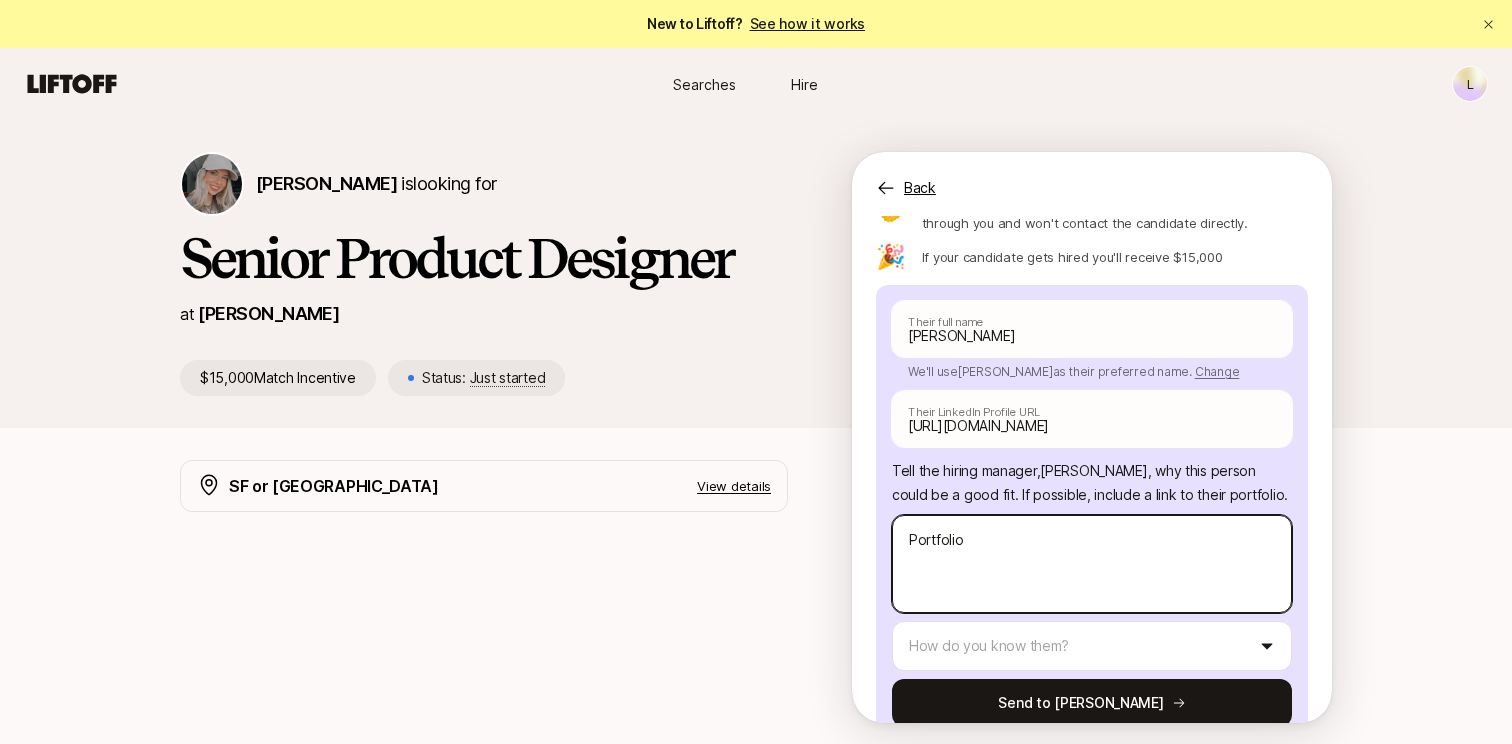 type on "x" 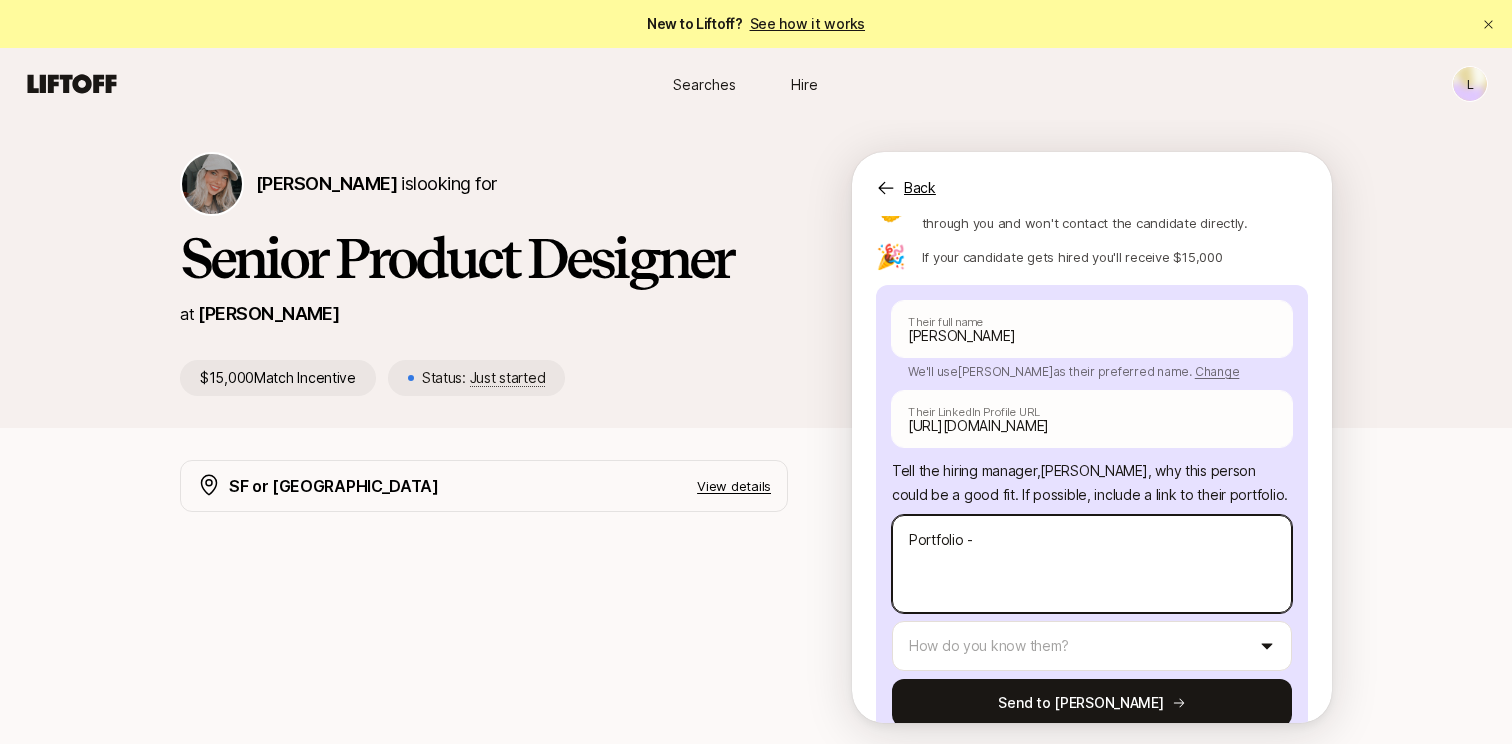 type on "x" 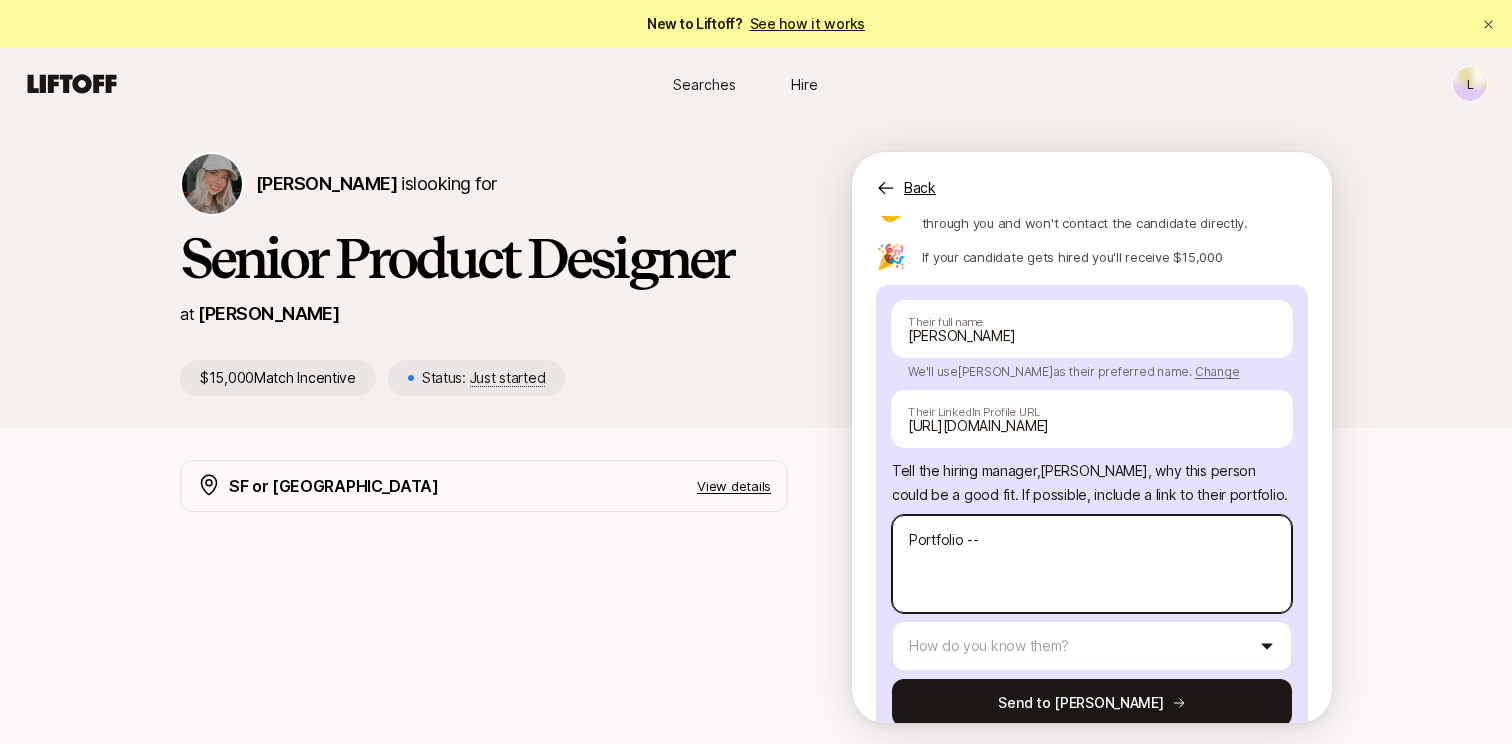 type on "x" 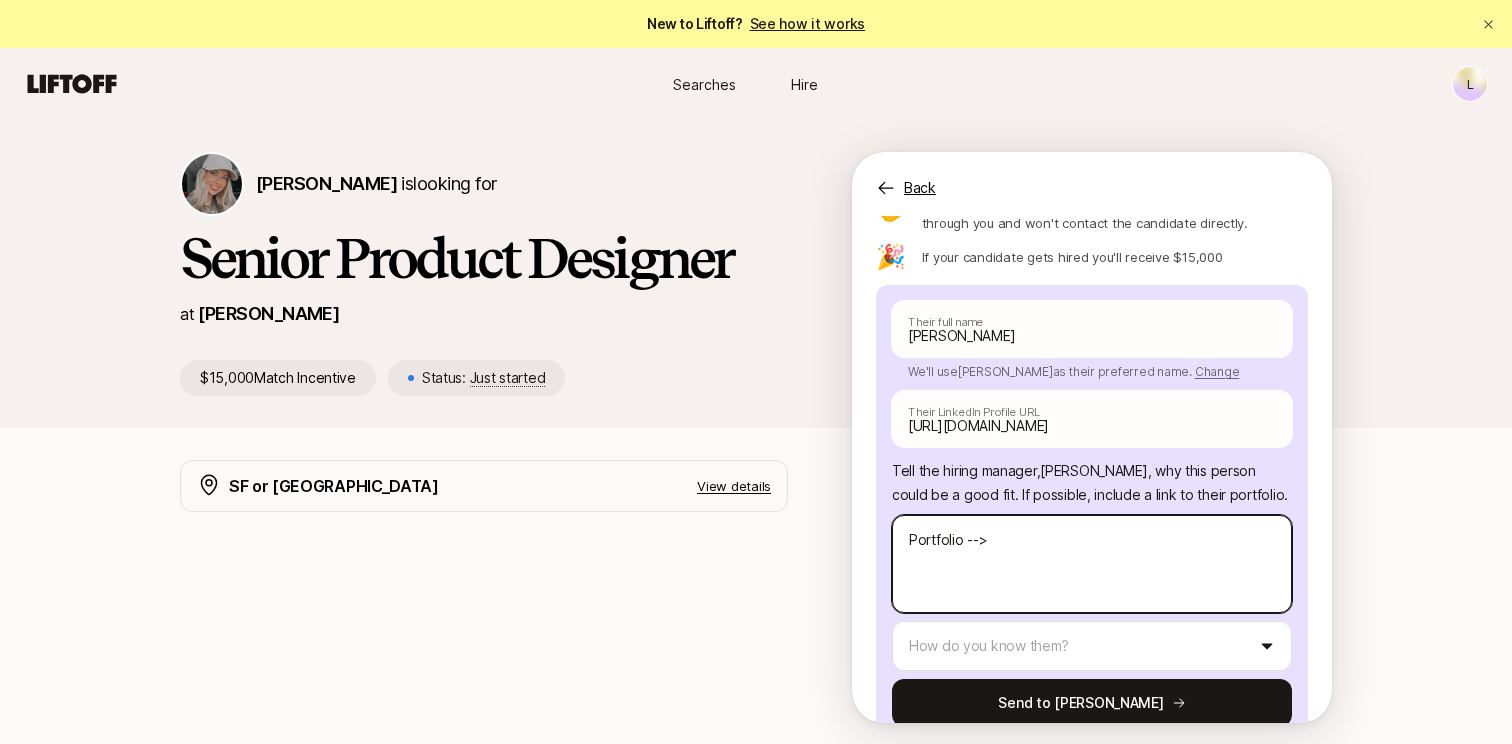 type on "x" 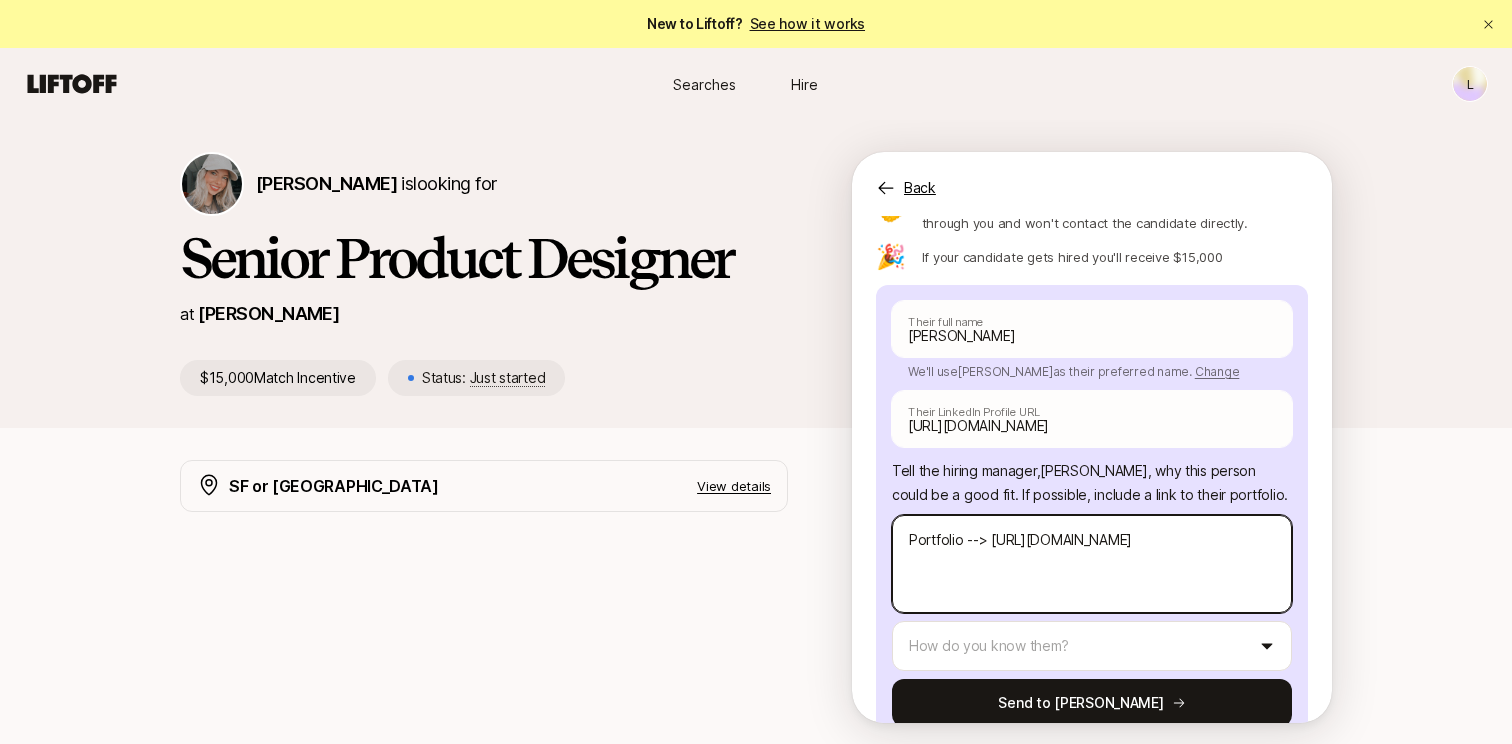 click on "Portfolio --> [URL][DOMAIN_NAME]" at bounding box center [1092, 564] 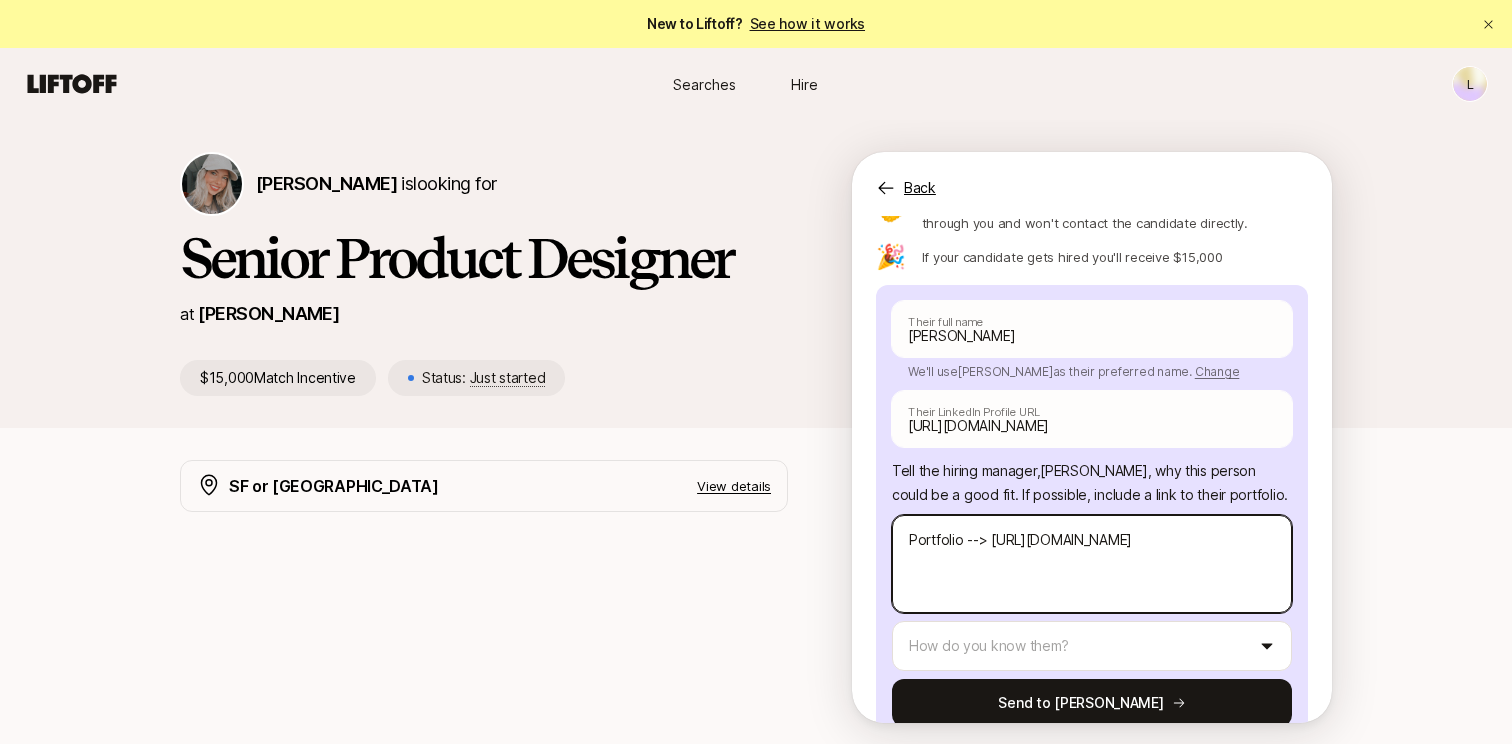 type on "x" 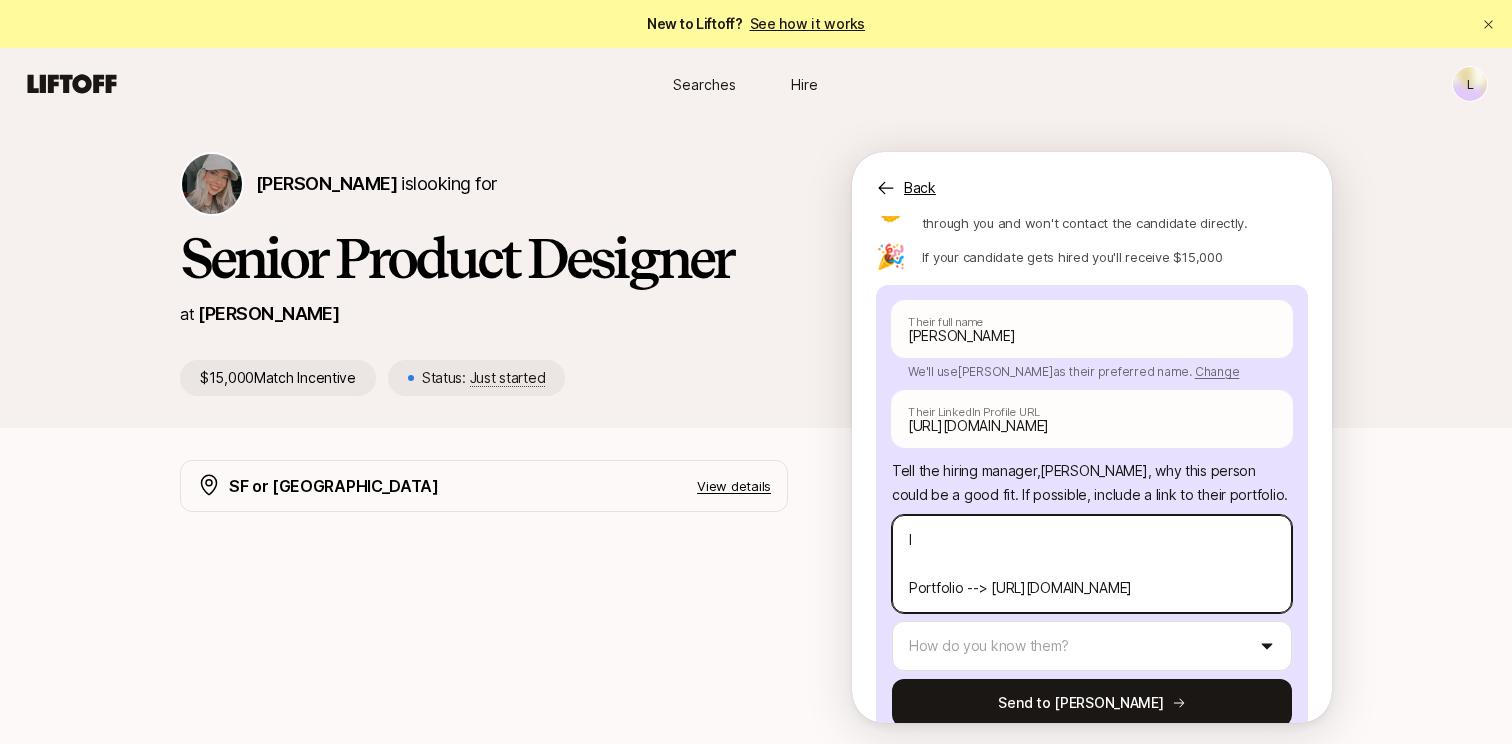 type on "x" 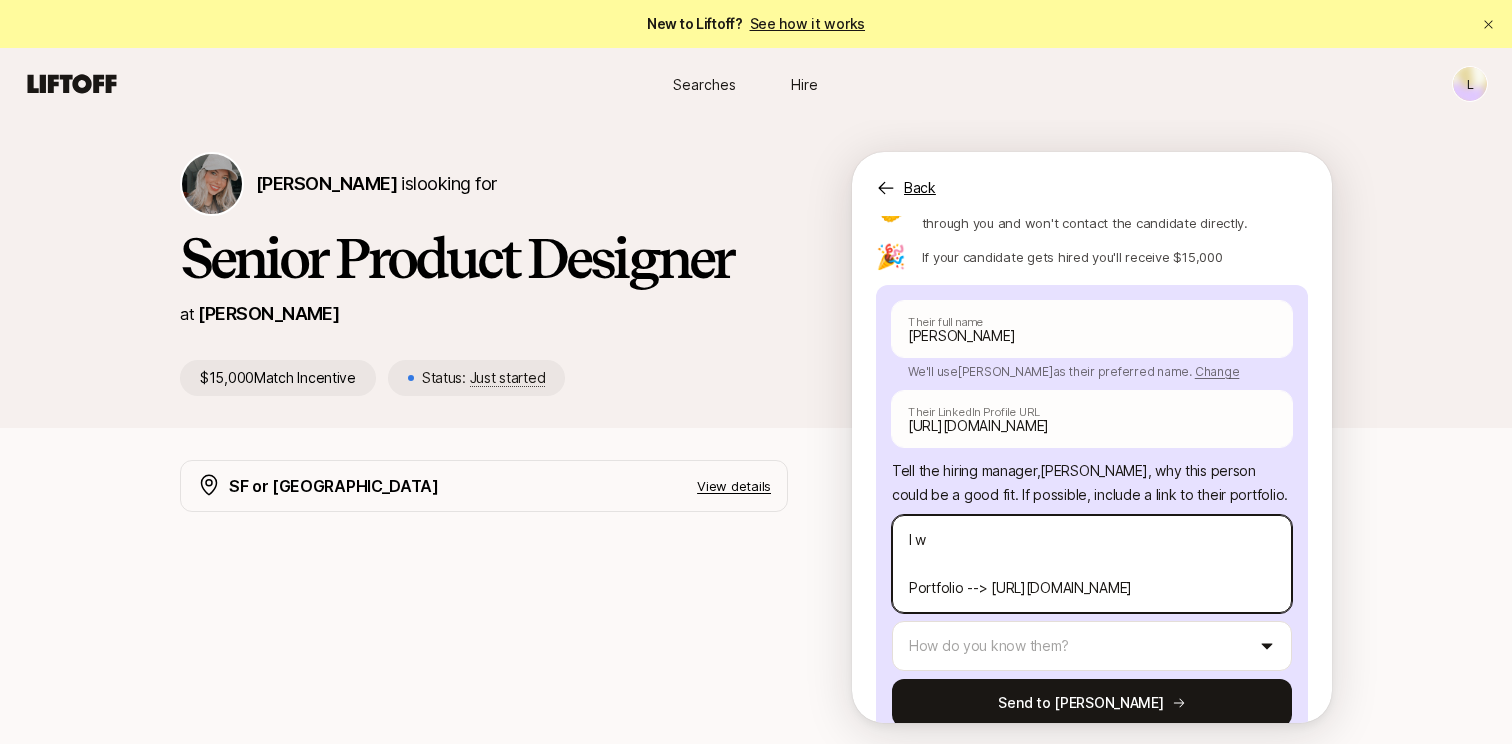 type on "x" 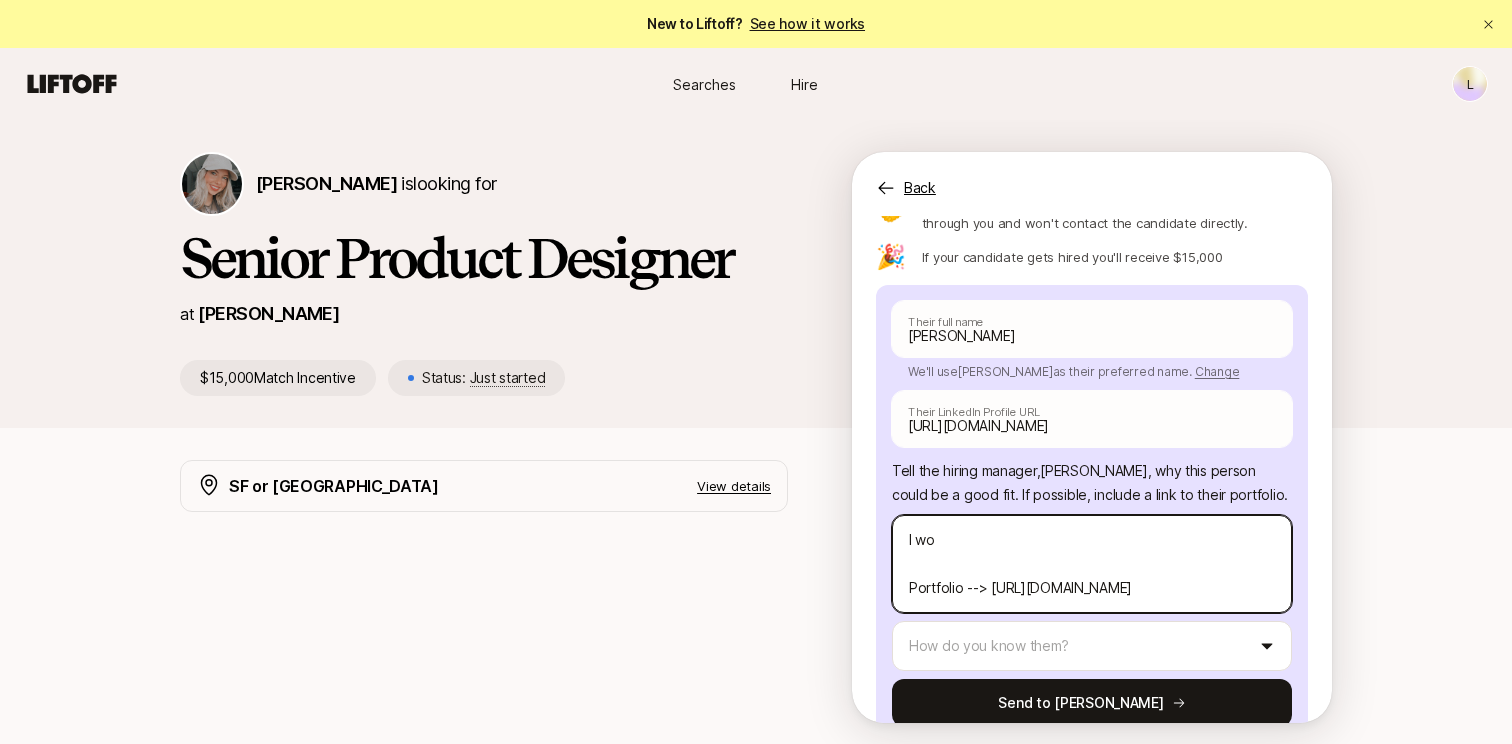 type on "x" 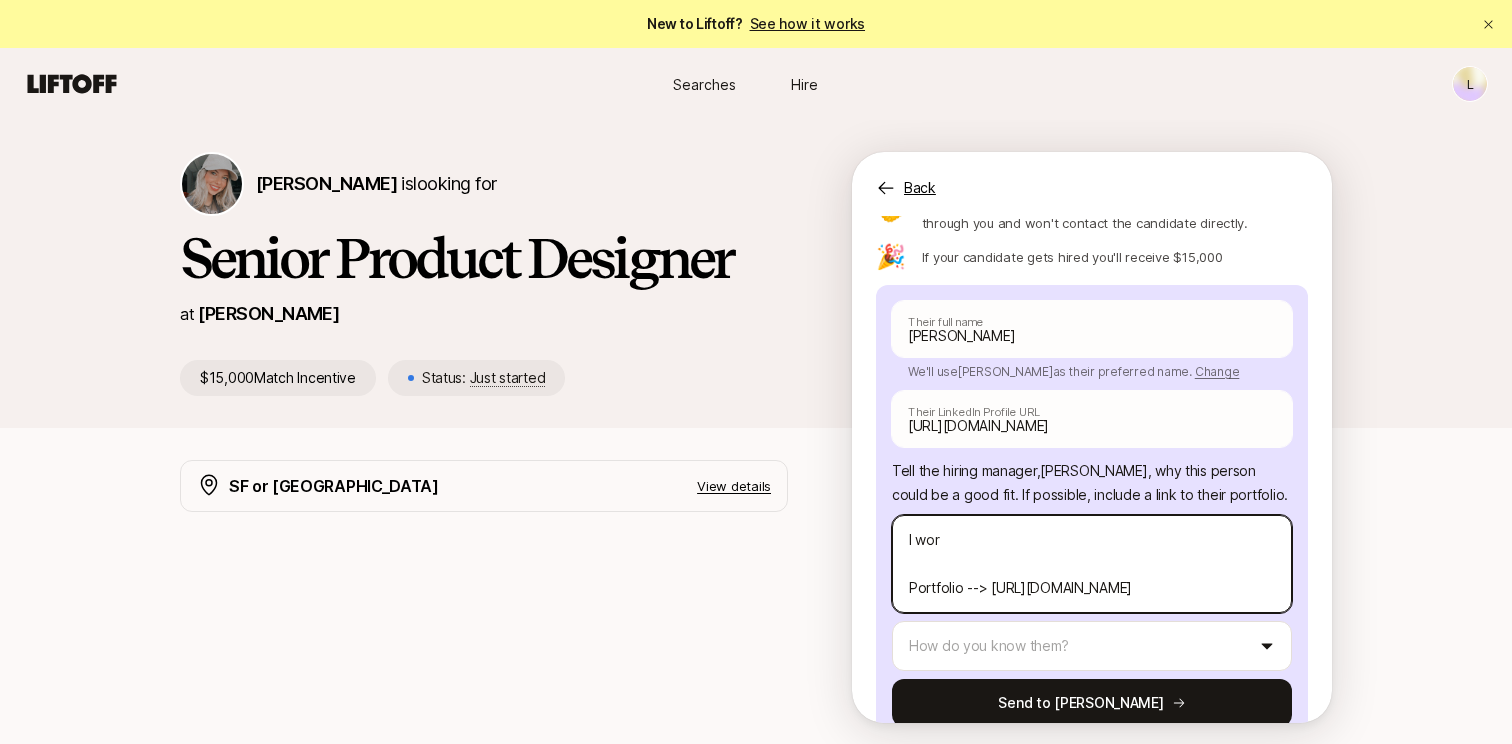 type on "x" 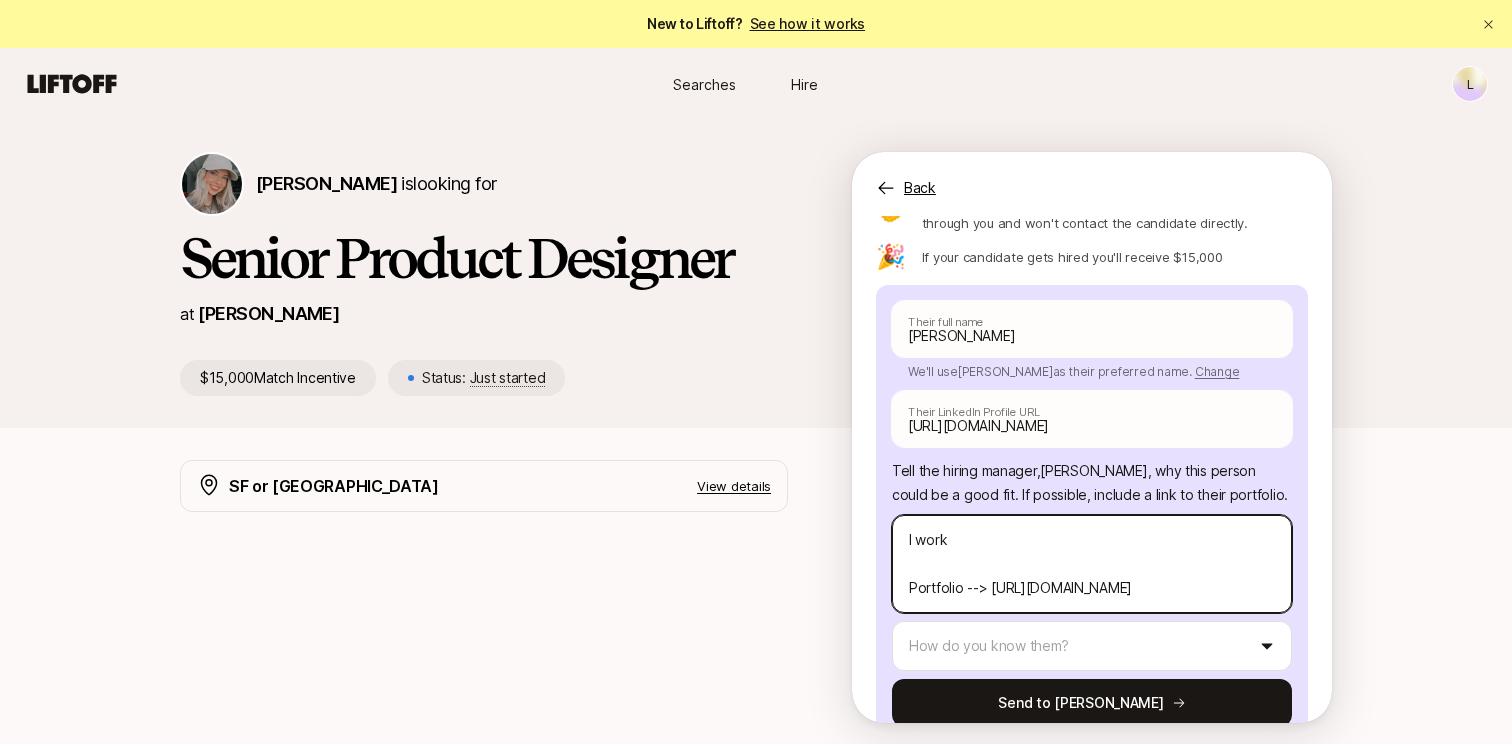 type on "I worke
Portfolio --> [URL][DOMAIN_NAME]" 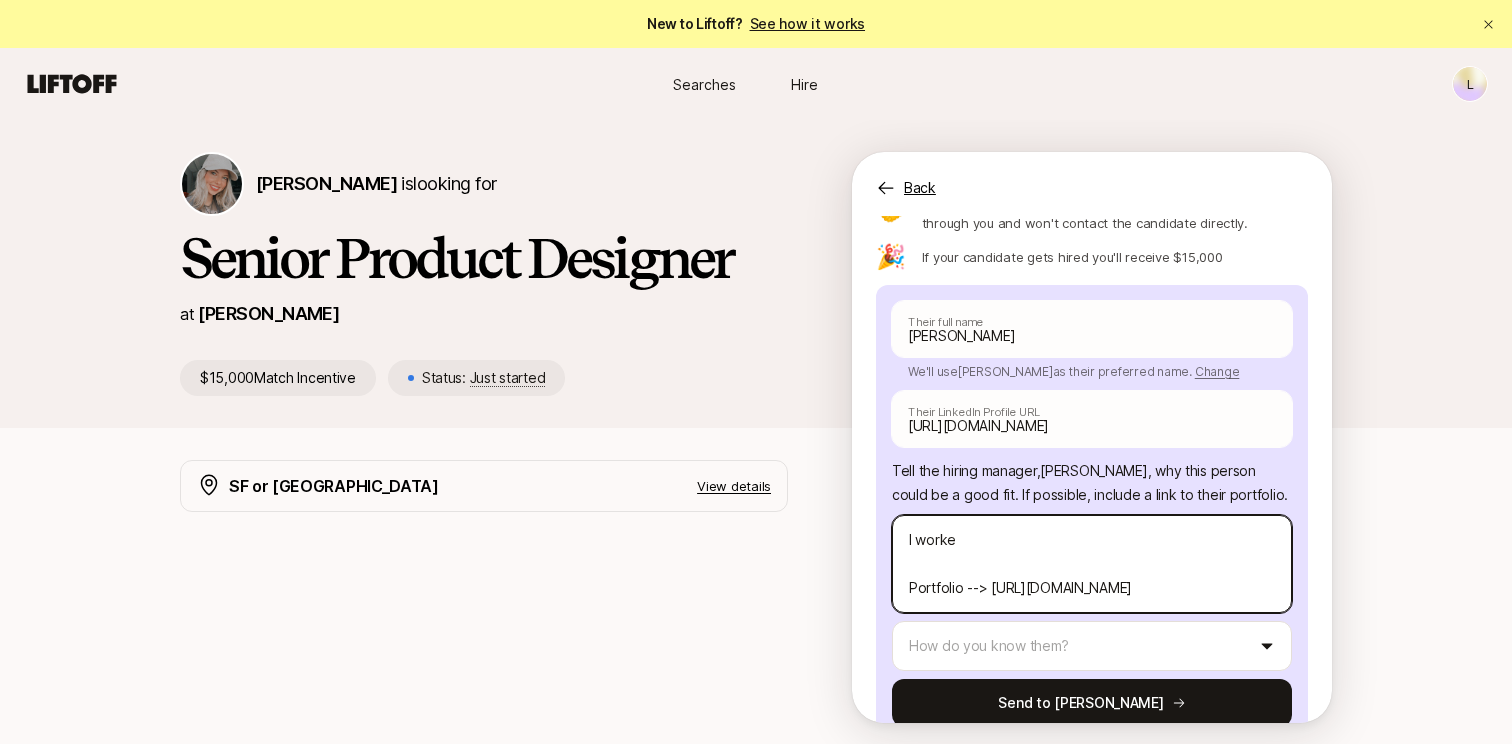 type on "x" 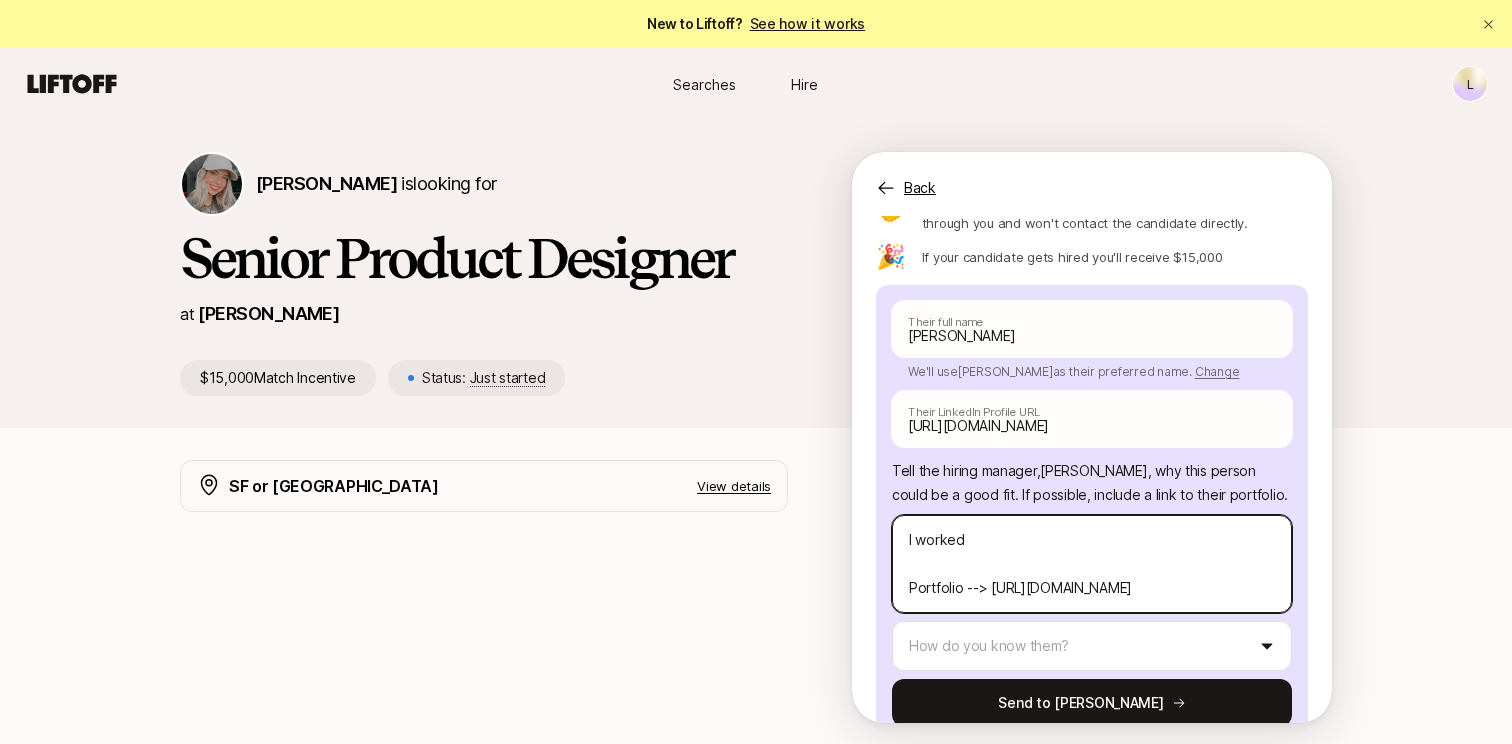 type on "x" 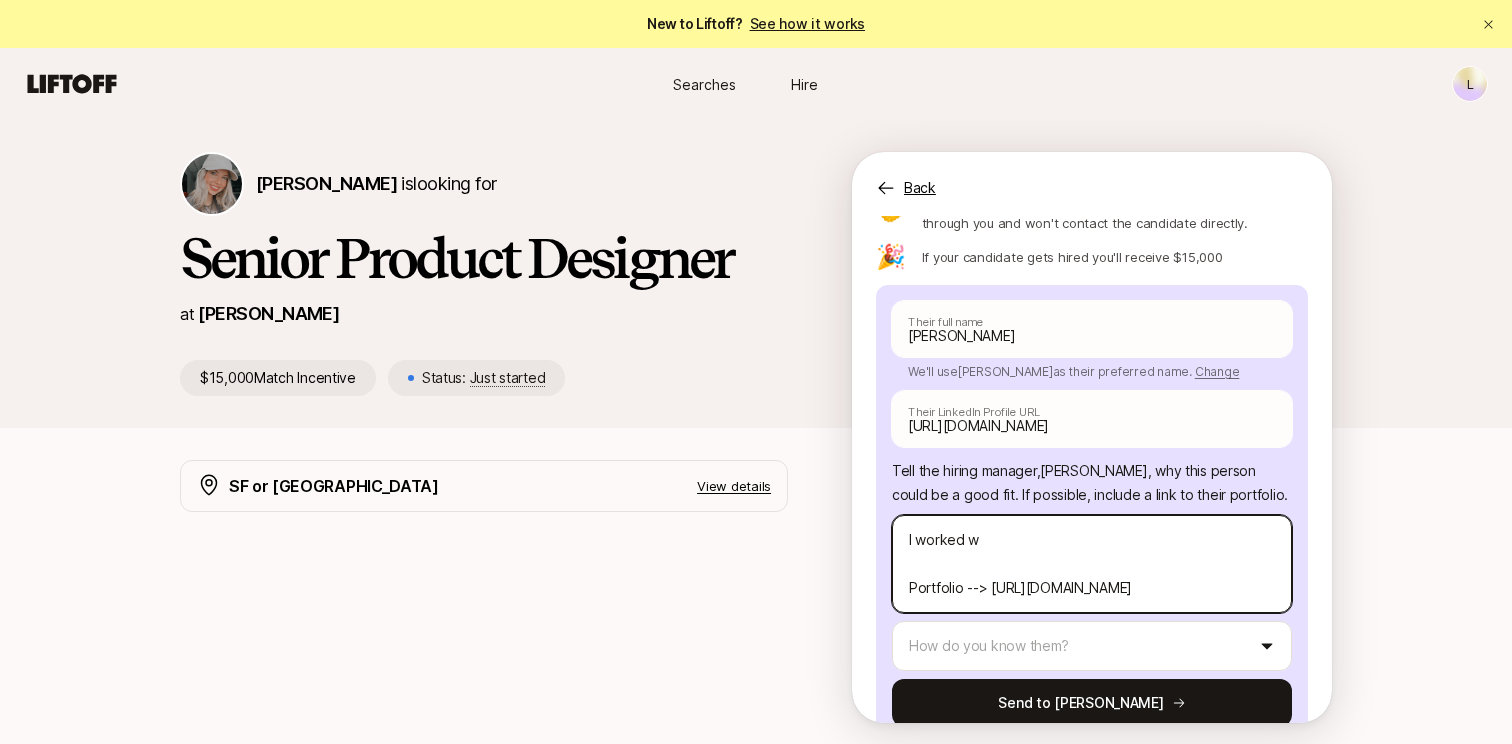 type on "x" 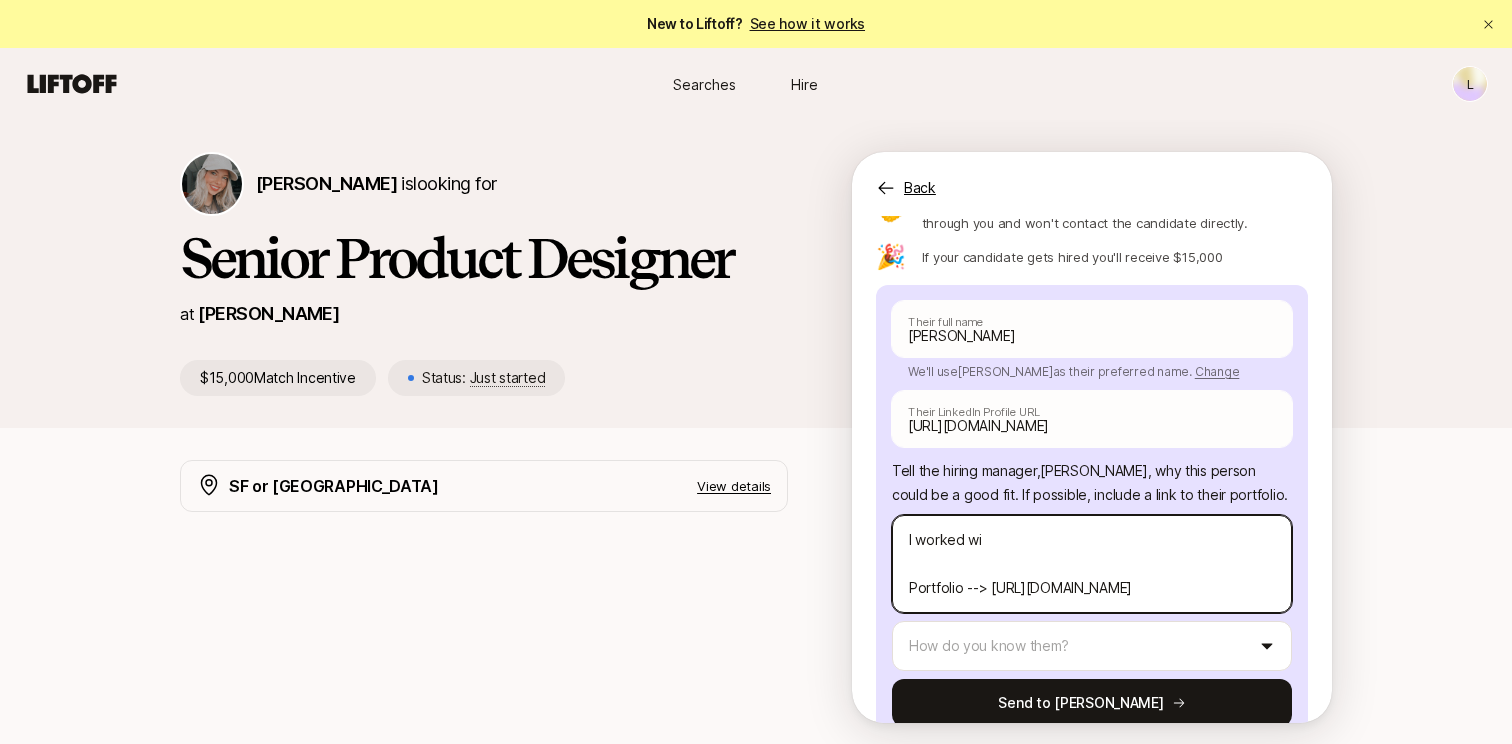 type on "x" 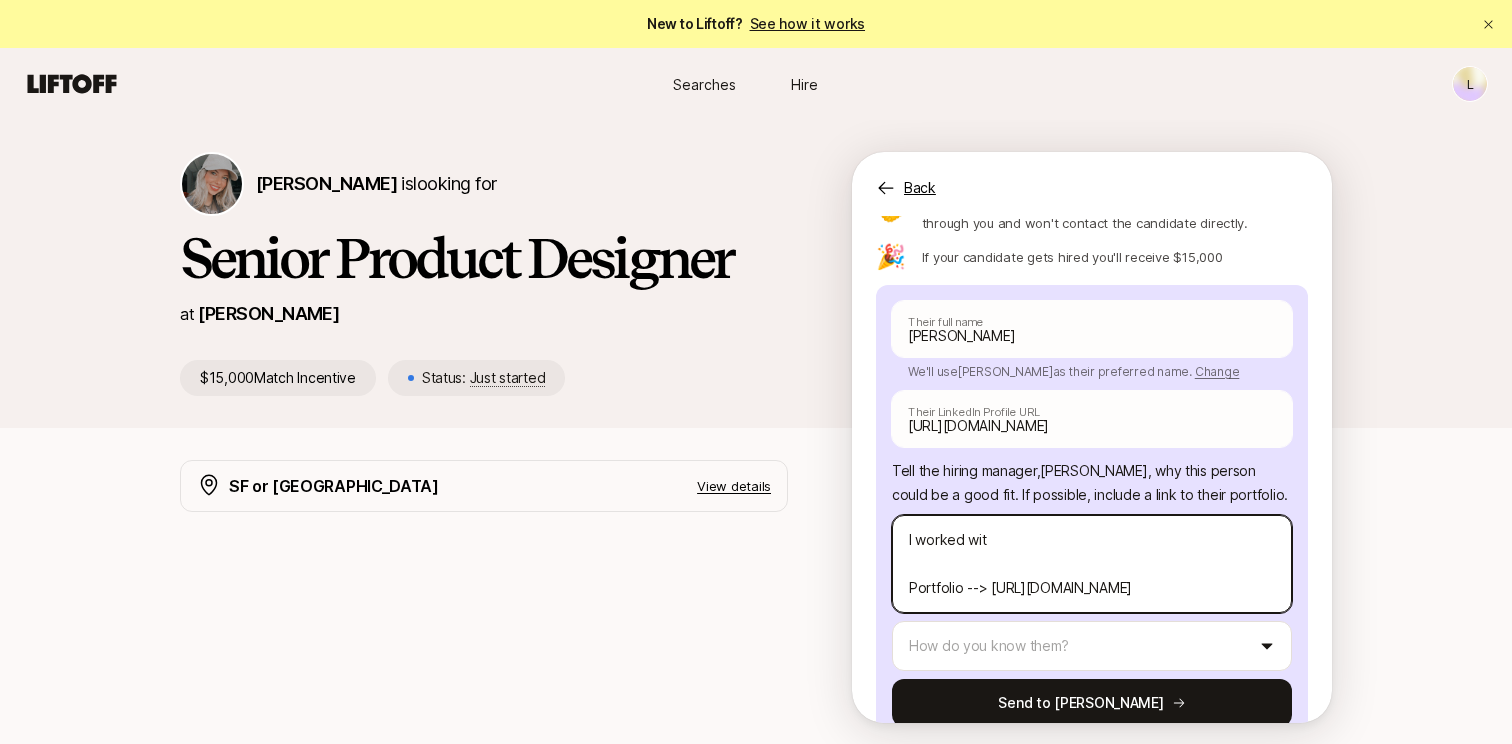 type on "x" 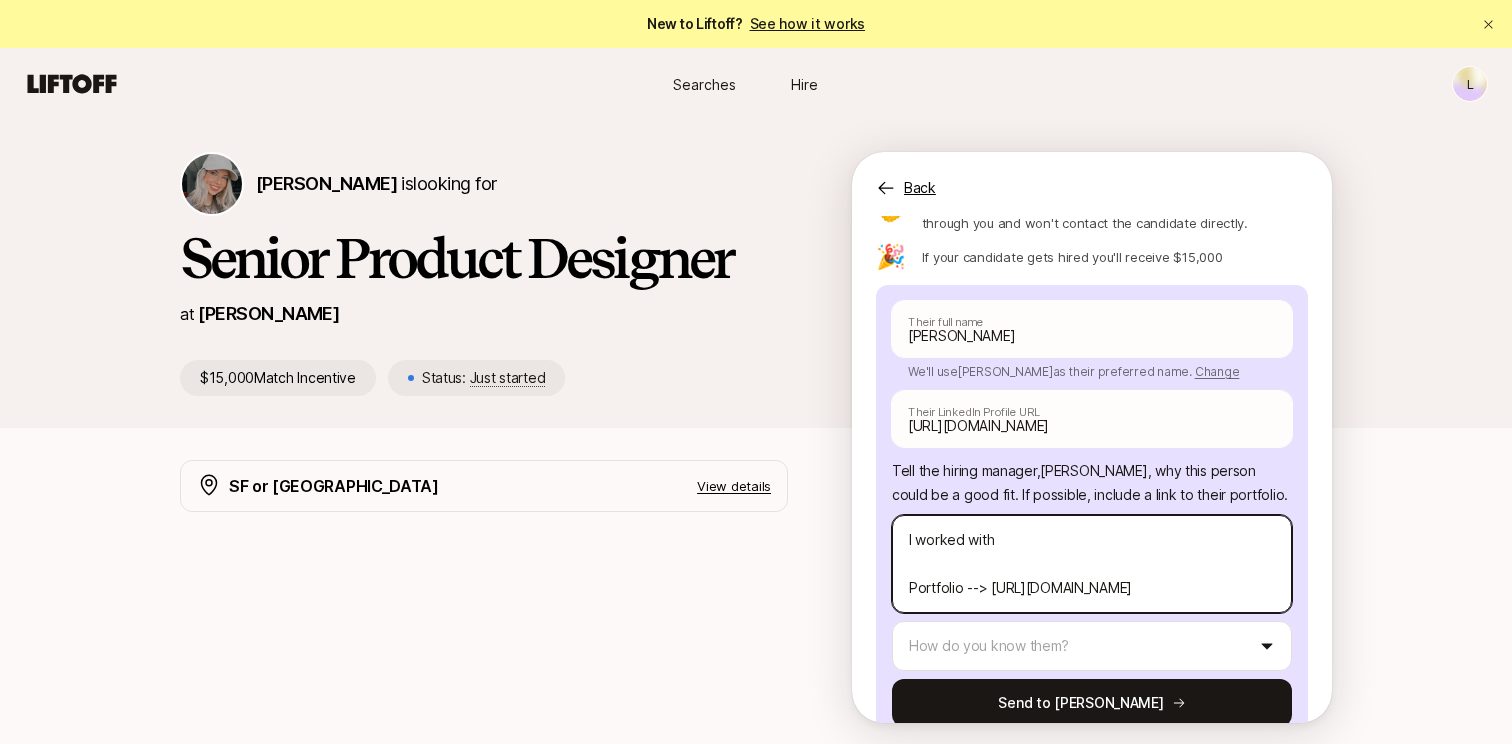 type on "x" 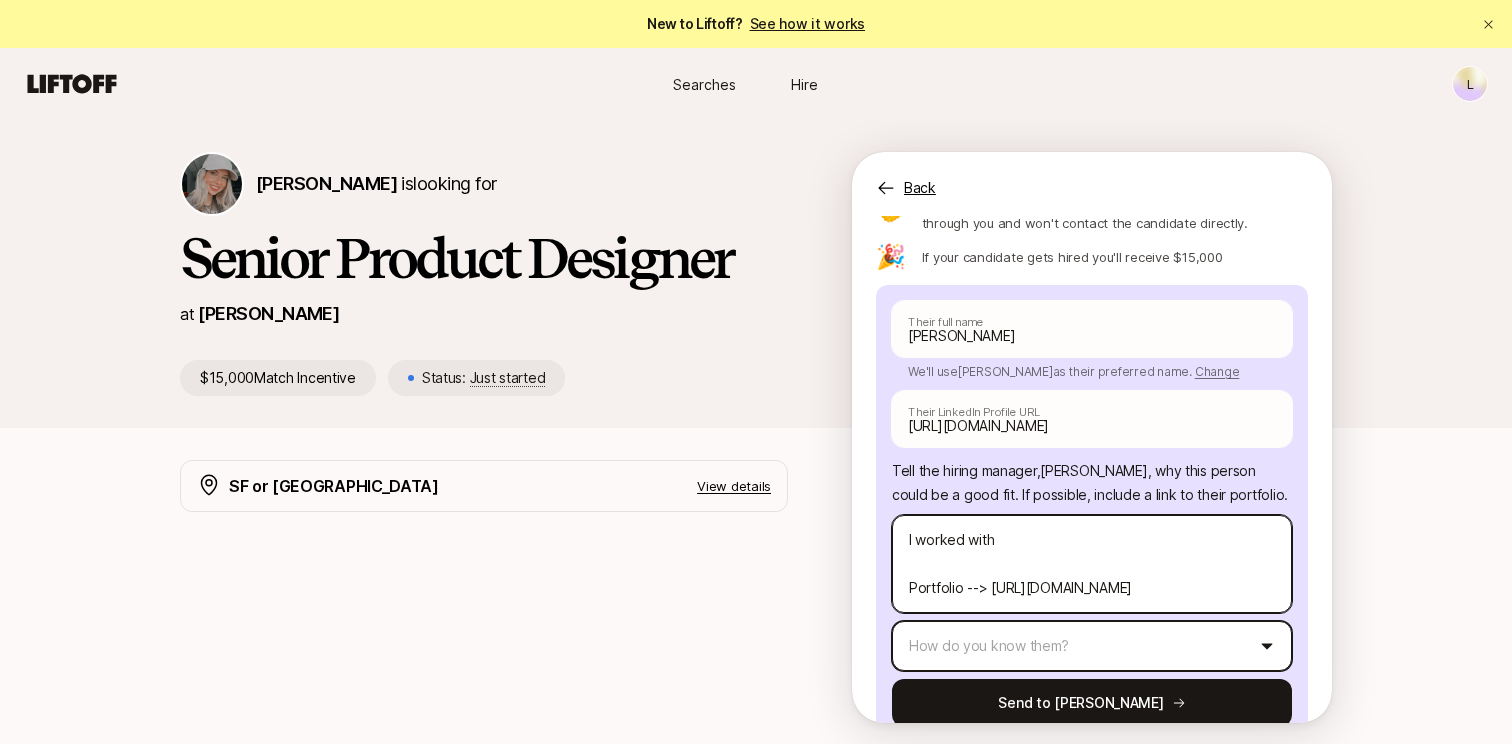 type on "I worked with
Portfolio --> [URL][DOMAIN_NAME]" 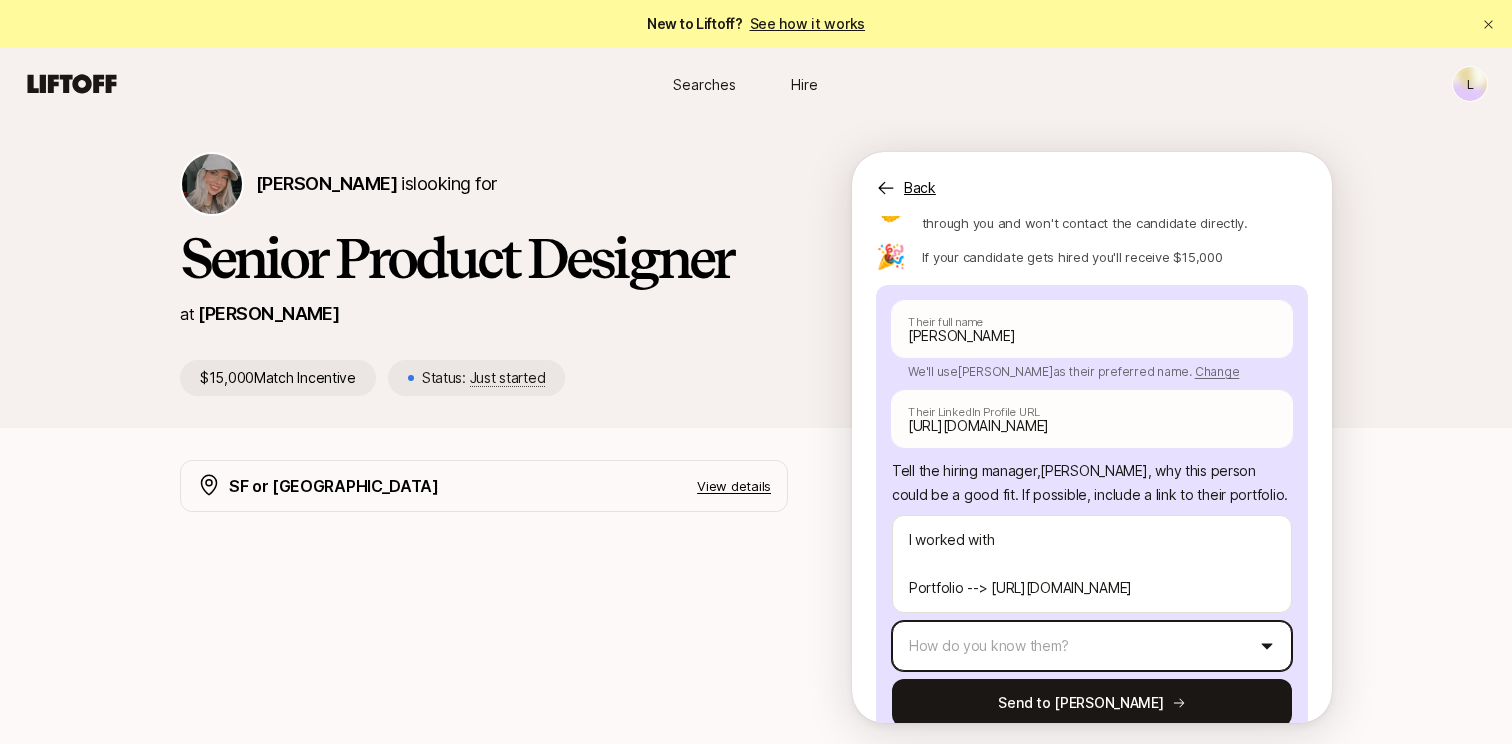 click on "New to Liftoff?   See how it works L Searches Hire Searches Hire L [PERSON_NAME]   is  looking for Senior Product Designer at [PERSON_NAME] $15,000  Match Incentive   Status:   Just started Back Suggest a candidate to [PERSON_NAME] and receive $15,000 if
they are hired Suggest a candidate yourself Share the link with them 💫 Suggest your candidate to [PERSON_NAME] using the form below. 🤝 If [PERSON_NAME] is interested, they will request an intro through you and won't contact the candidate directly. 🎉 If your candidate gets hired you'll receive $15,000 [PERSON_NAME] Their full name   We'll use  [PERSON_NAME]  as their preferred name.   Change [PERSON_NAME] Their preferred name   [URL][DOMAIN_NAME] Their LinkedIn Profile URL   Tell the hiring manager,  [PERSON_NAME] , why this person could be a good fit . If possible, include a link to their portfolio. I worked with
Portfolio --> [URL][DOMAIN_NAME] How do you know them? Send to [PERSON_NAME]   SF or NY View details We're looking for an exceptional" at bounding box center [756, 372] 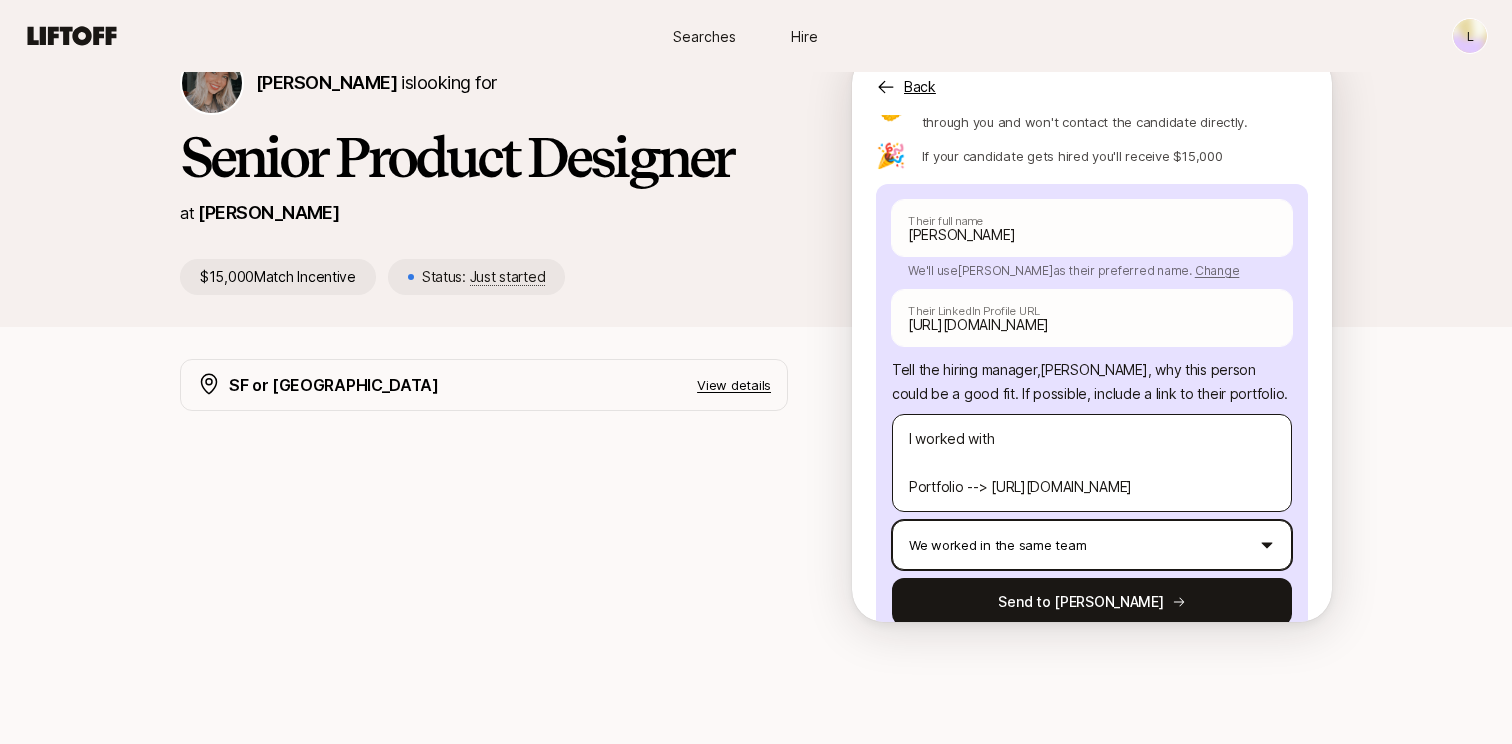 scroll, scrollTop: 102, scrollLeft: 0, axis: vertical 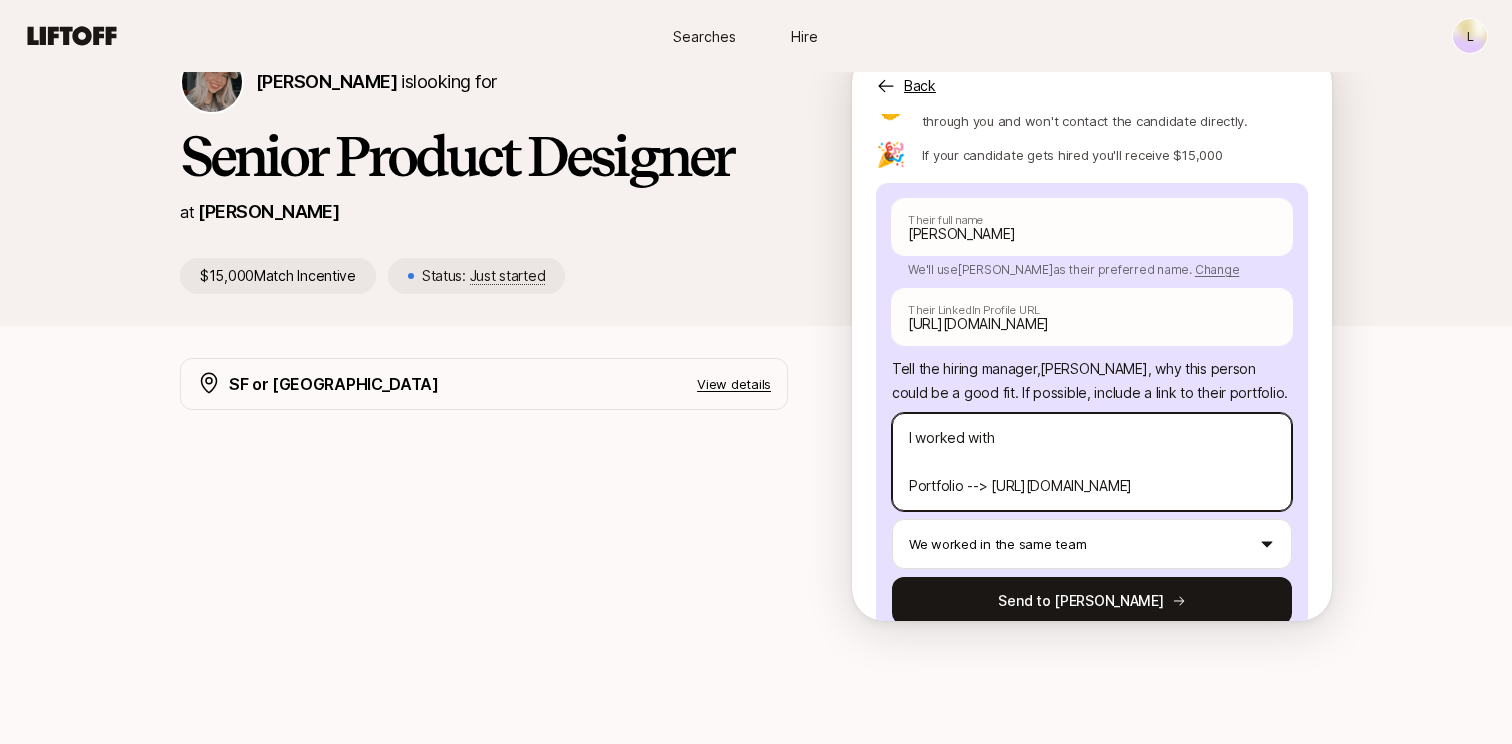 click on "I worked with
Portfolio --> [URL][DOMAIN_NAME]" at bounding box center (1092, 462) 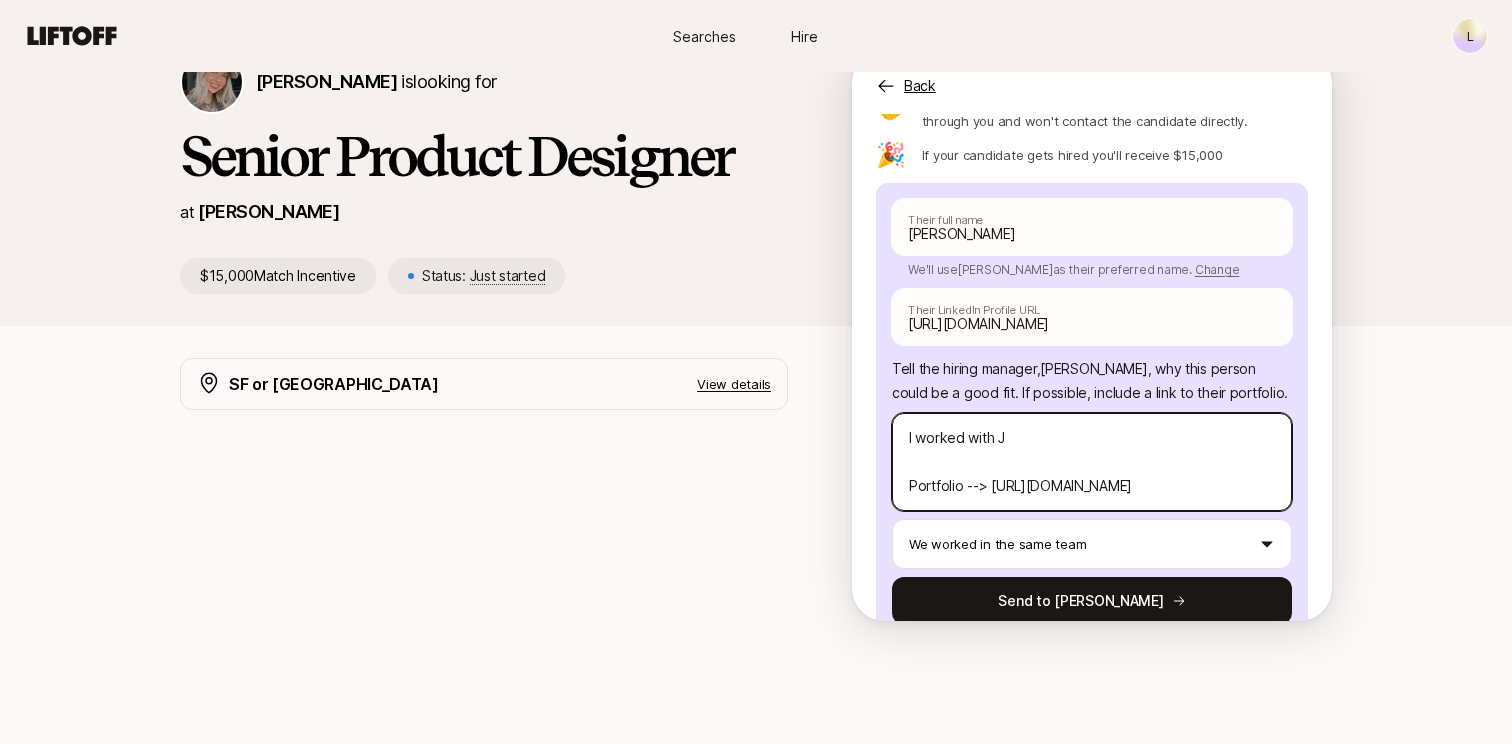 type on "x" 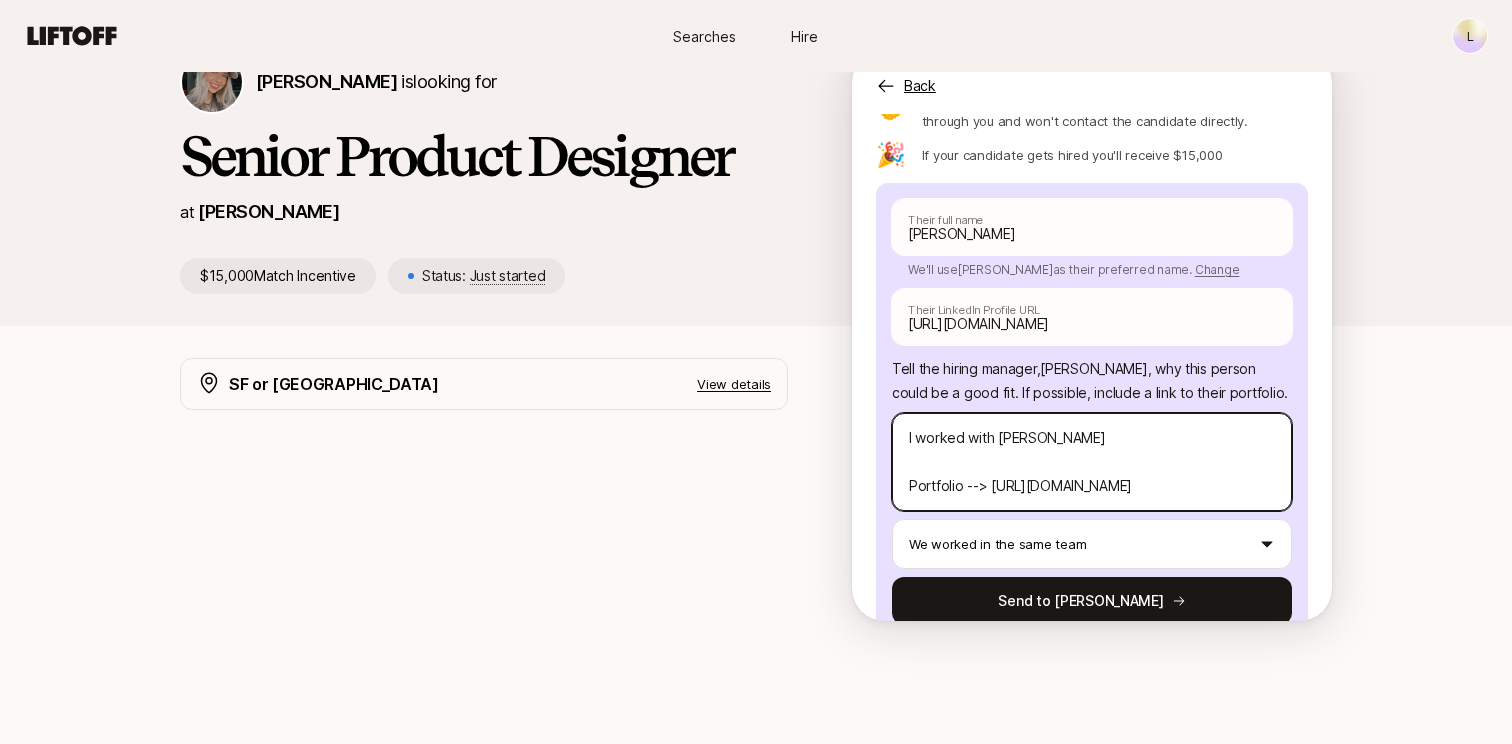 type on "x" 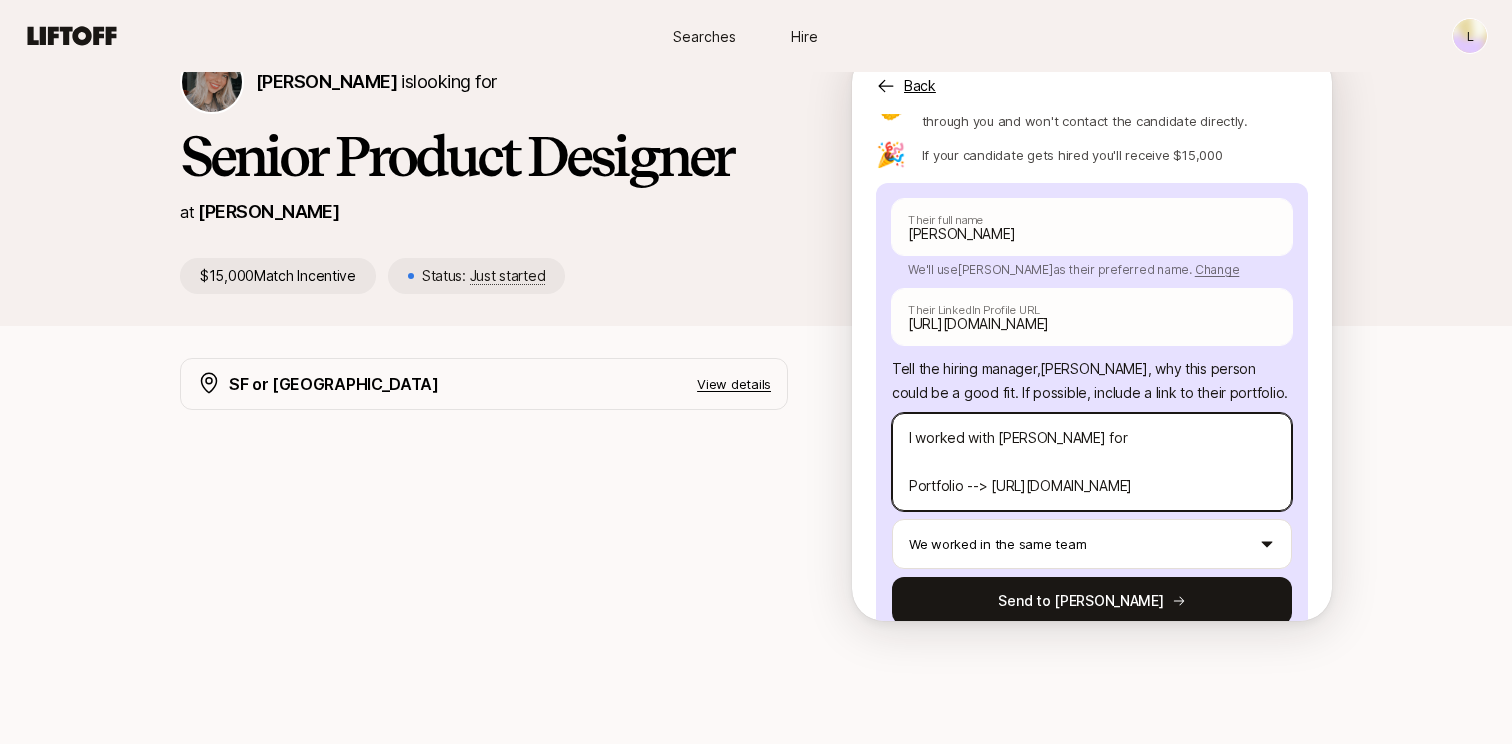 type on "x" 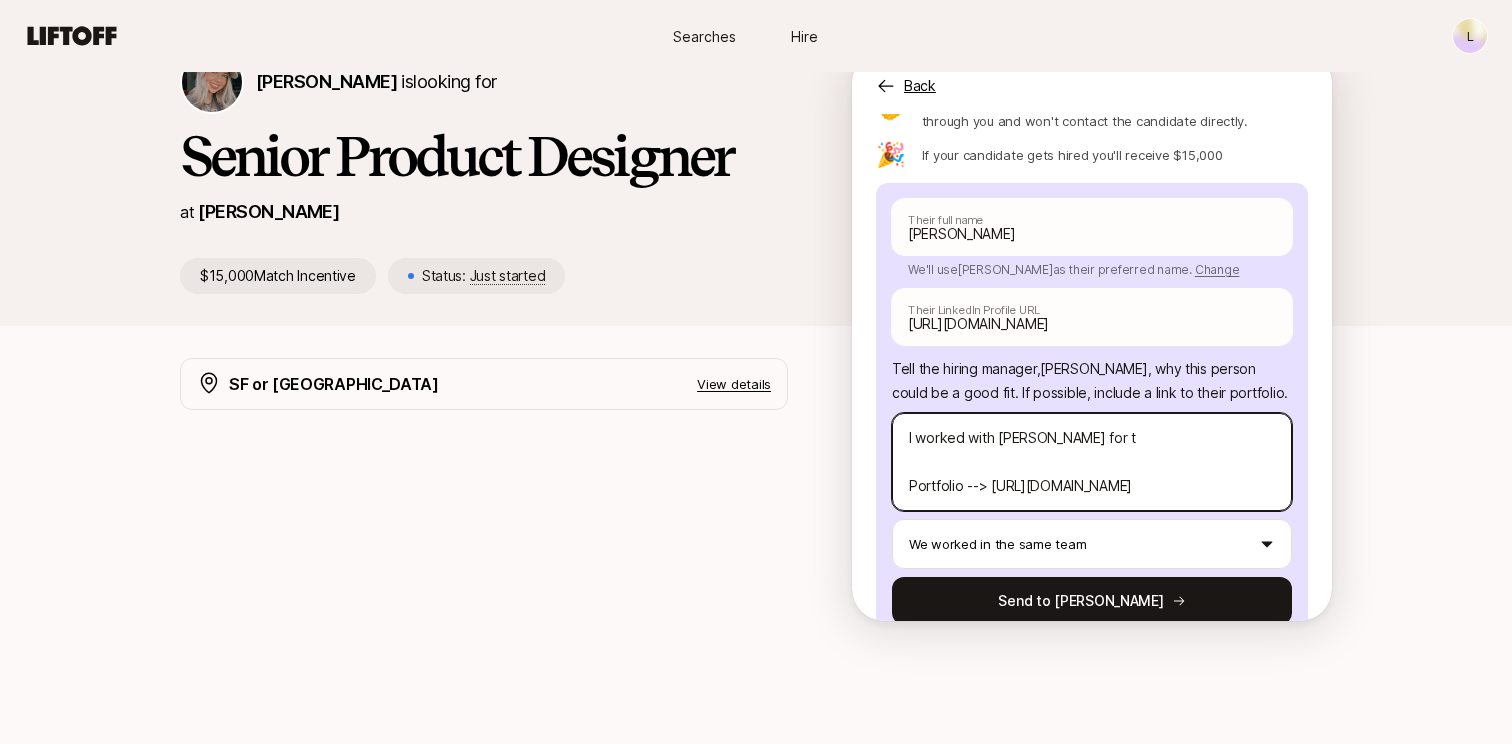 type on "x" 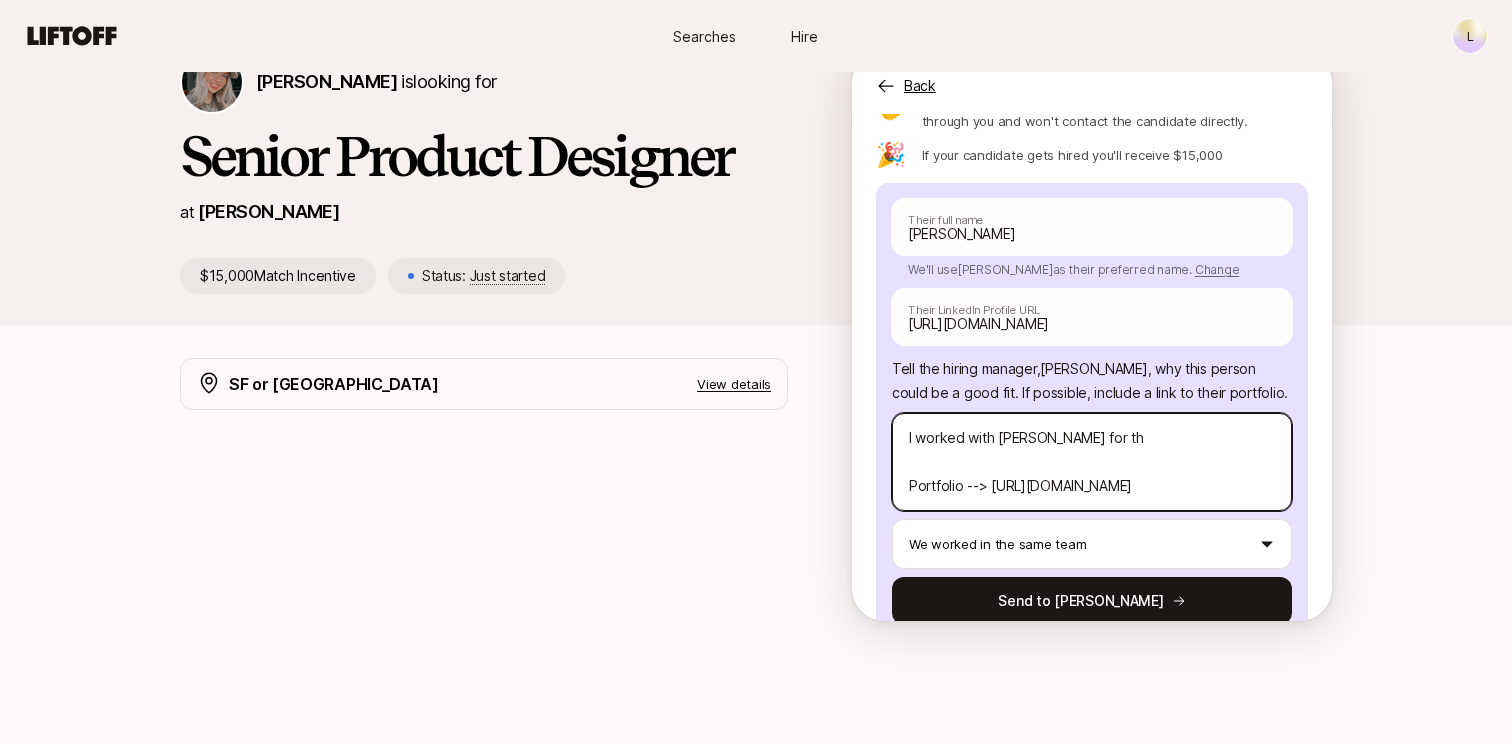 type on "I worked with [PERSON_NAME] for the
Portfolio --> [URL][DOMAIN_NAME]" 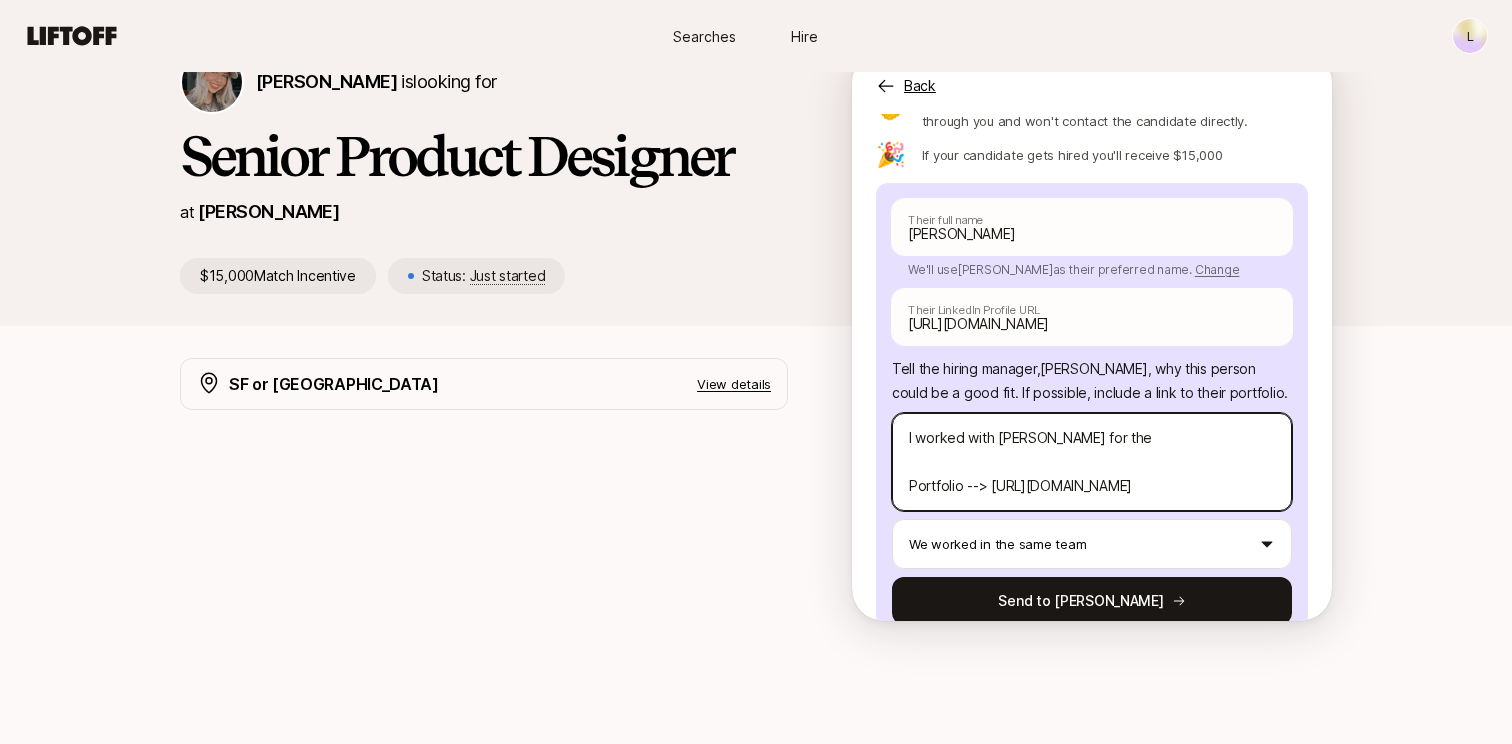 type on "x" 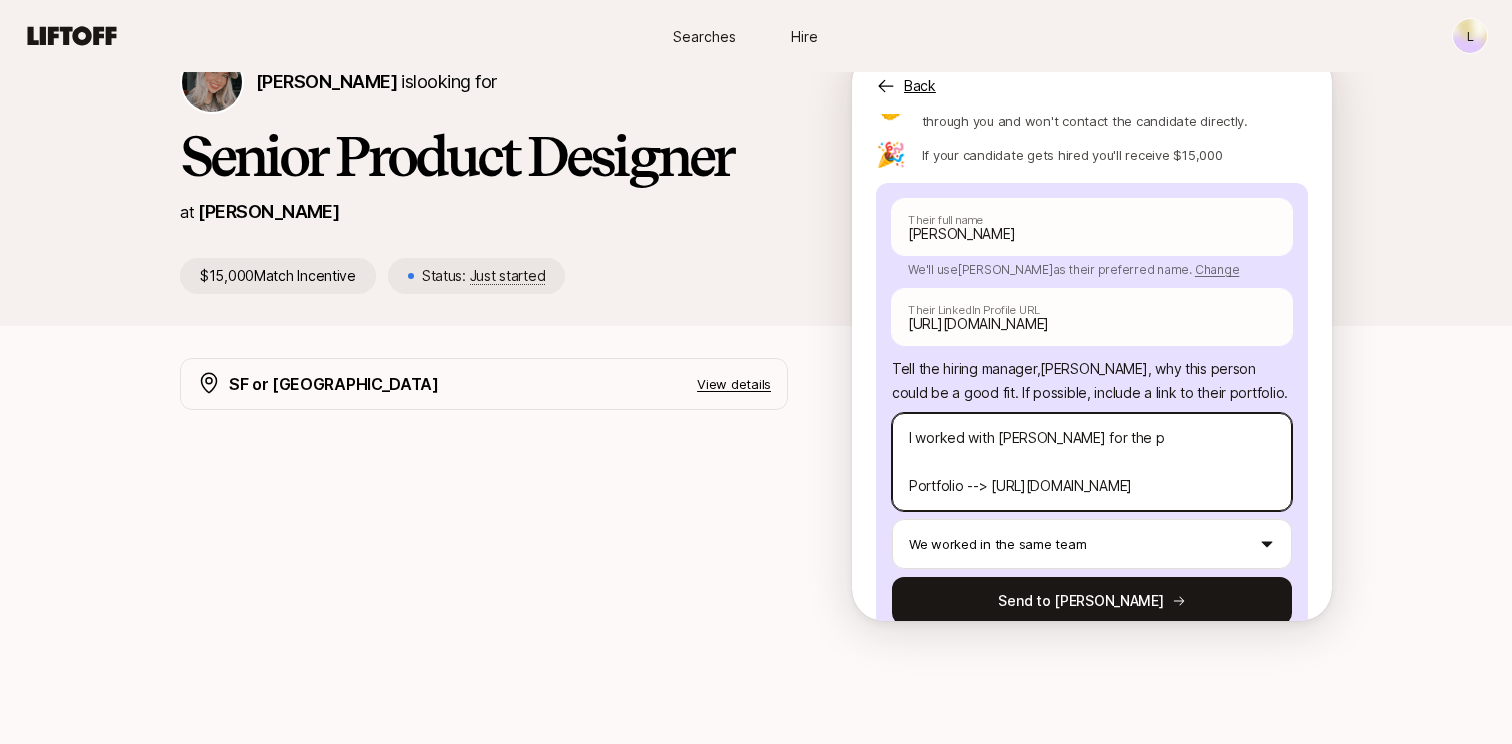 type on "x" 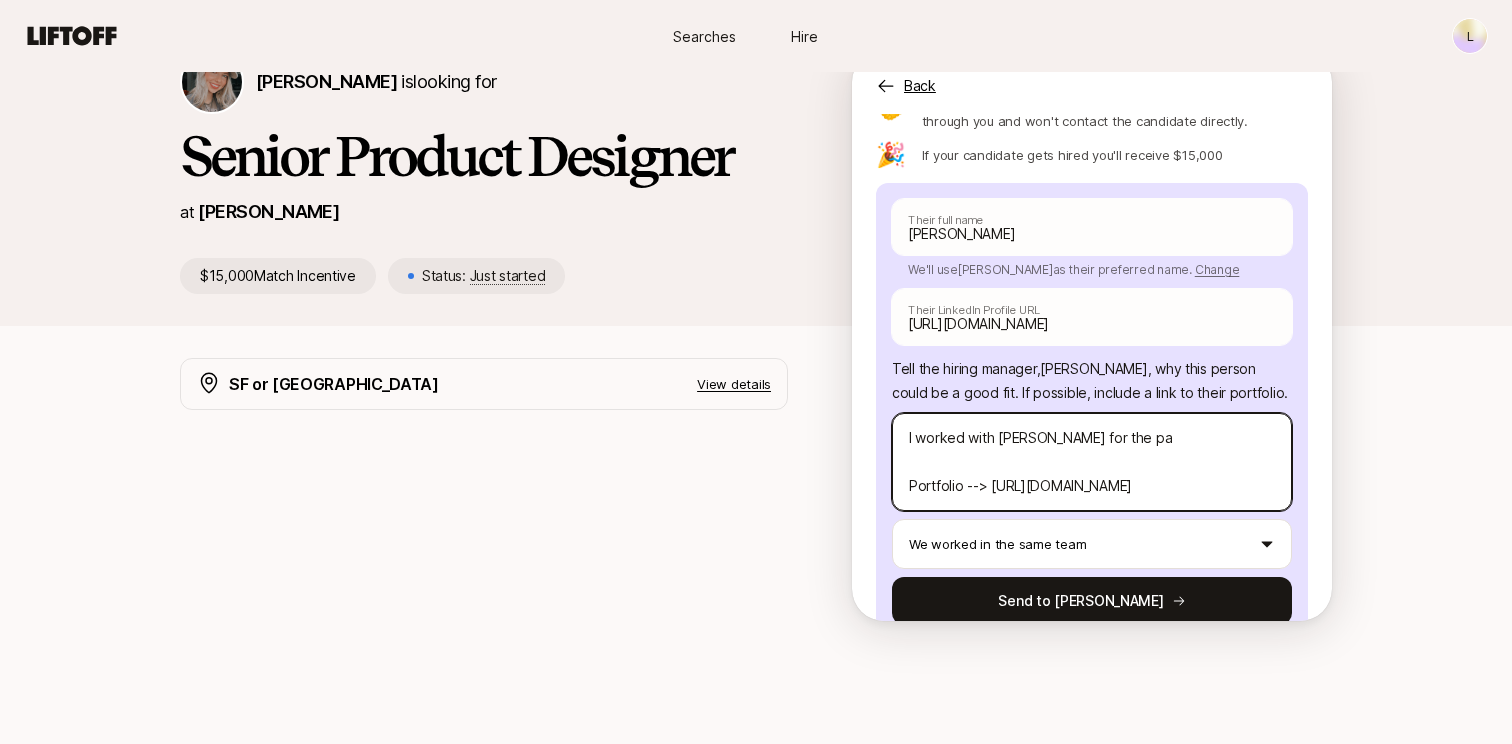 type on "x" 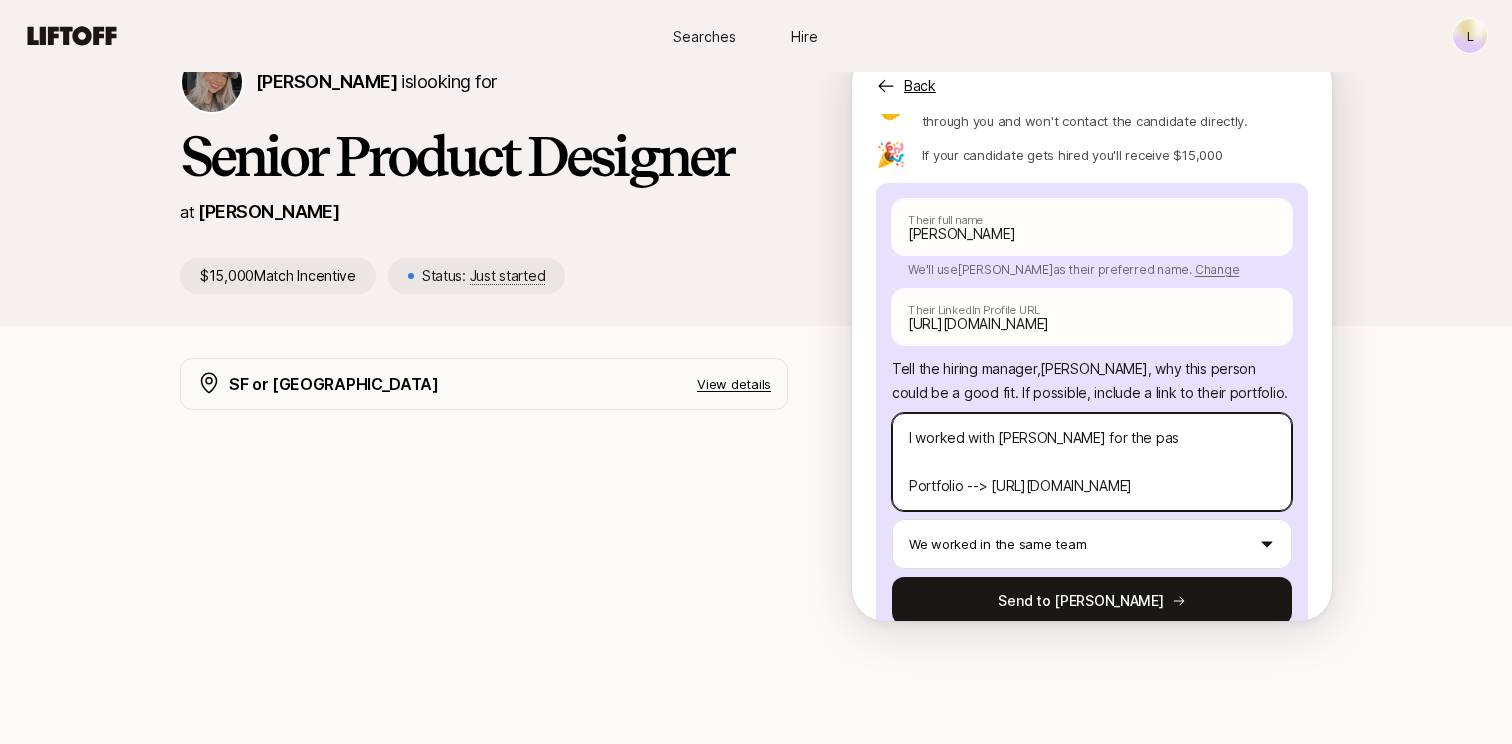 type on "x" 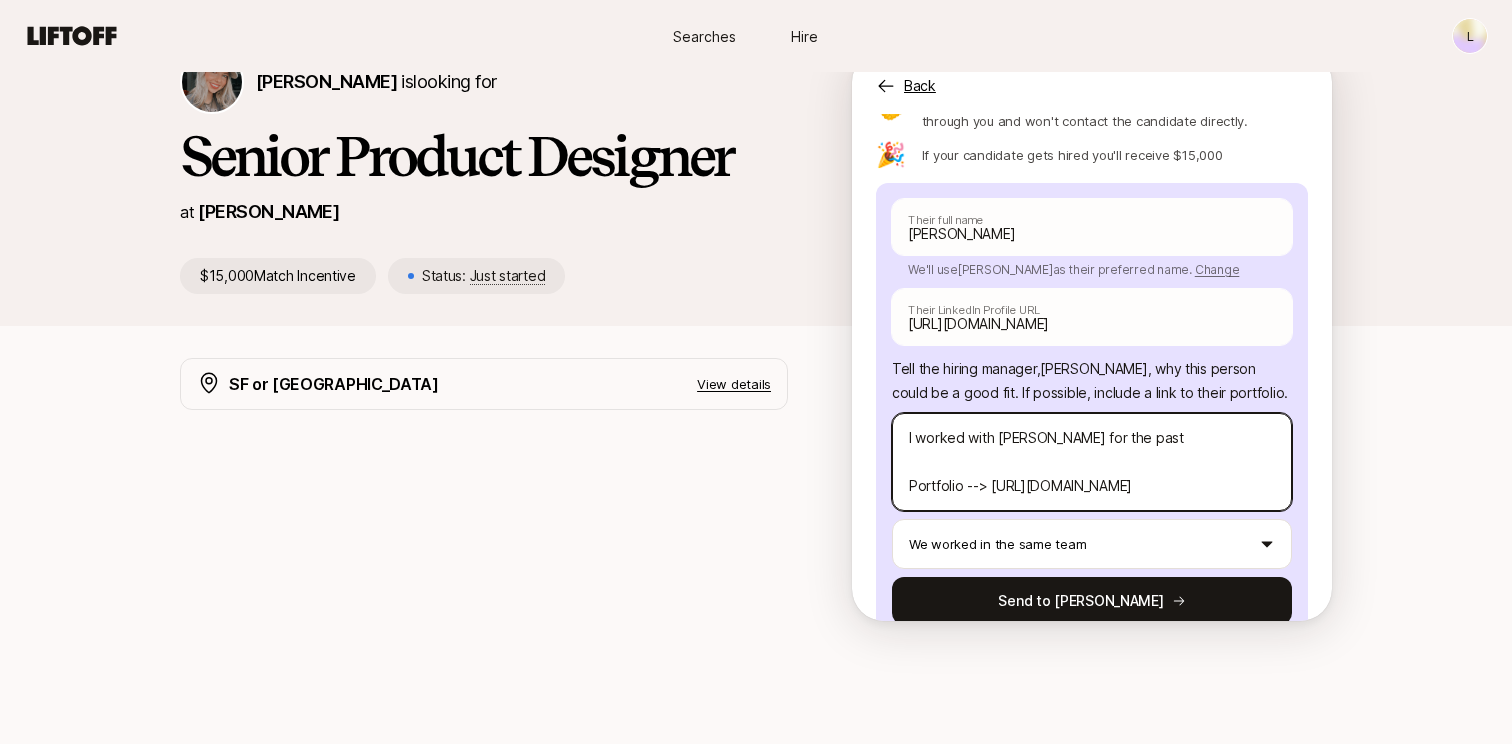 type on "I worked with [PERSON_NAME] for the past
Portfolio --> [URL][DOMAIN_NAME]" 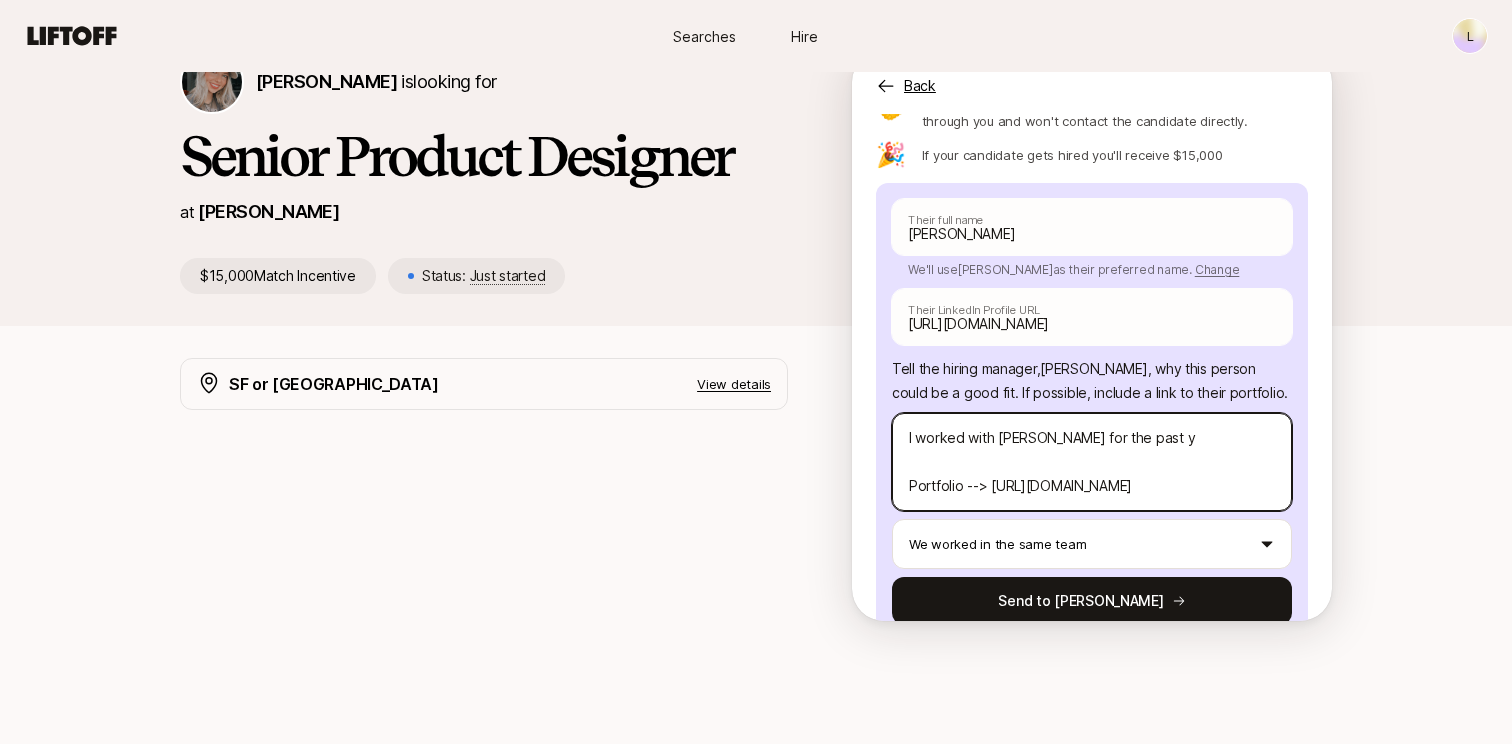 type on "x" 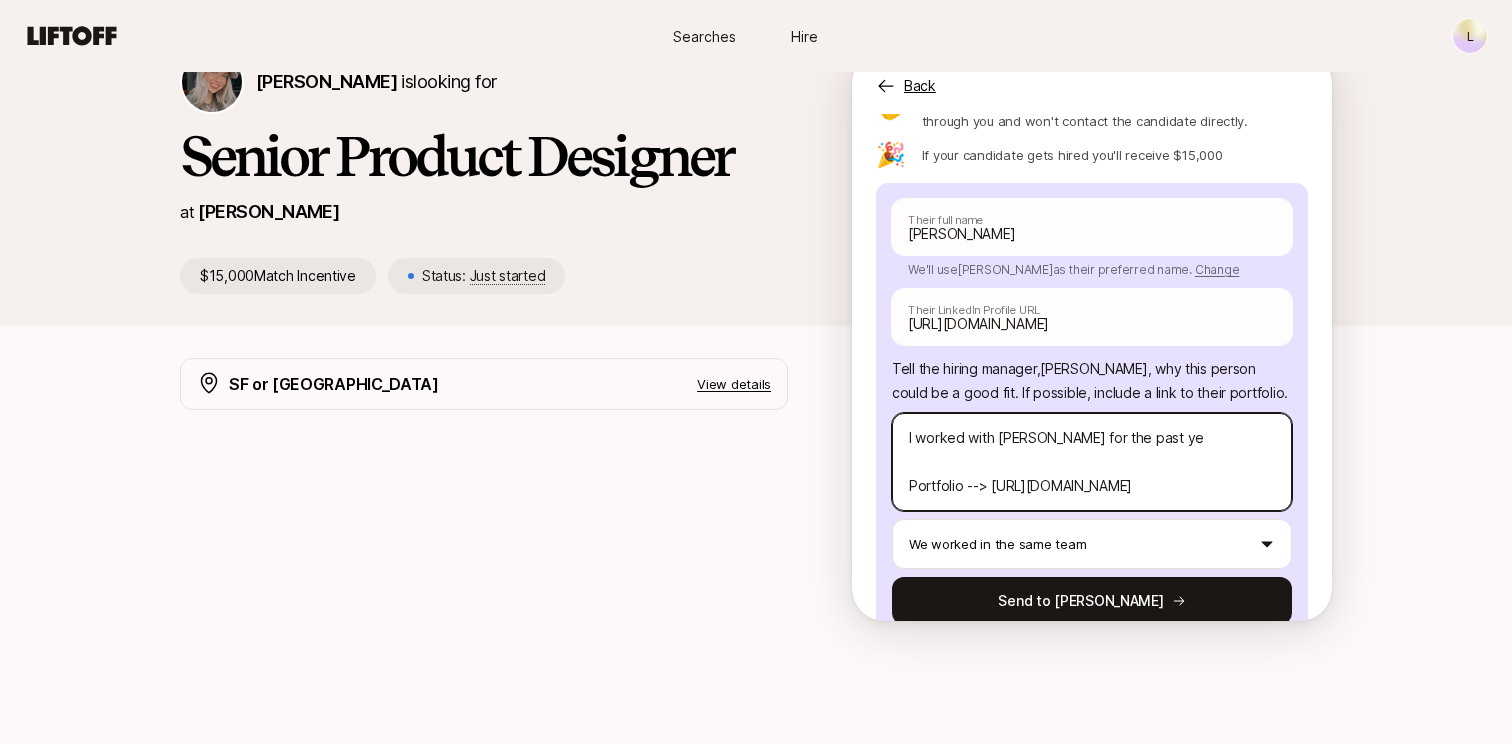 type on "x" 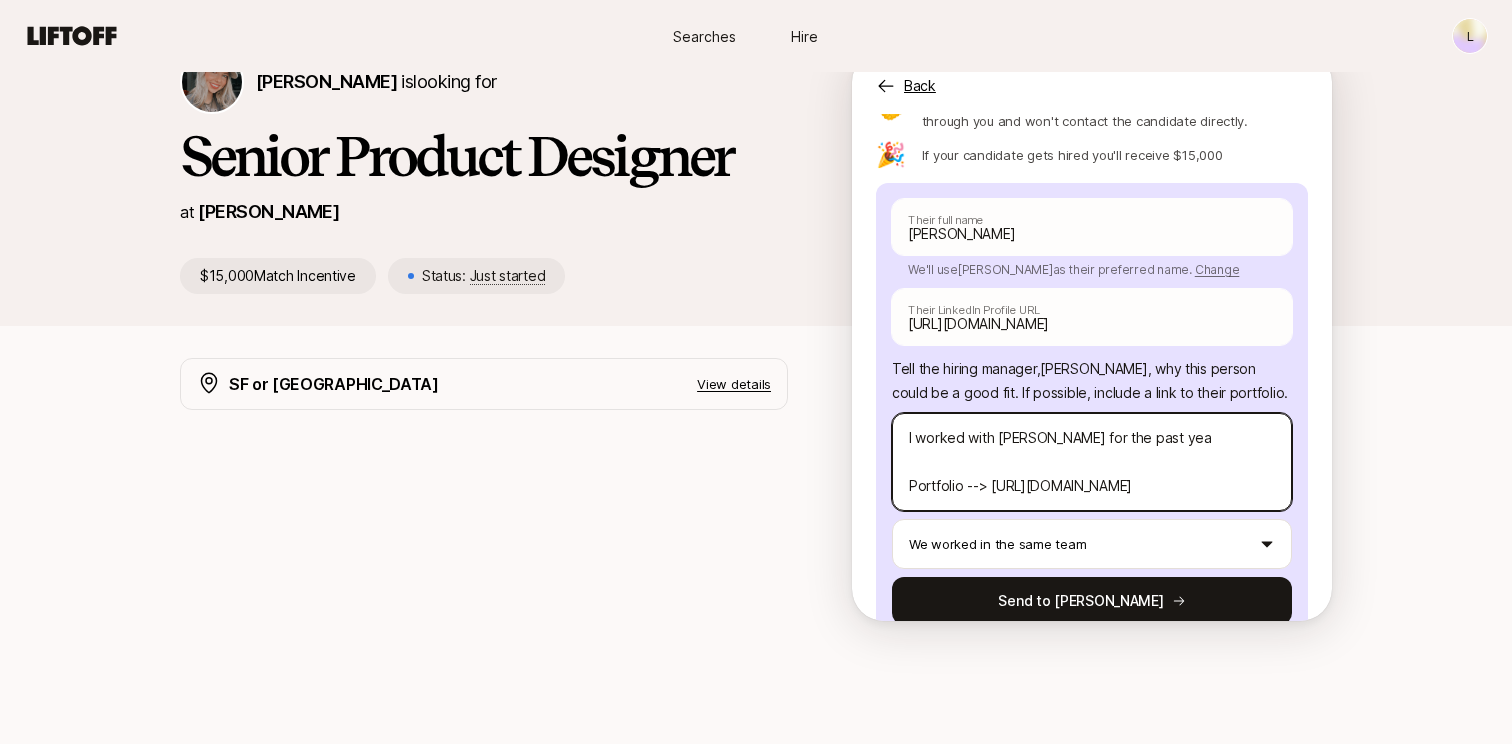 type on "x" 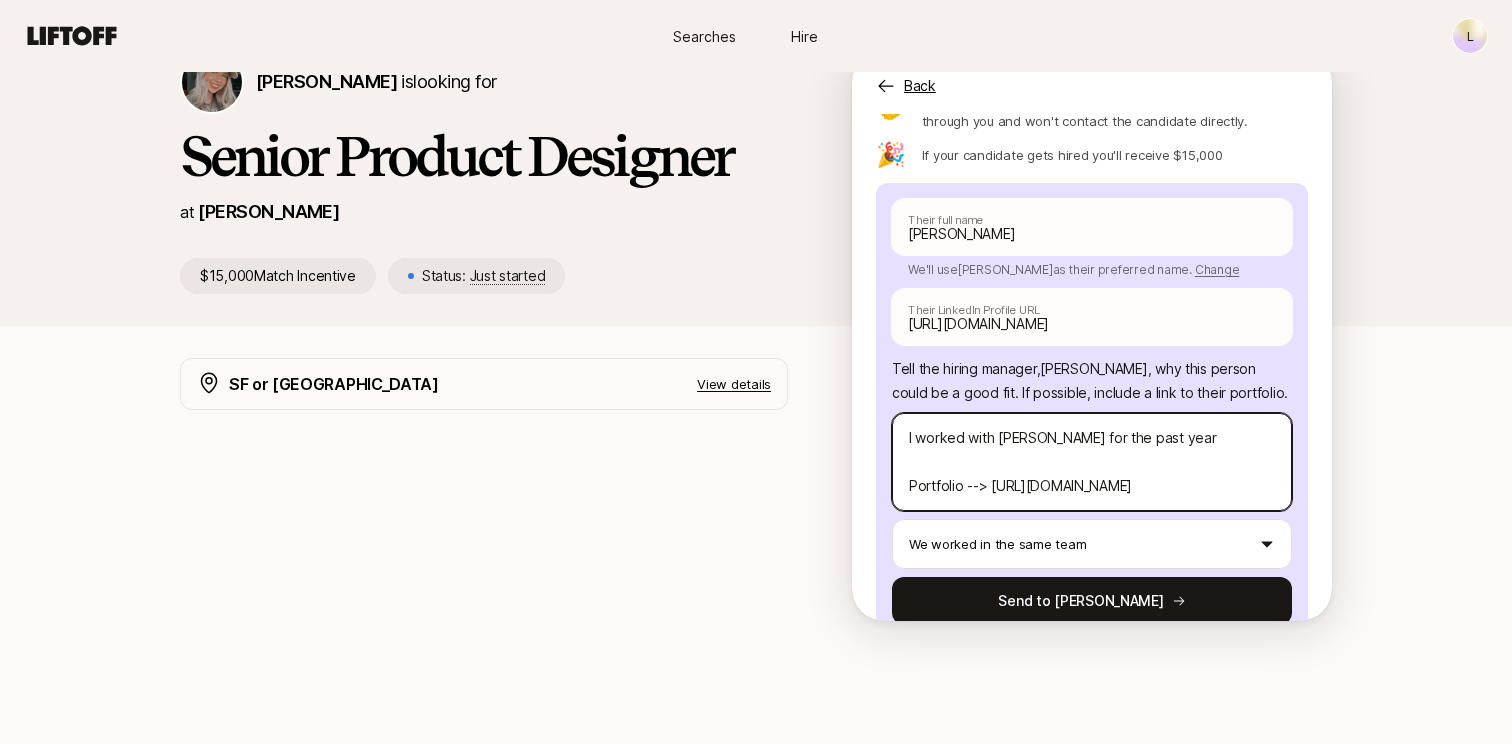 type on "x" 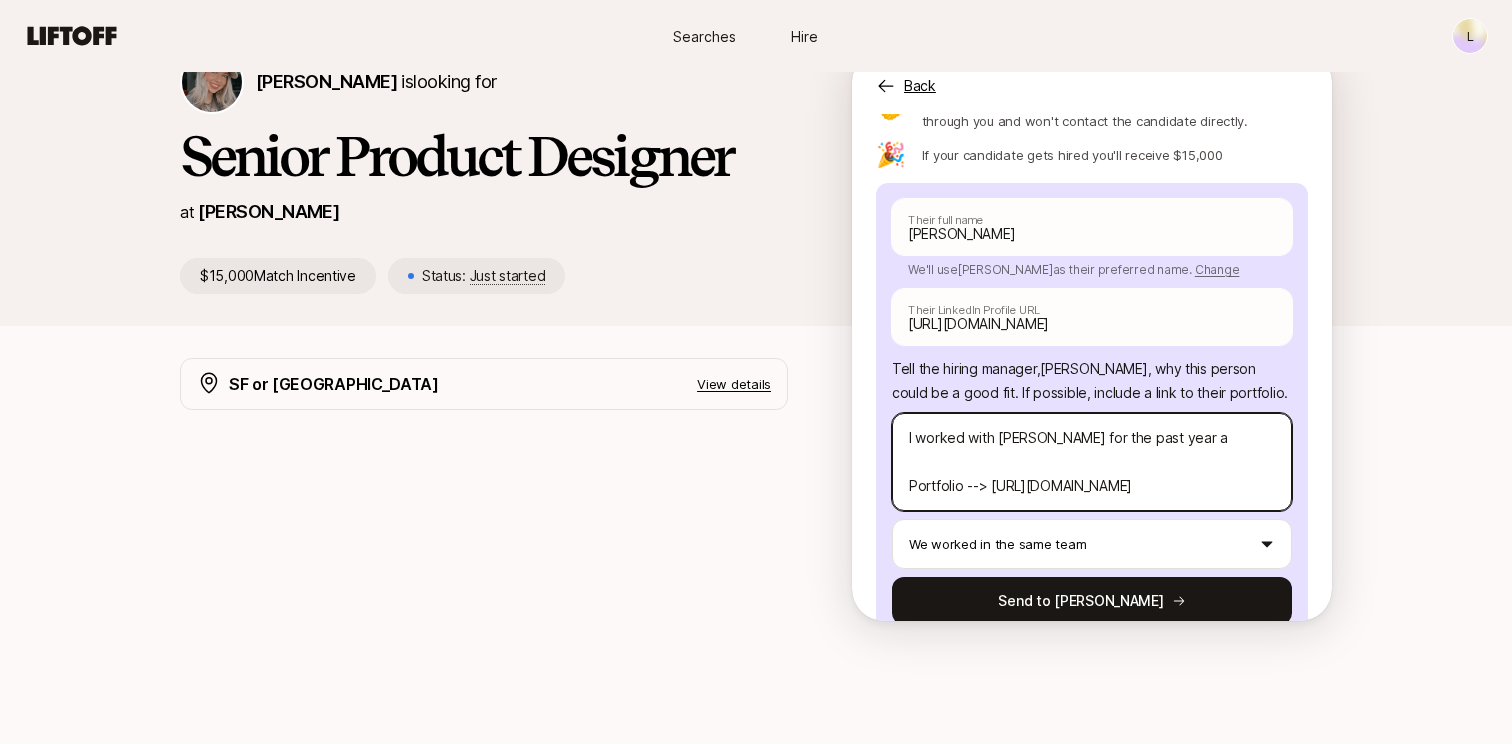 type on "x" 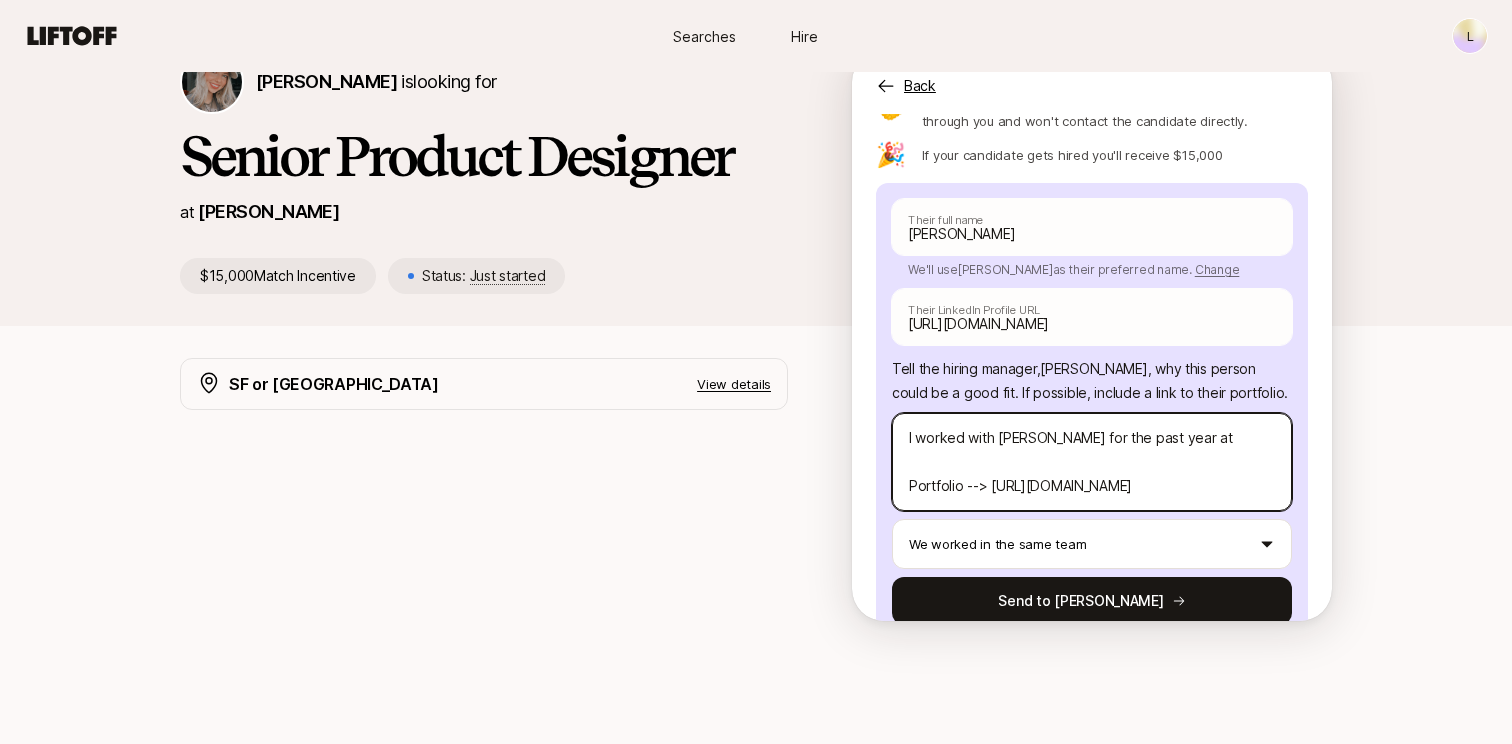 type on "x" 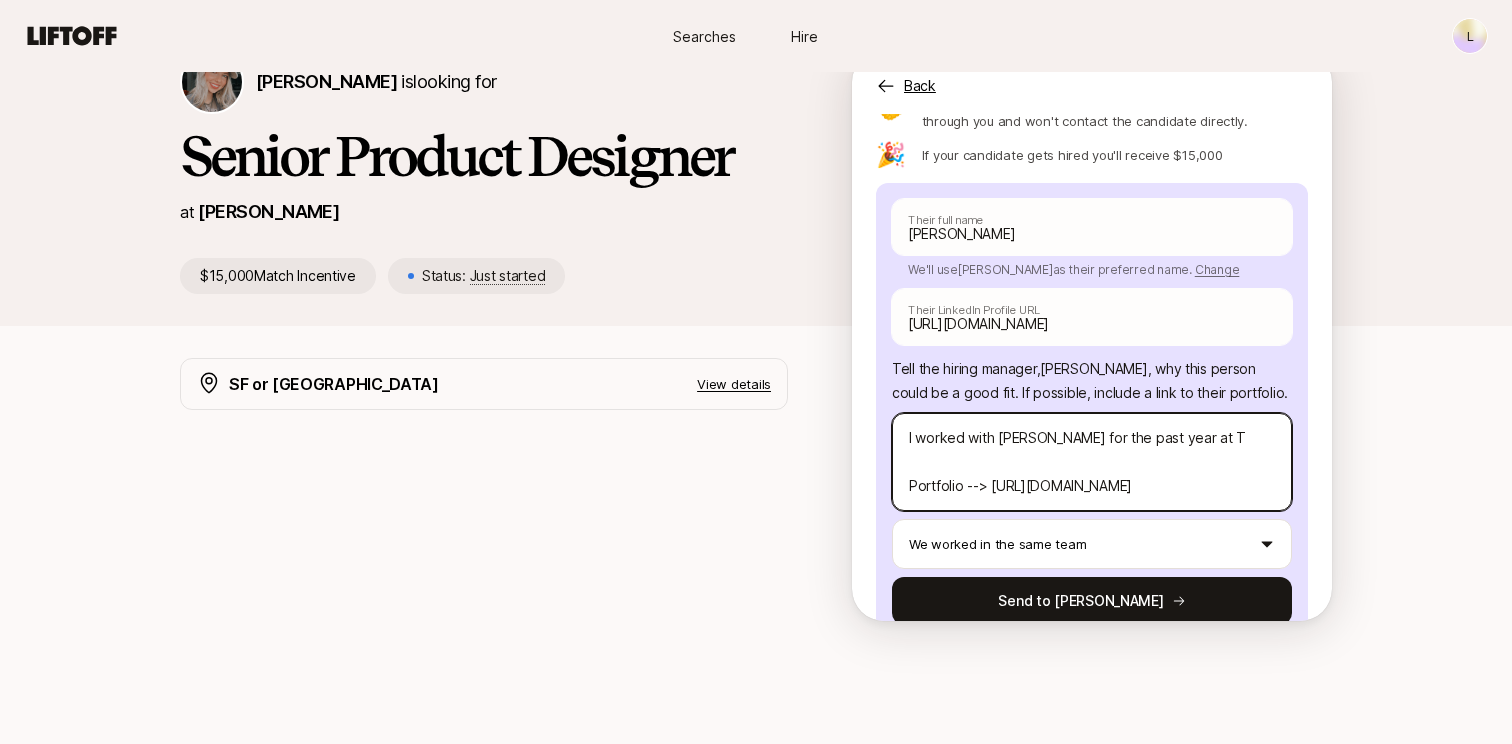 type on "x" 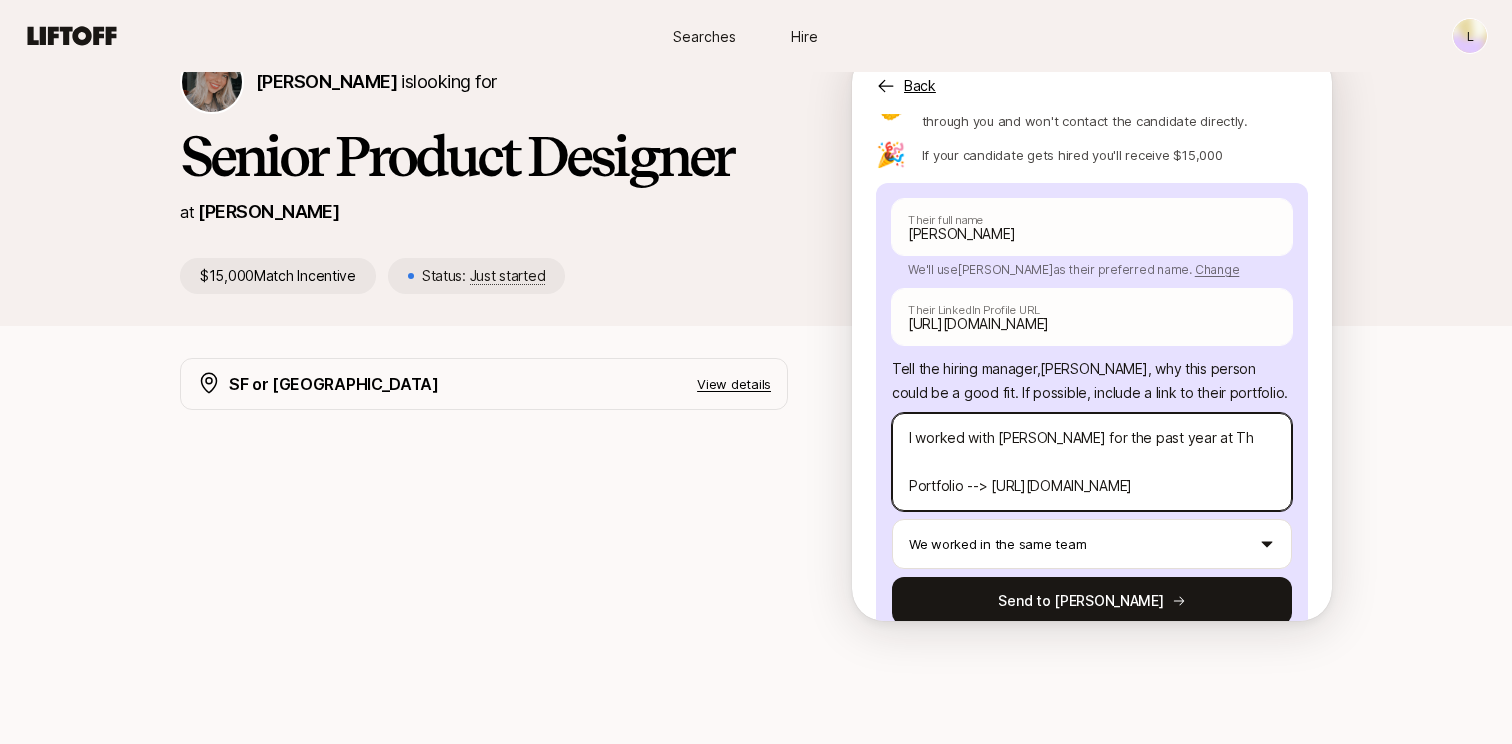 type on "x" 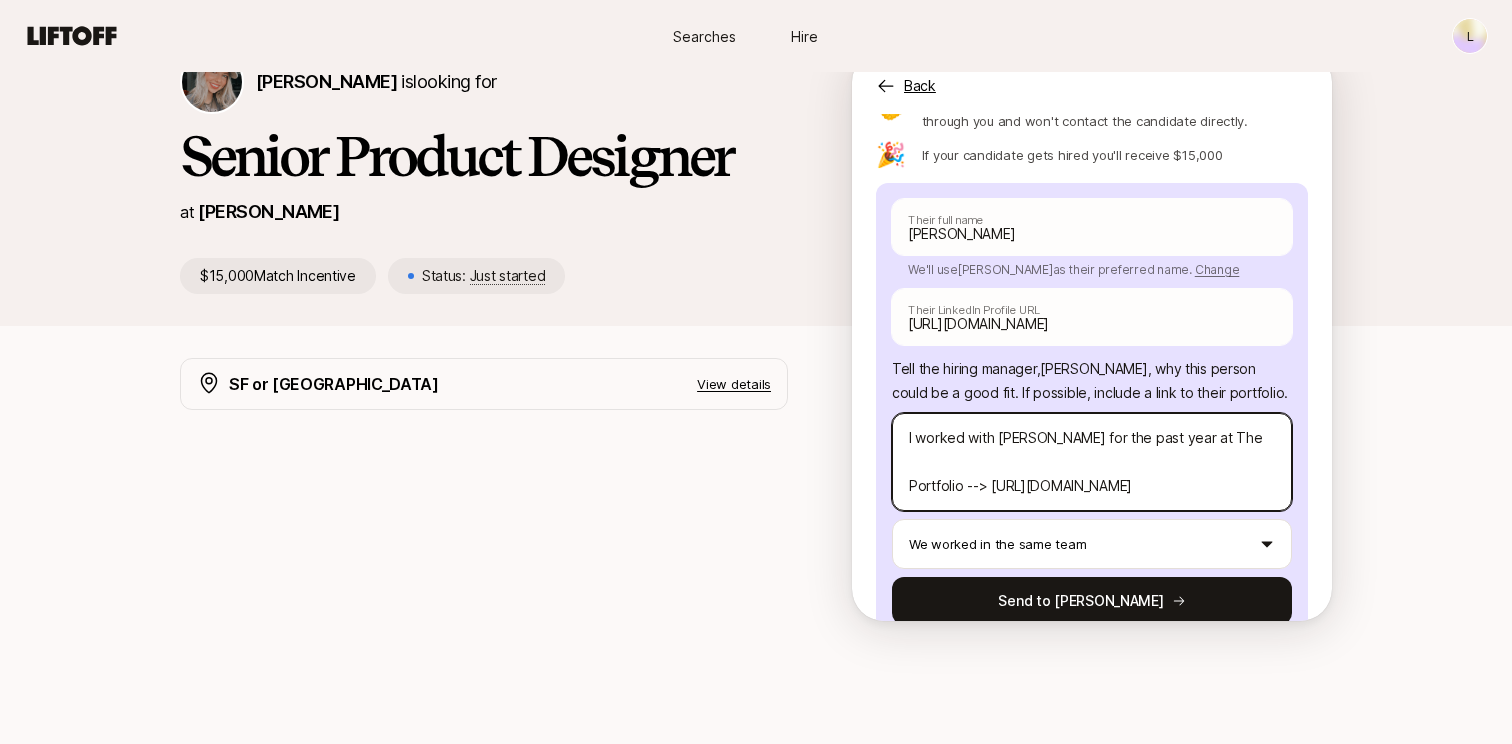 type on "x" 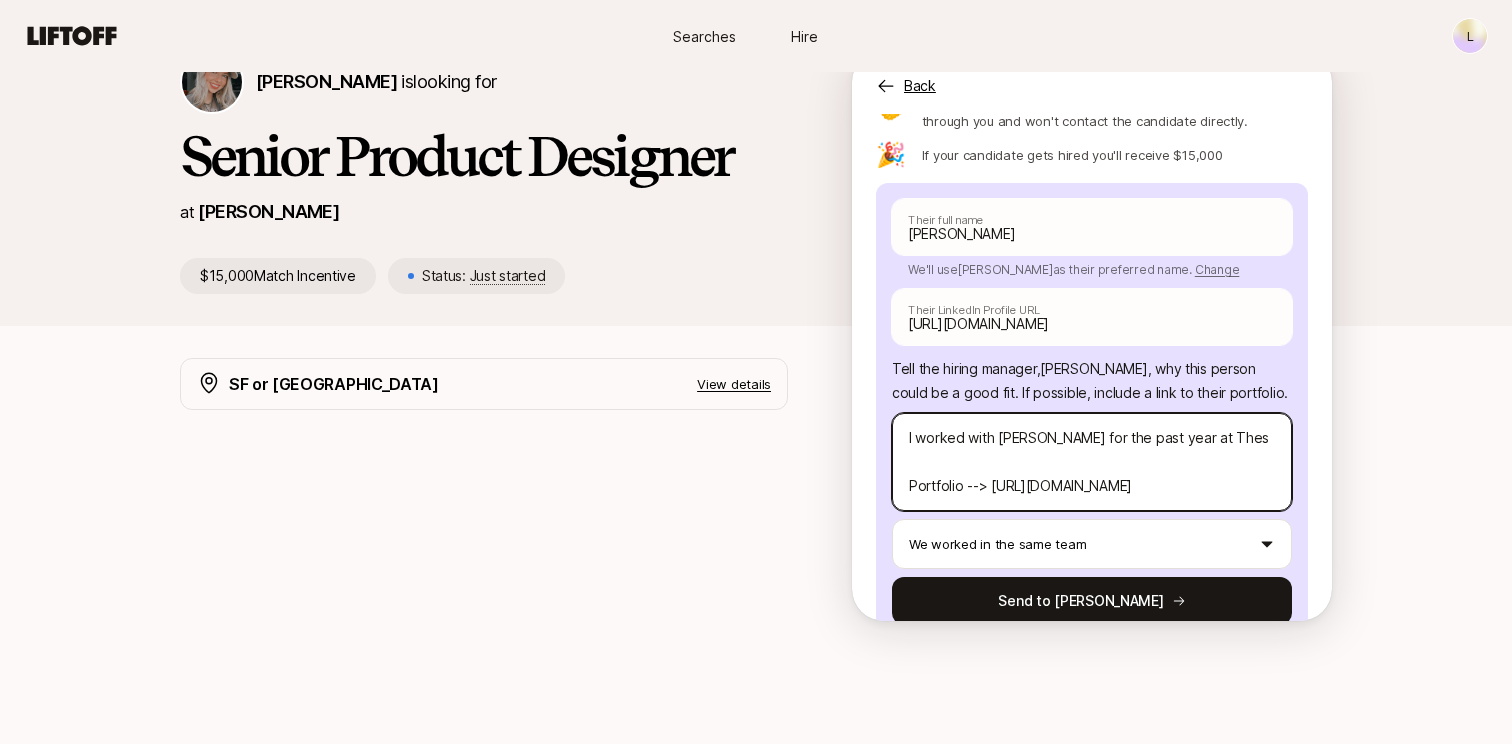 type on "x" 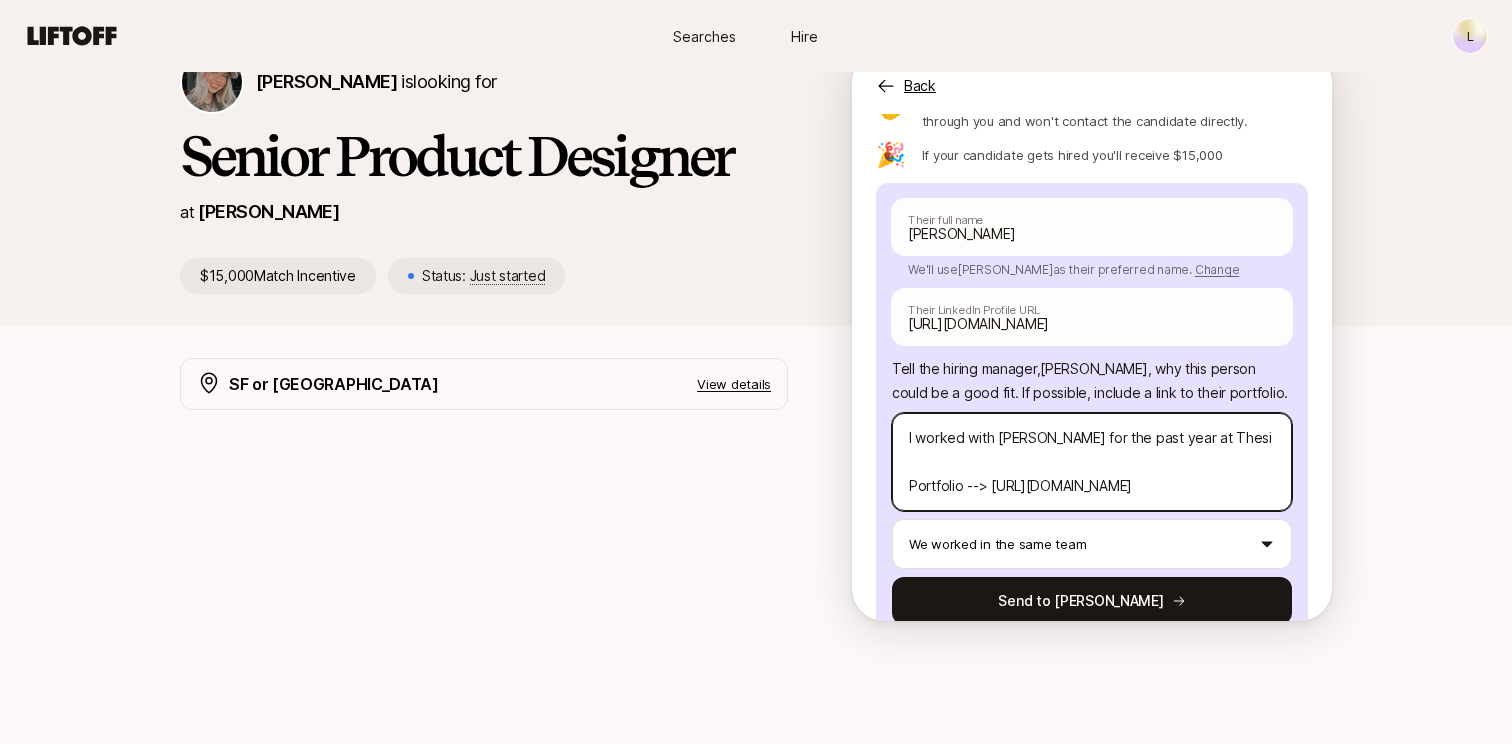 type on "x" 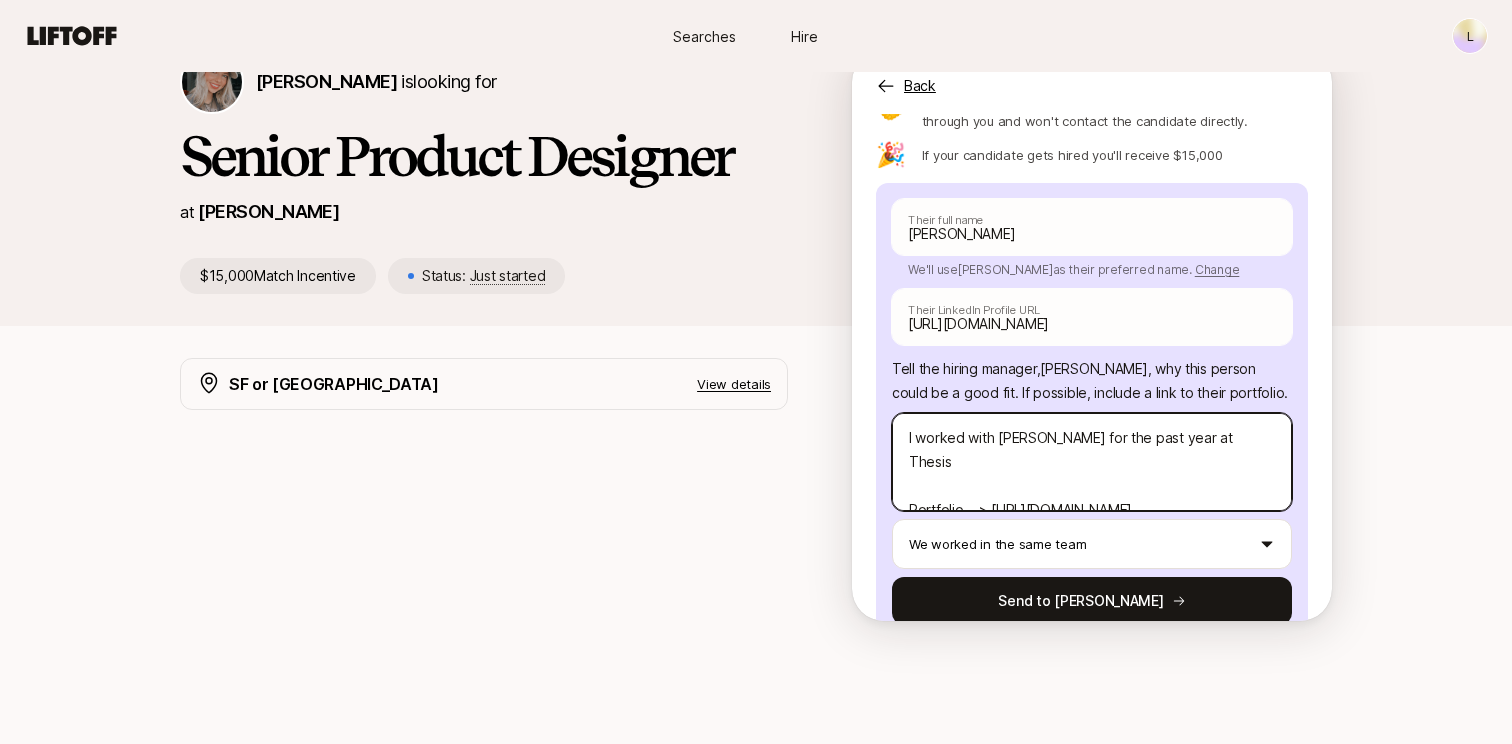 type on "x" 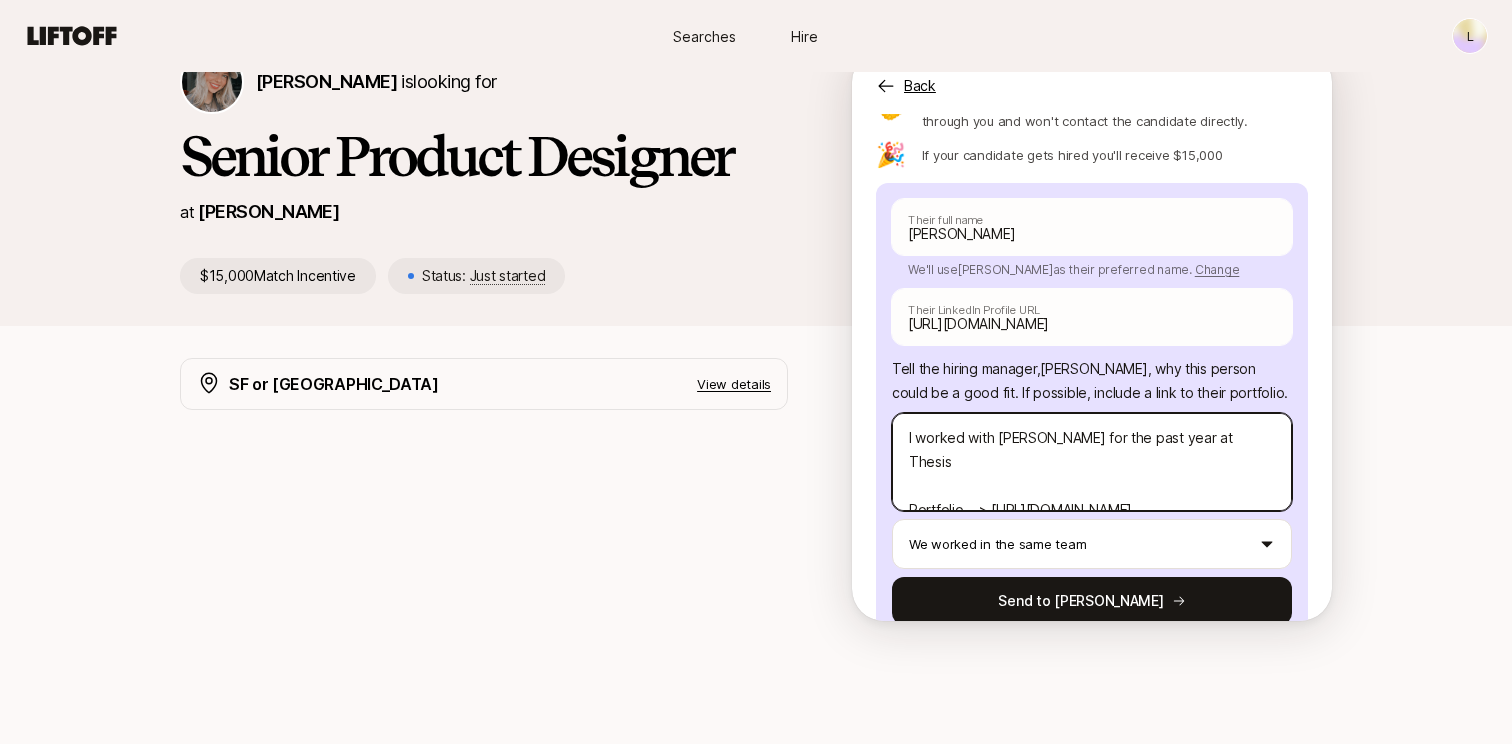 type on "I worked with [PERSON_NAME] for the past year at Thesis
Portfolio --> [URL][DOMAIN_NAME]" 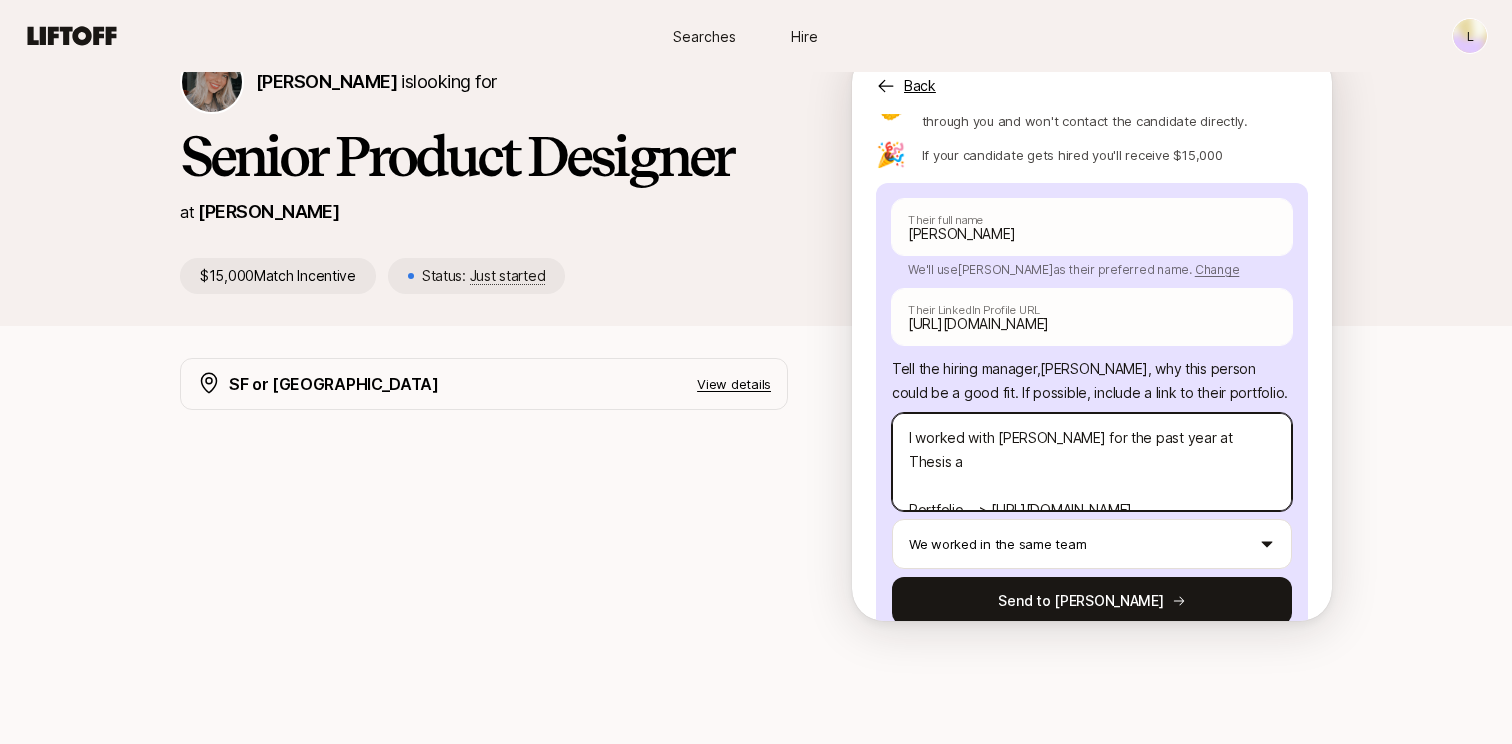 type on "x" 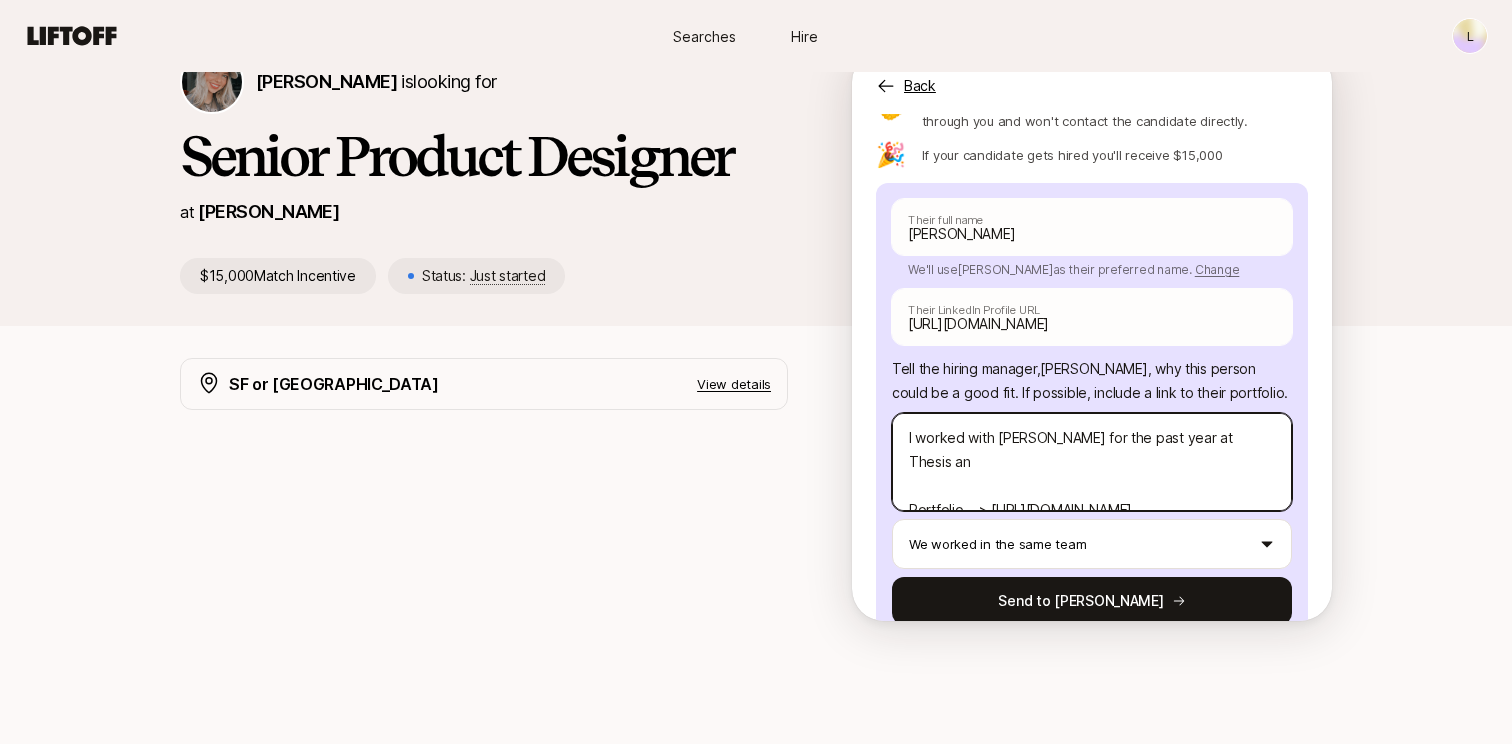 type on "x" 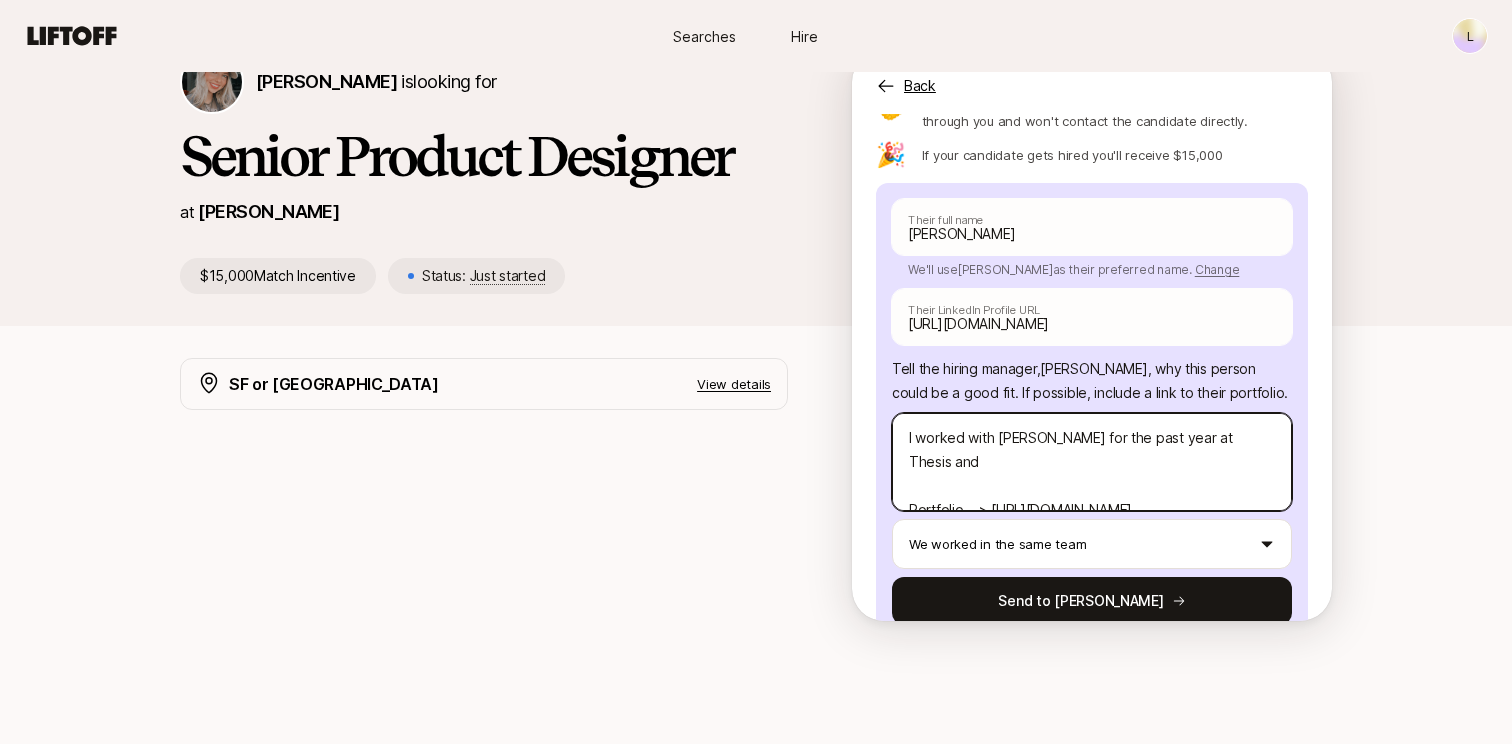 type on "x" 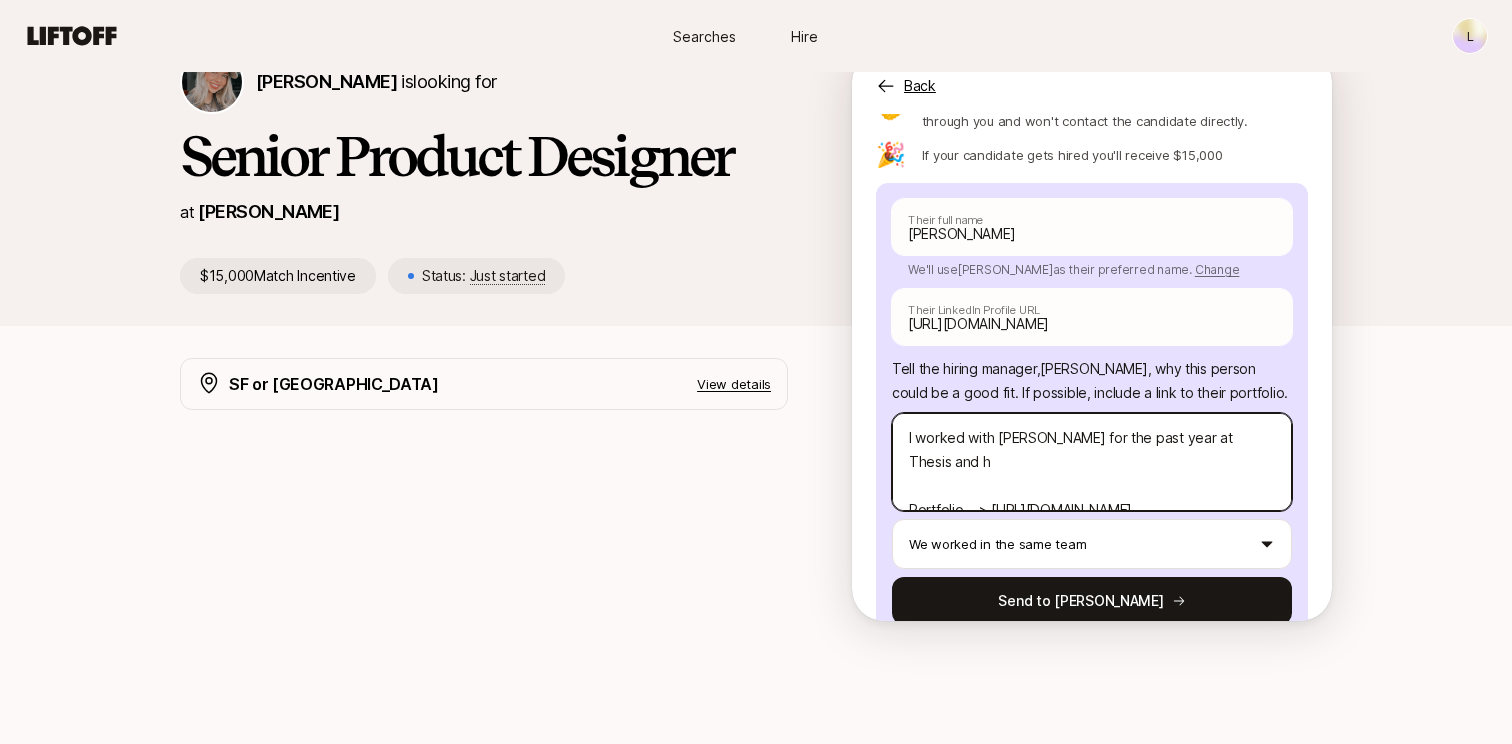 type on "I worked with [PERSON_NAME] for the past year at Thesis and he
Portfolio --> [URL][DOMAIN_NAME]" 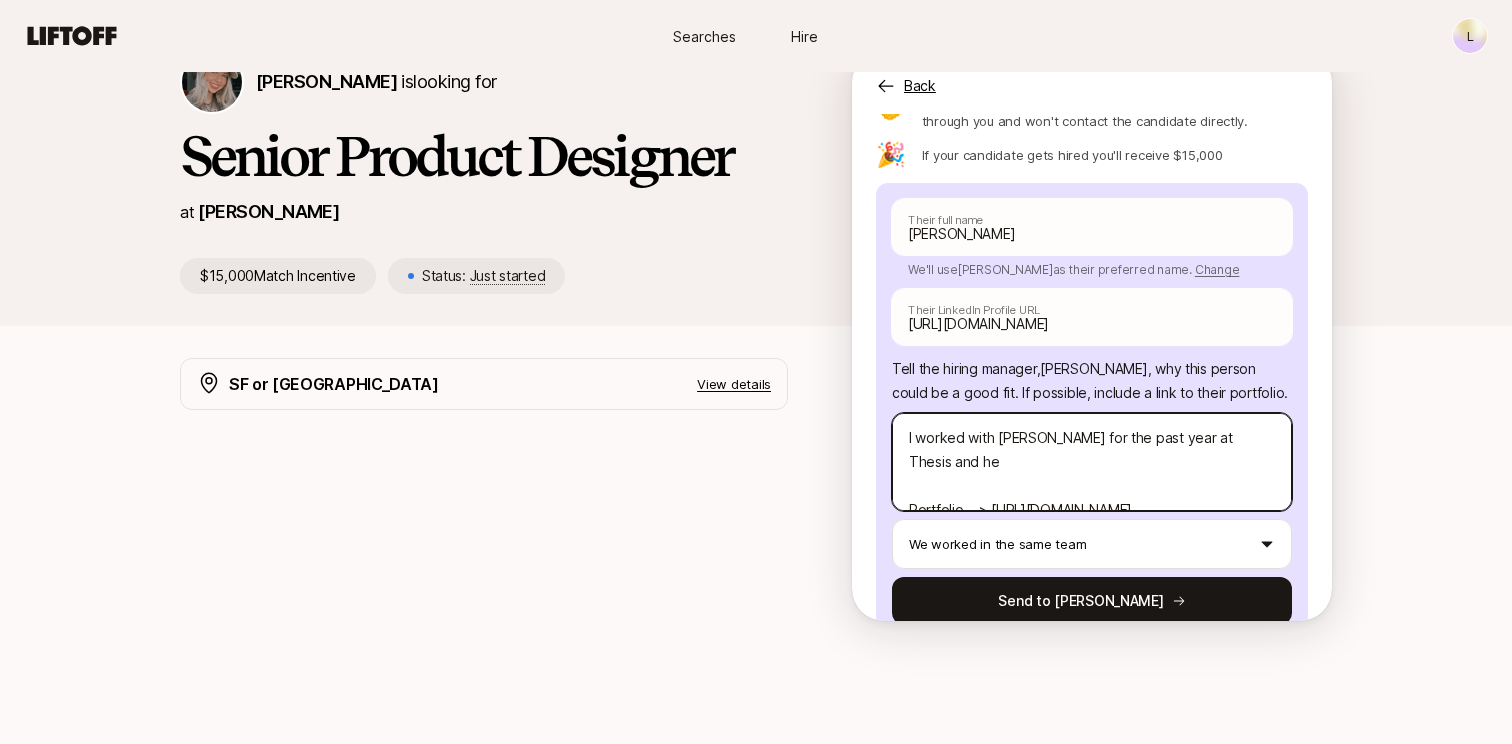 type on "x" 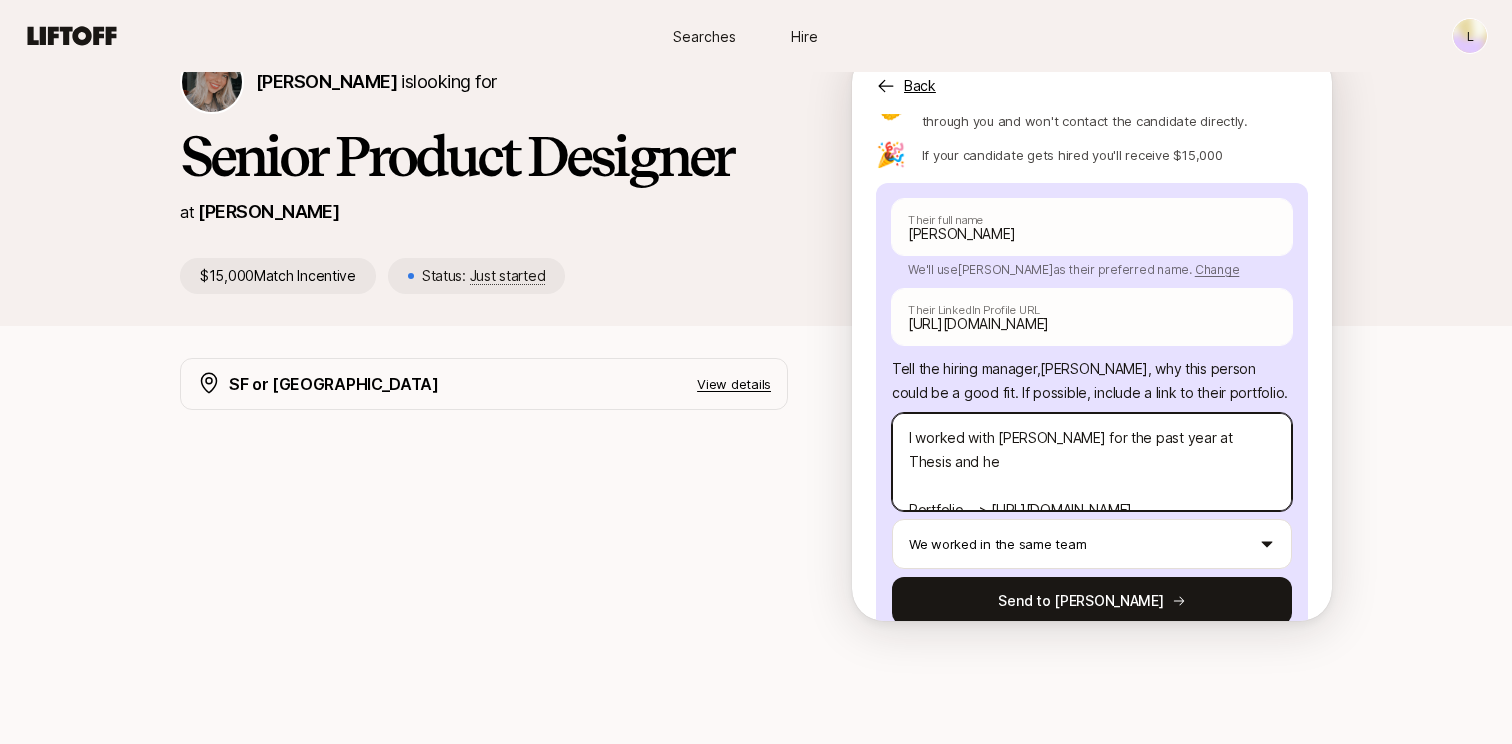 type on "x" 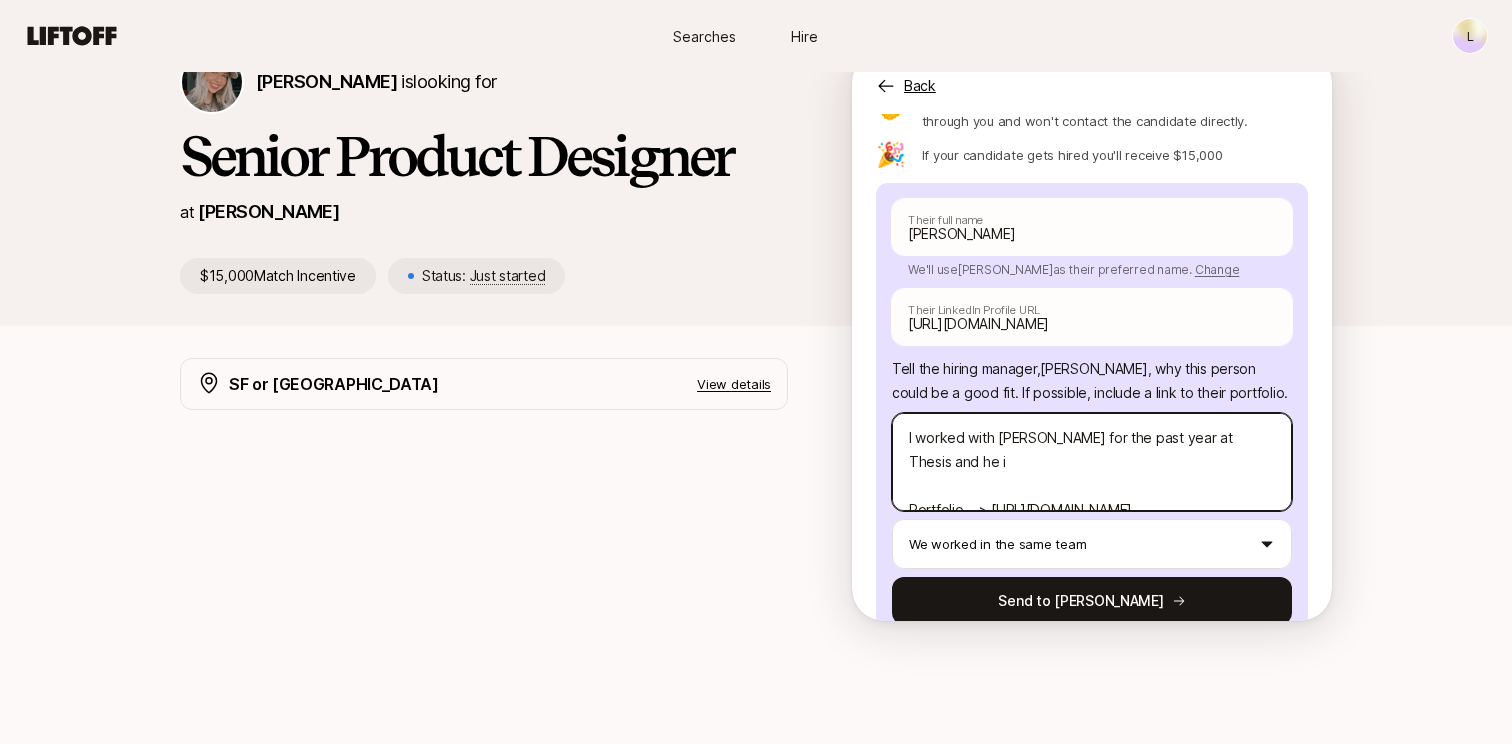 type on "I worked with [PERSON_NAME] for the past year at Thesis and he is
Portfolio --> [URL][DOMAIN_NAME]" 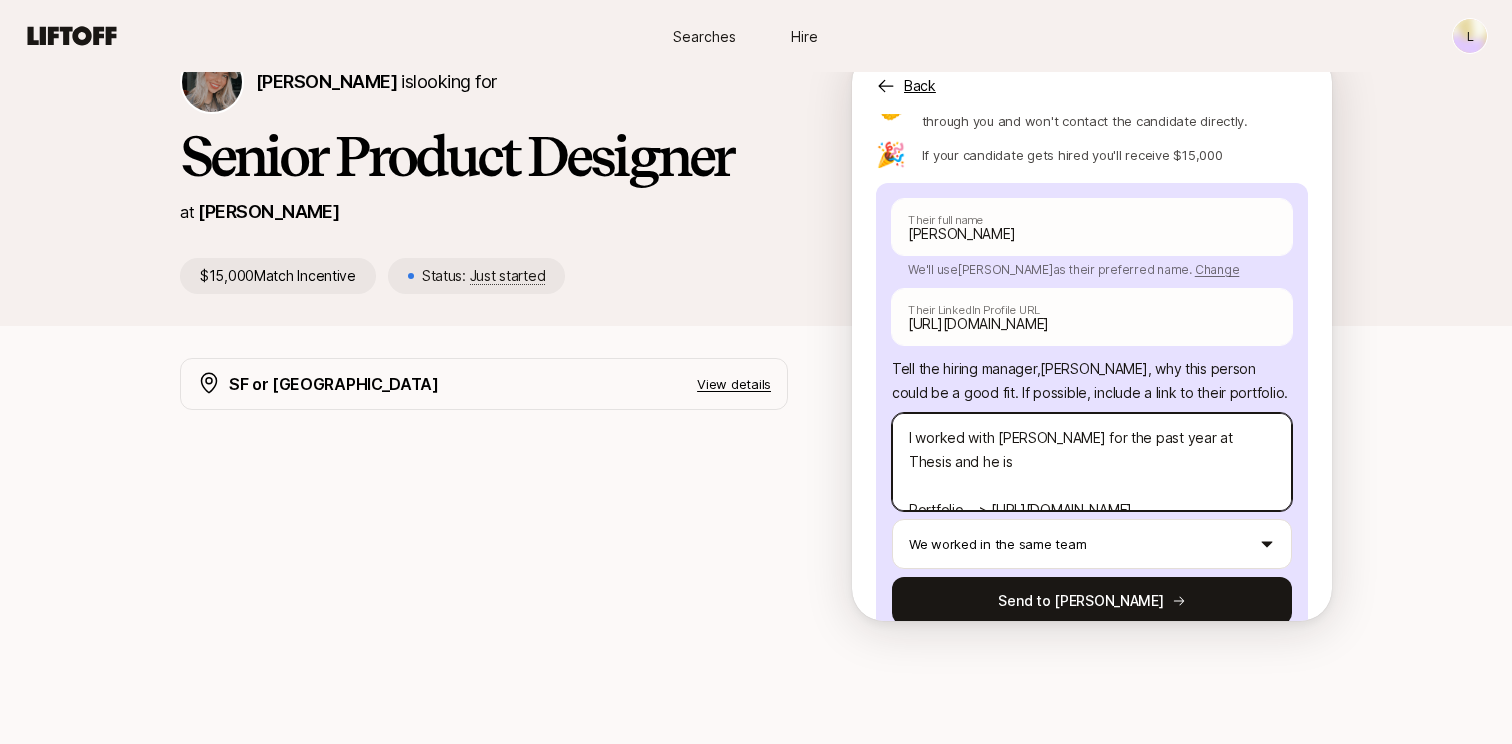 type on "x" 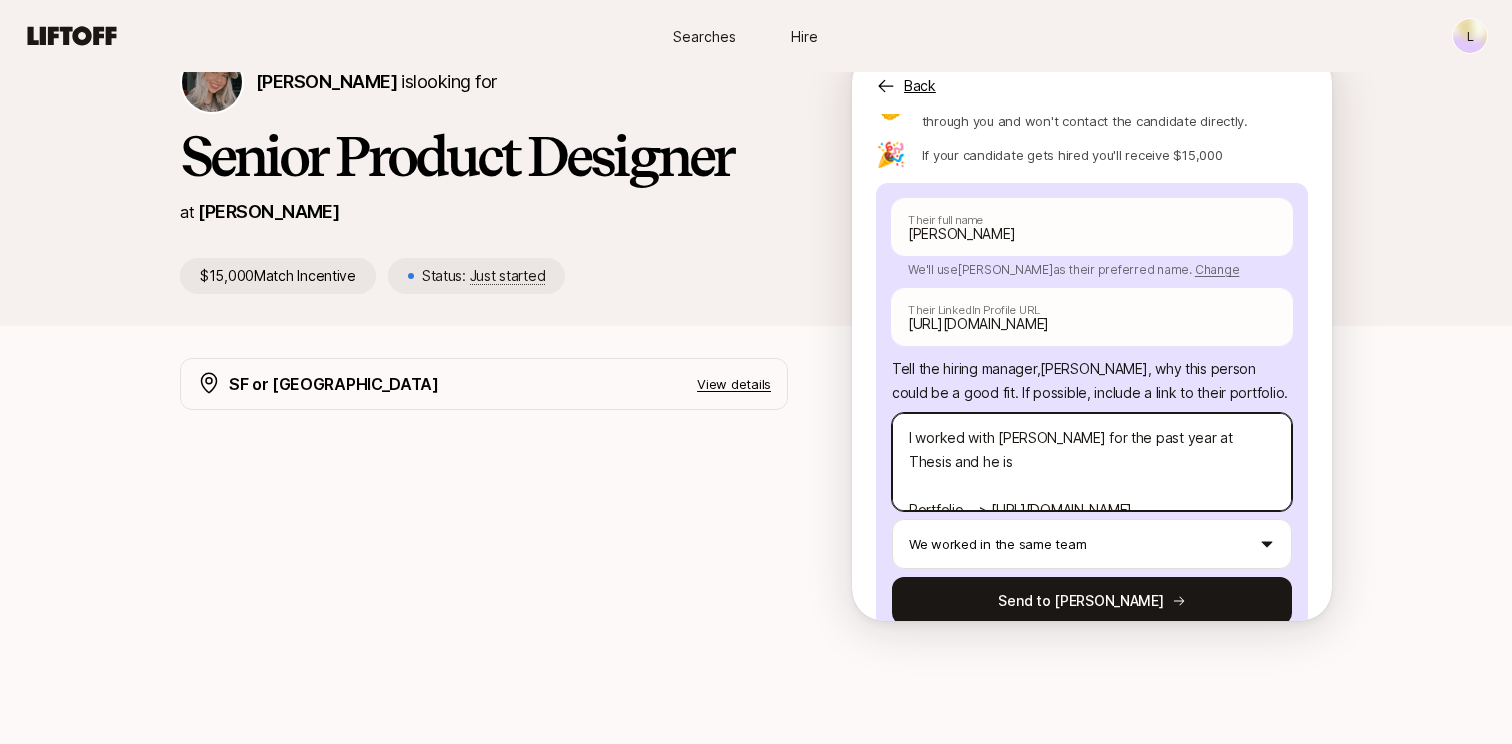 type on "x" 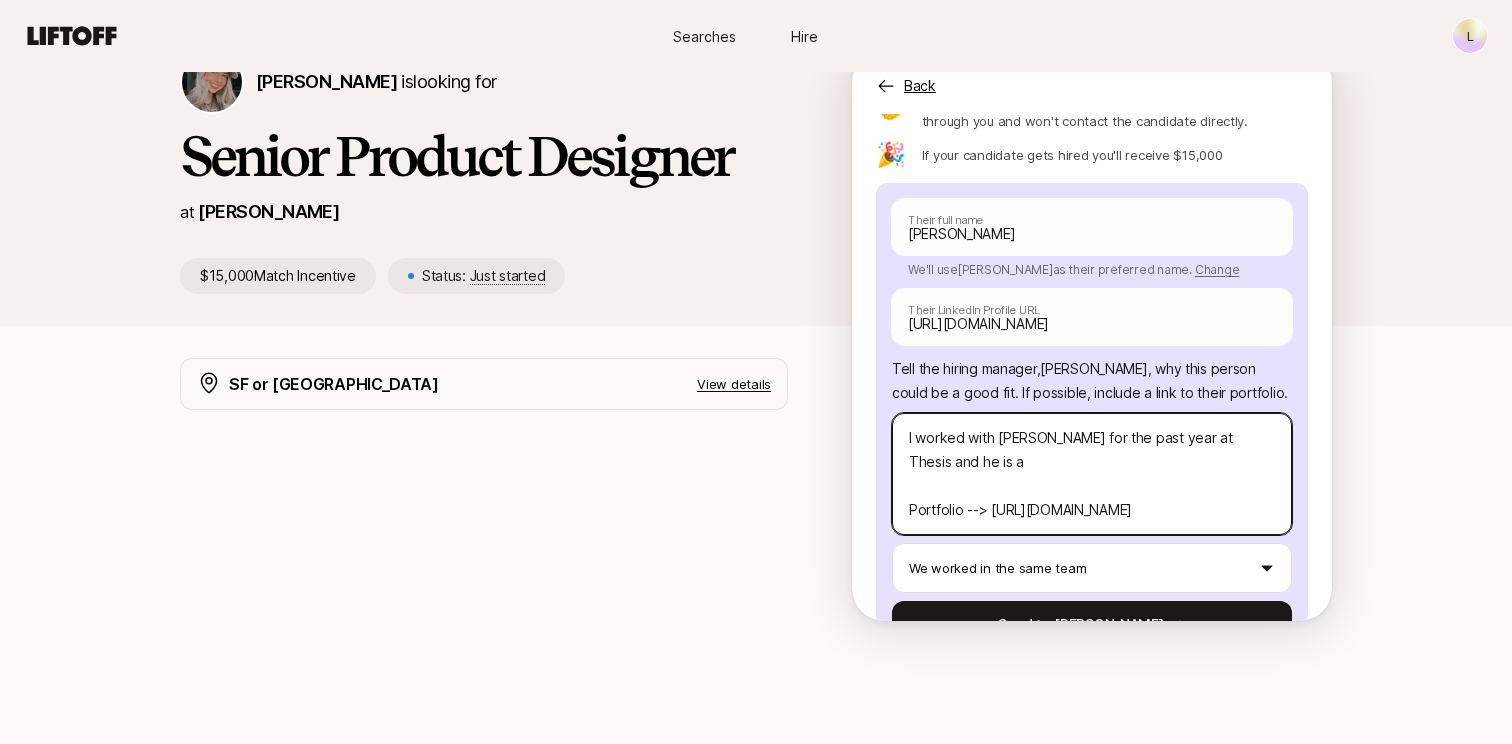 type on "x" 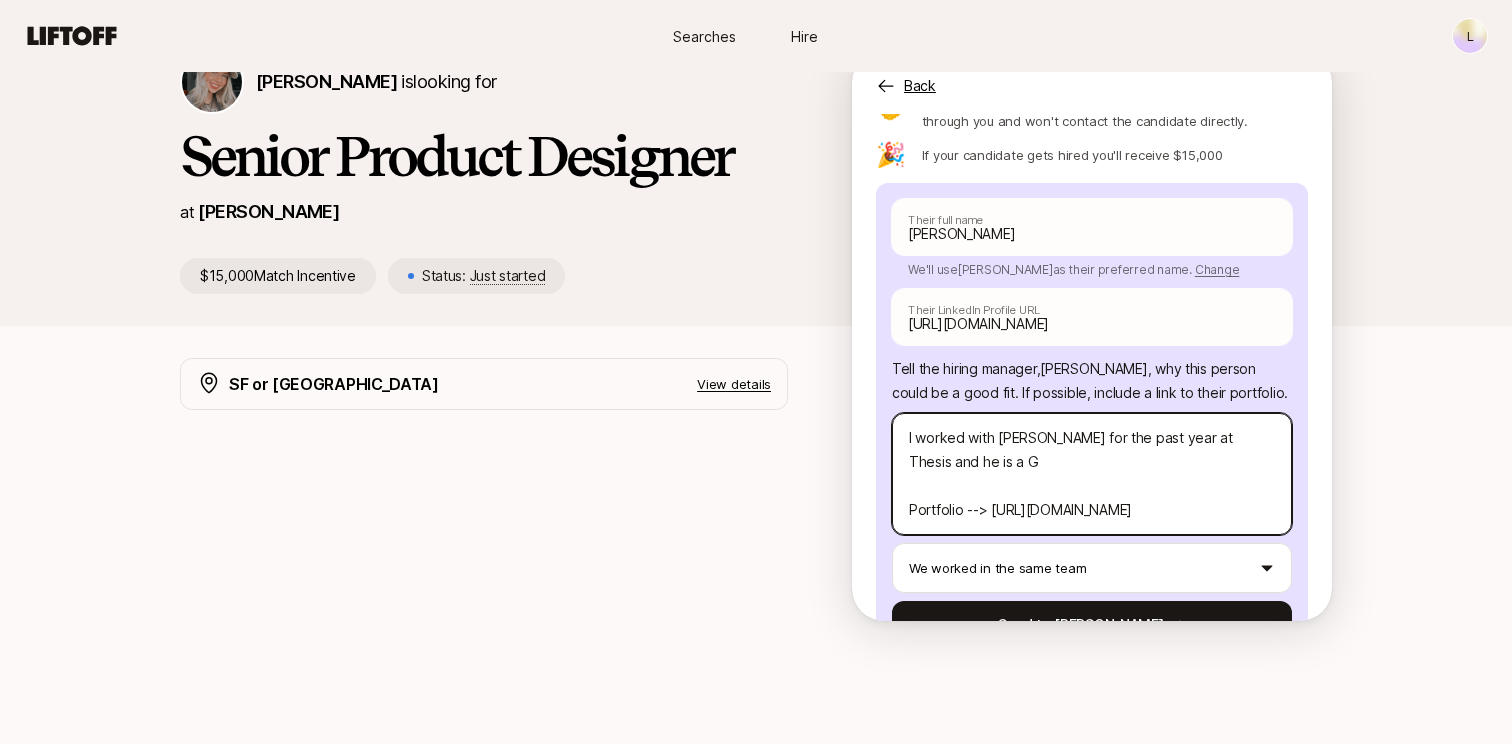 type on "x" 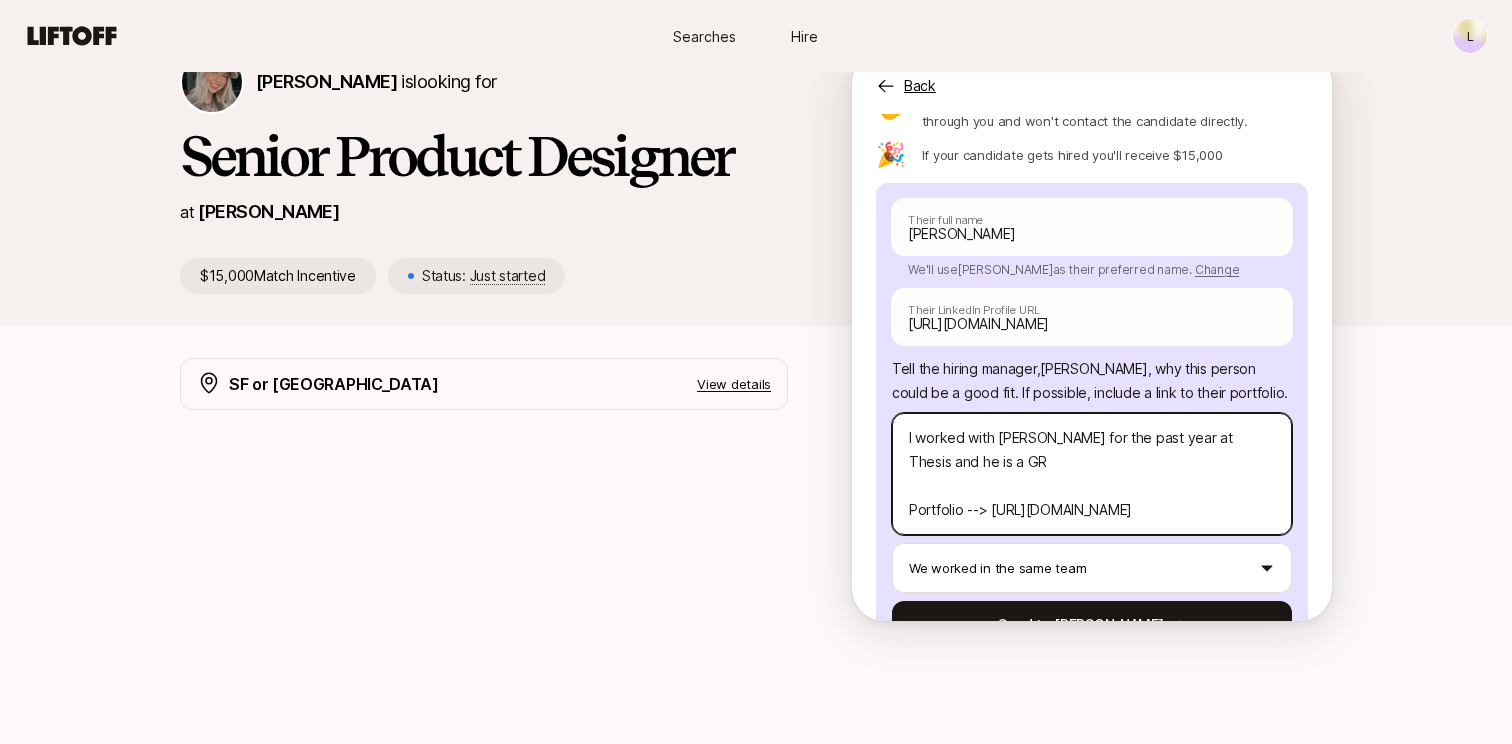 type on "x" 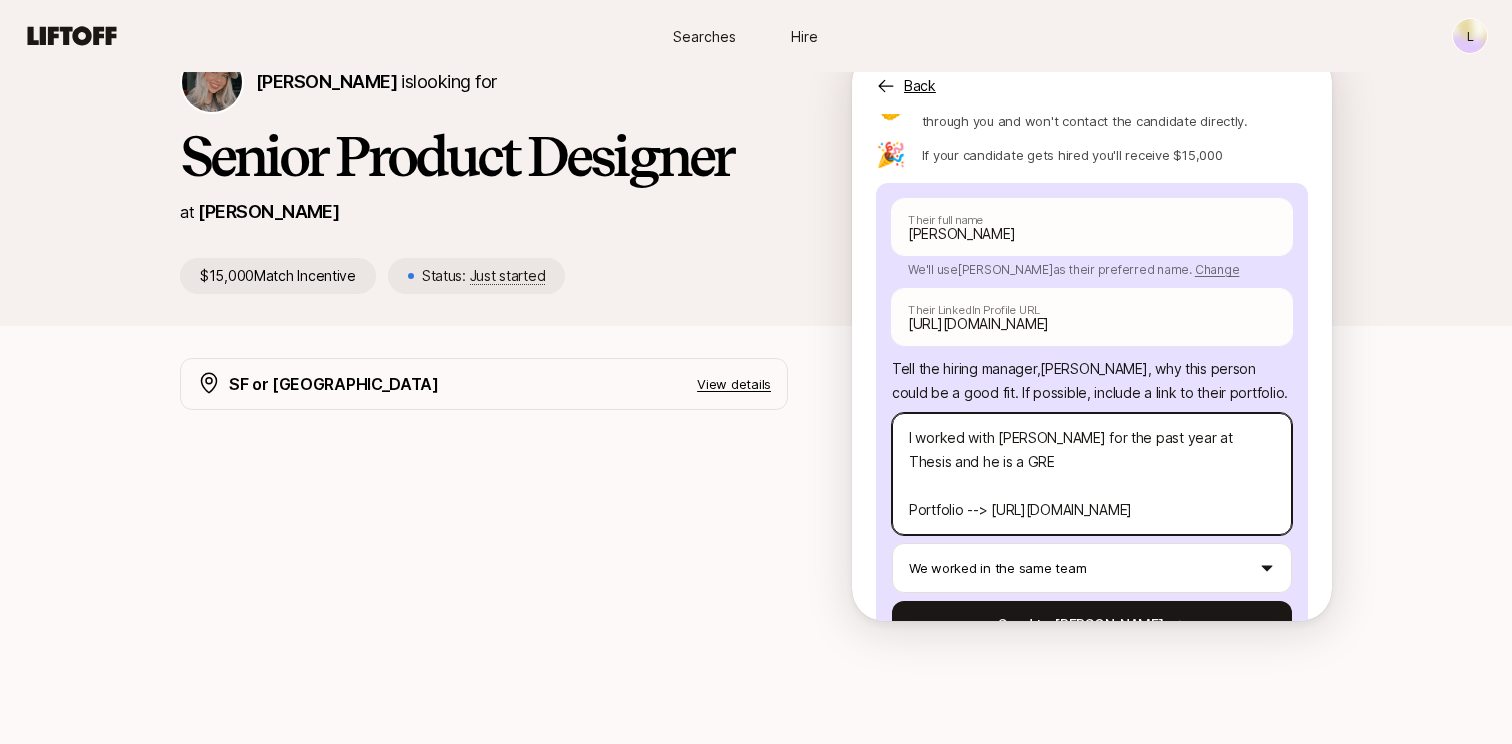 type on "x" 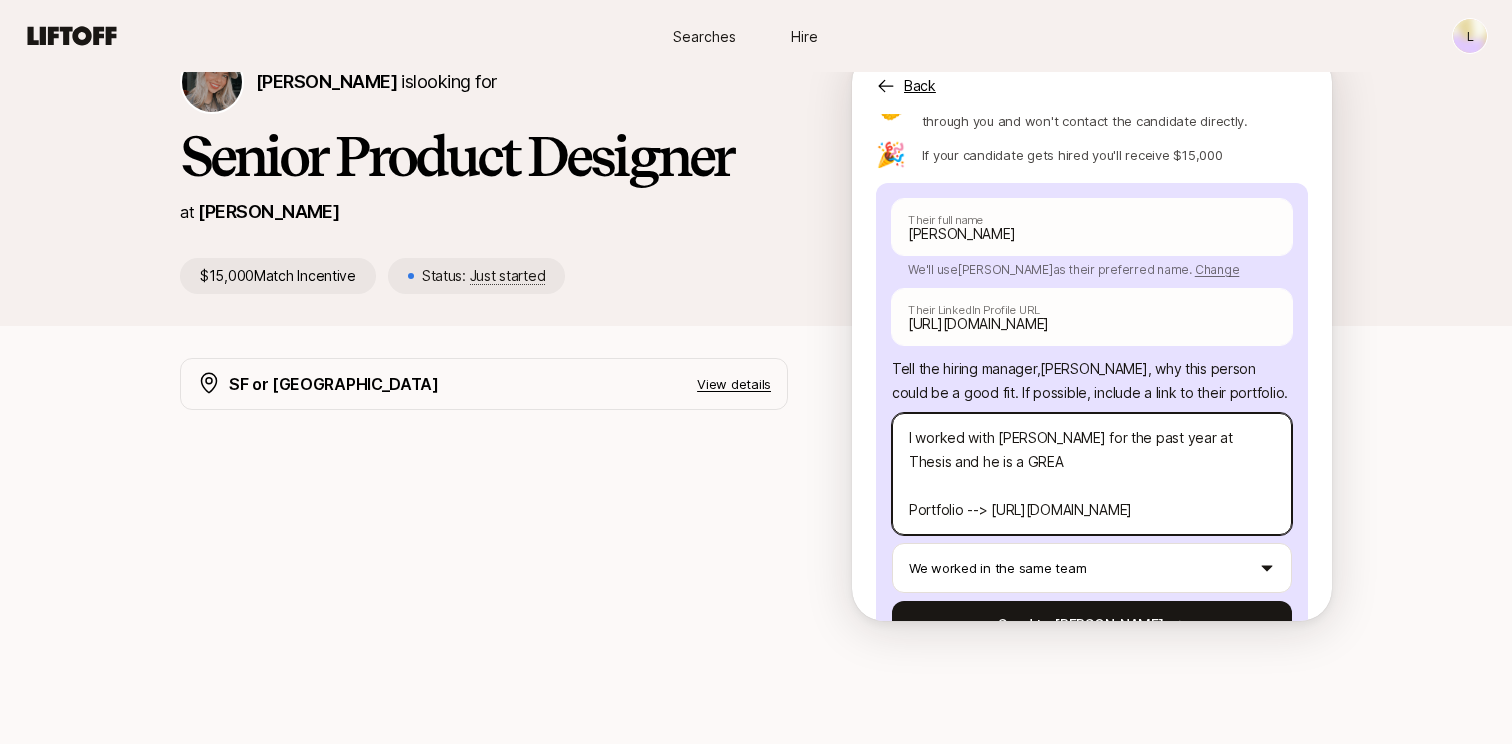 type on "x" 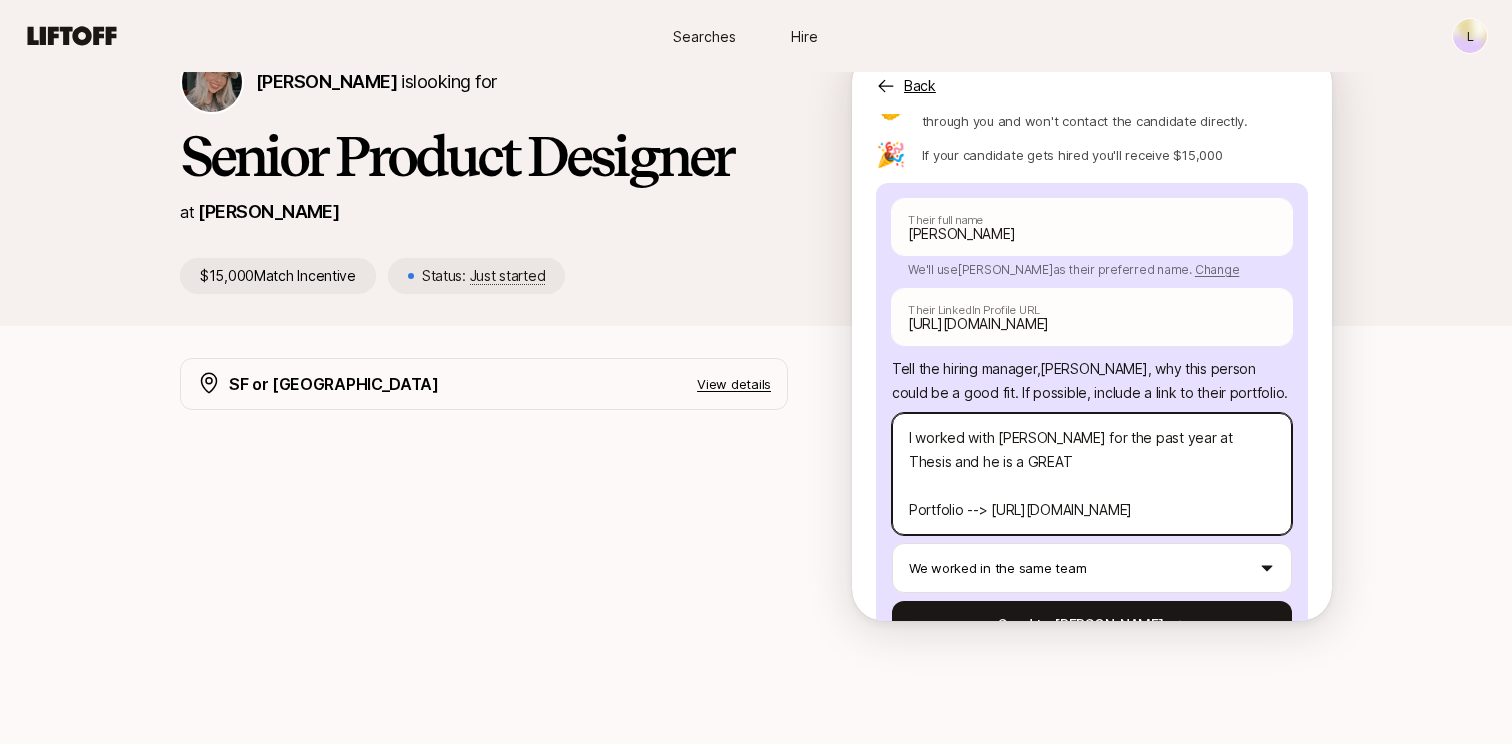 type on "x" 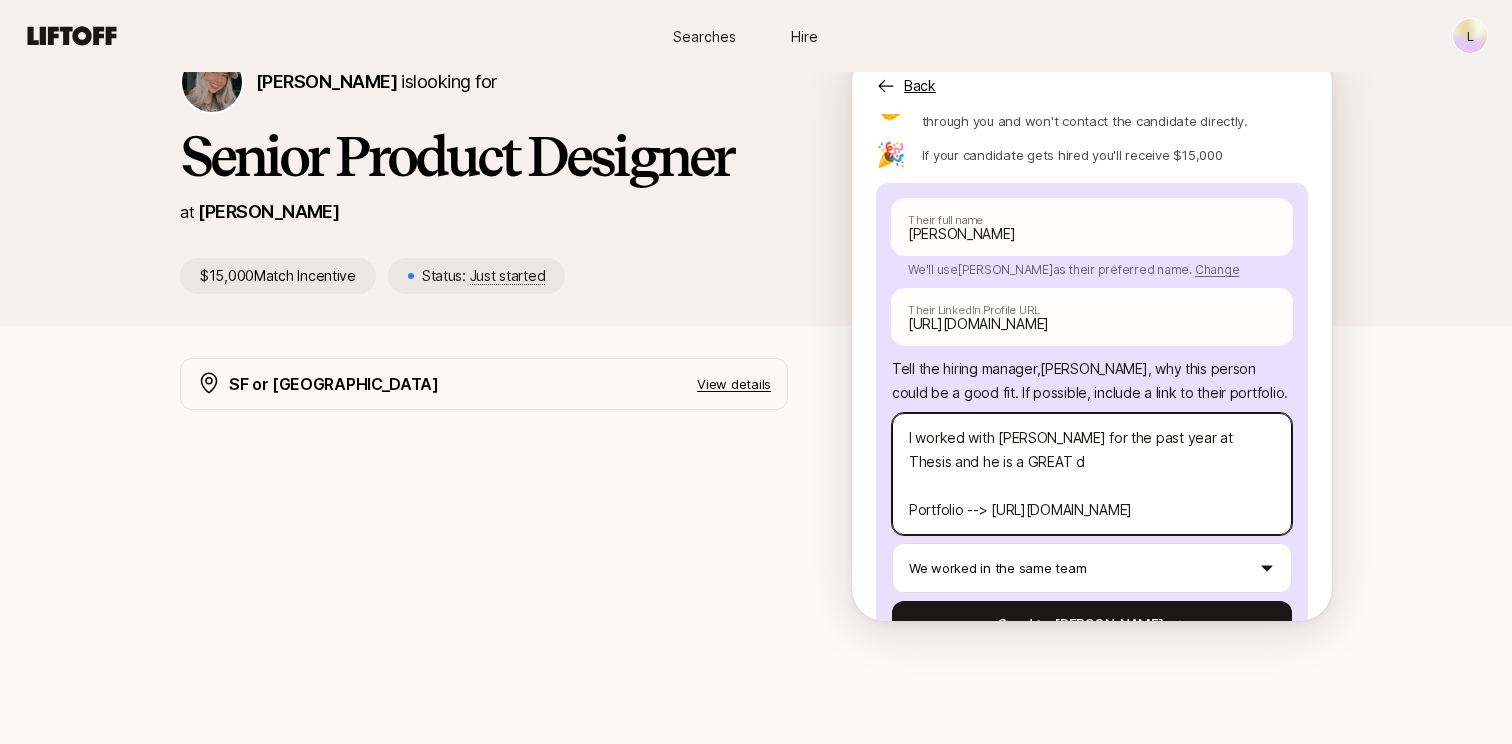 type on "x" 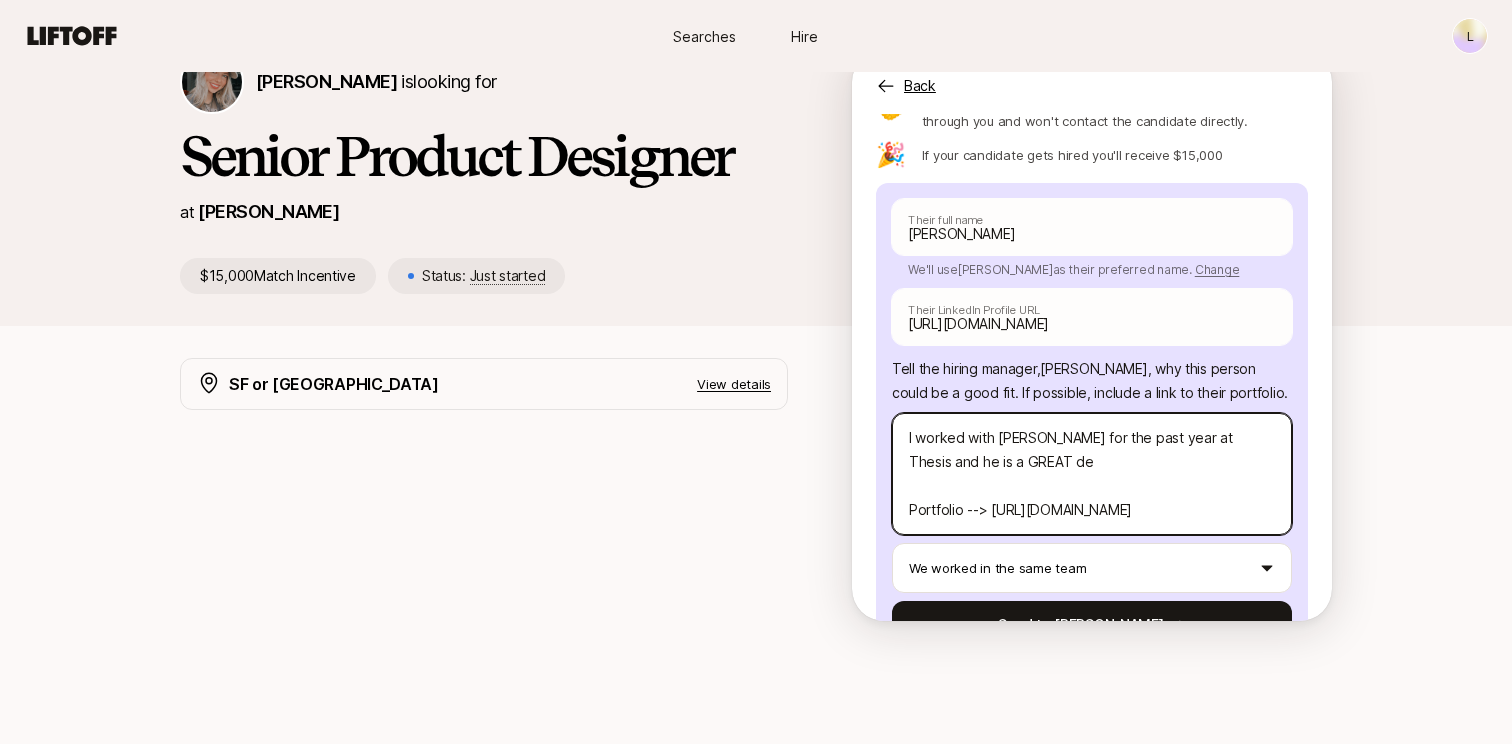 type on "x" 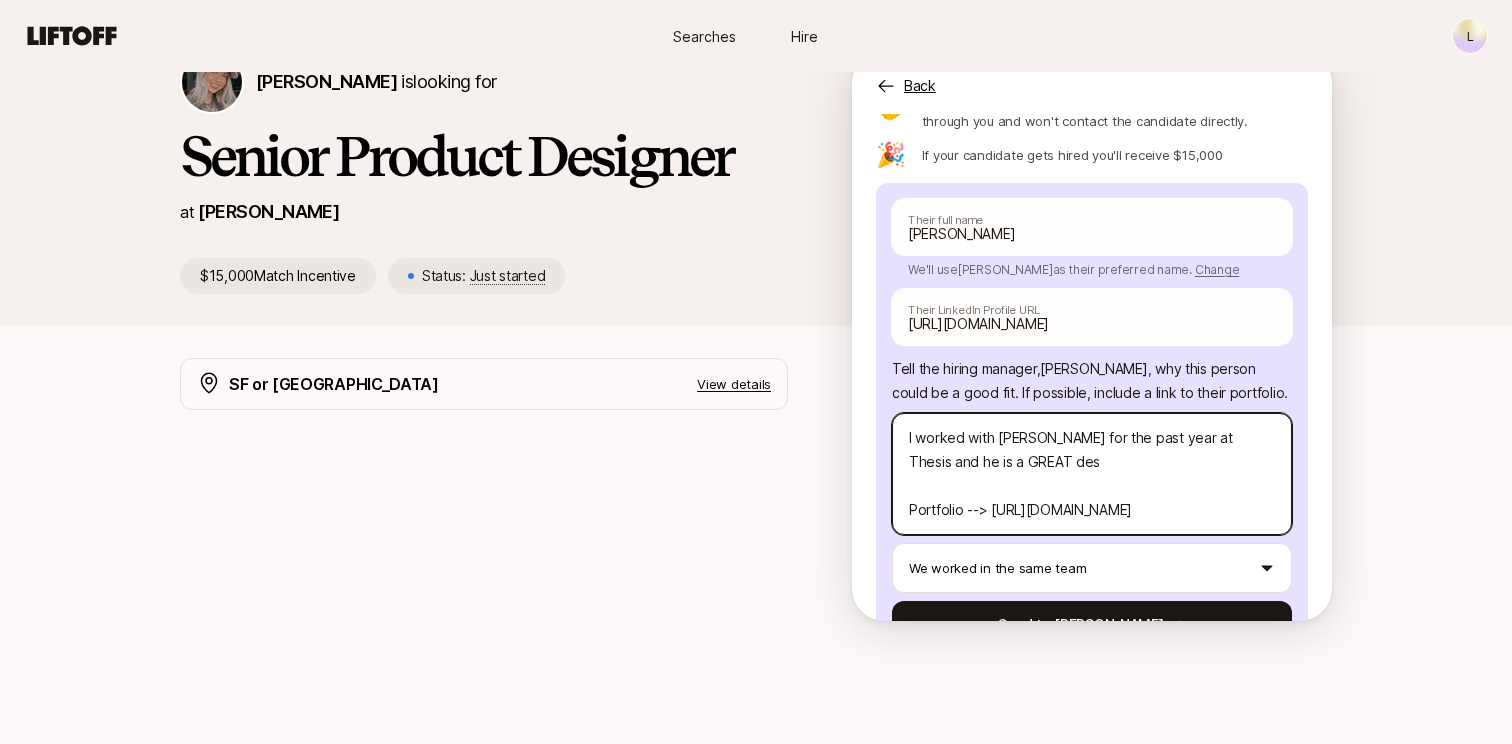 type on "I worked with [PERSON_NAME] for the past year at Thesis and he is a GREAT desi
Portfolio --> [URL][DOMAIN_NAME]" 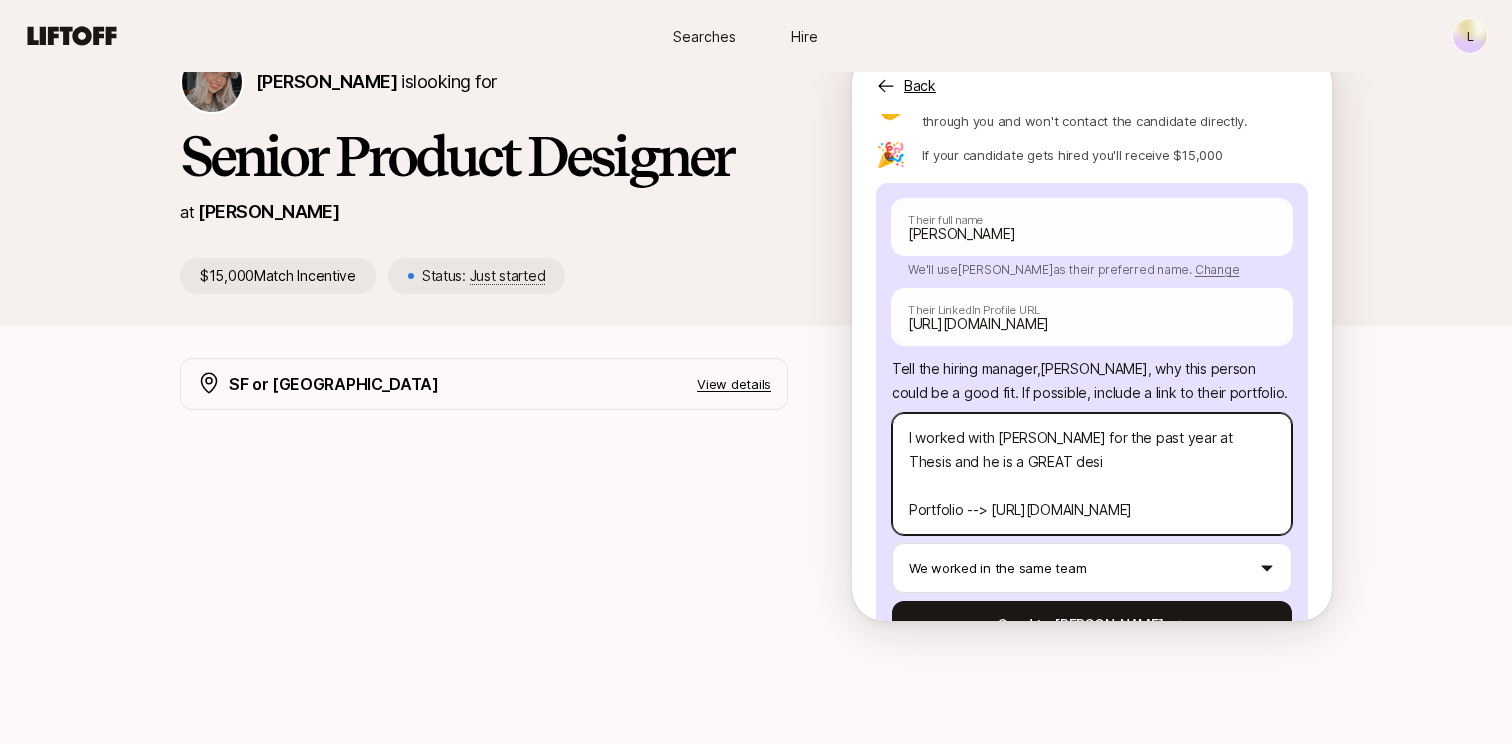 type on "x" 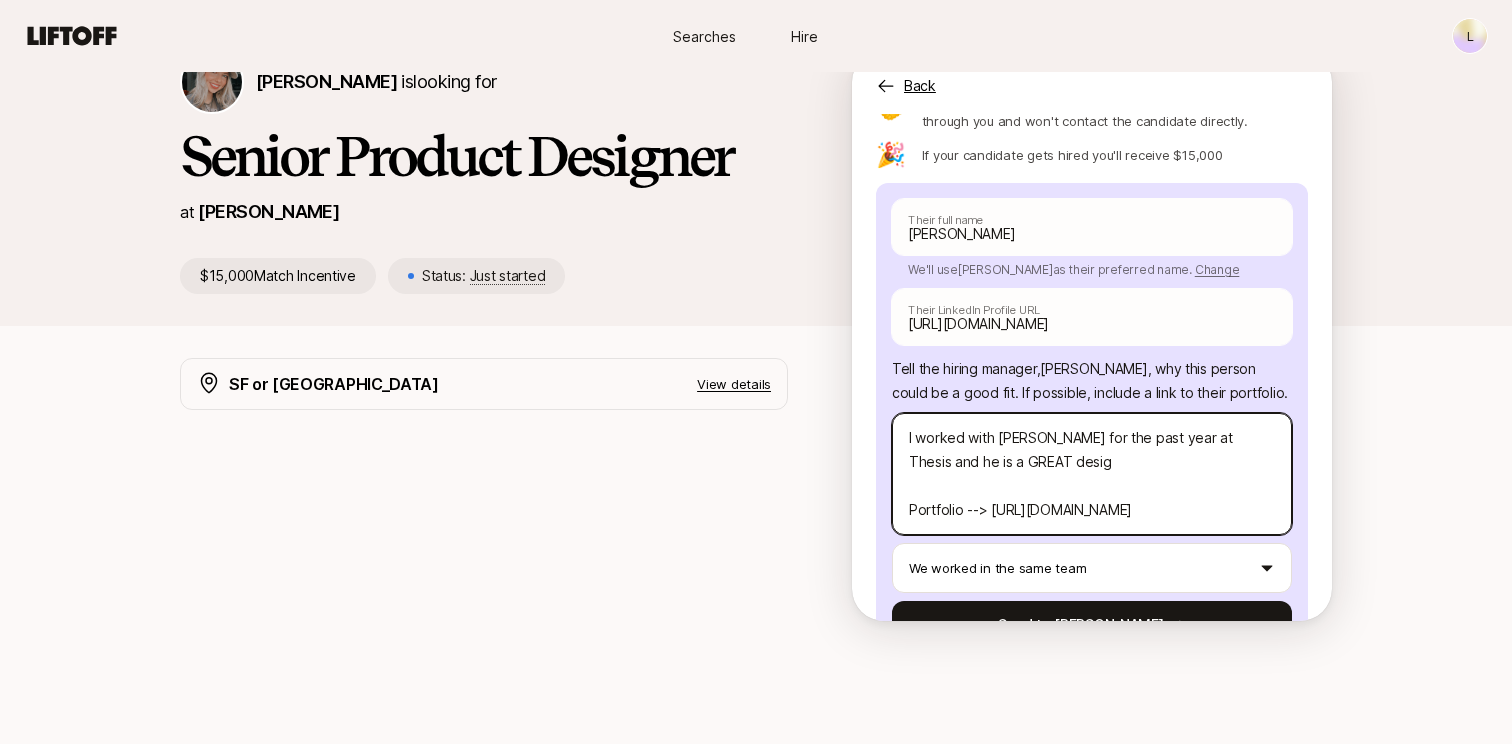 type on "x" 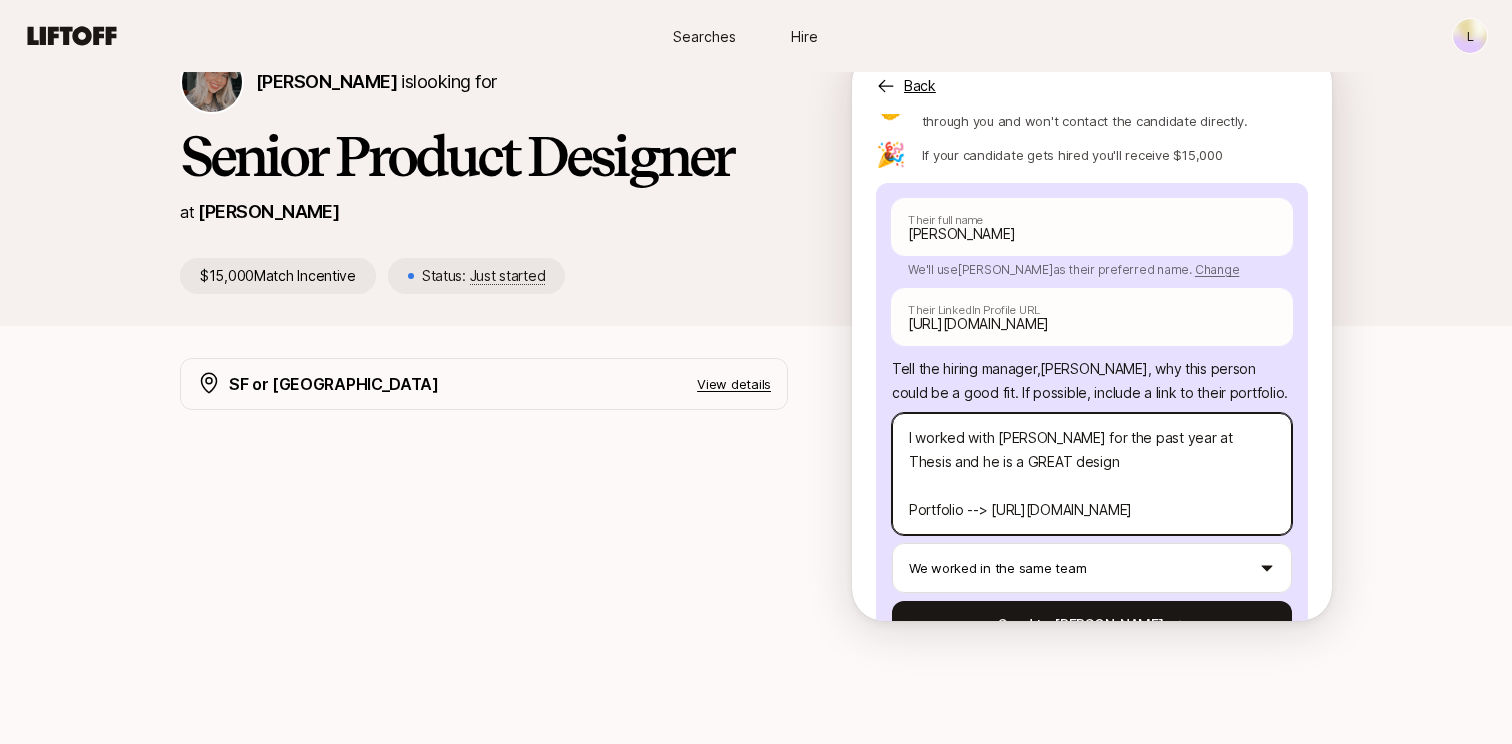 type 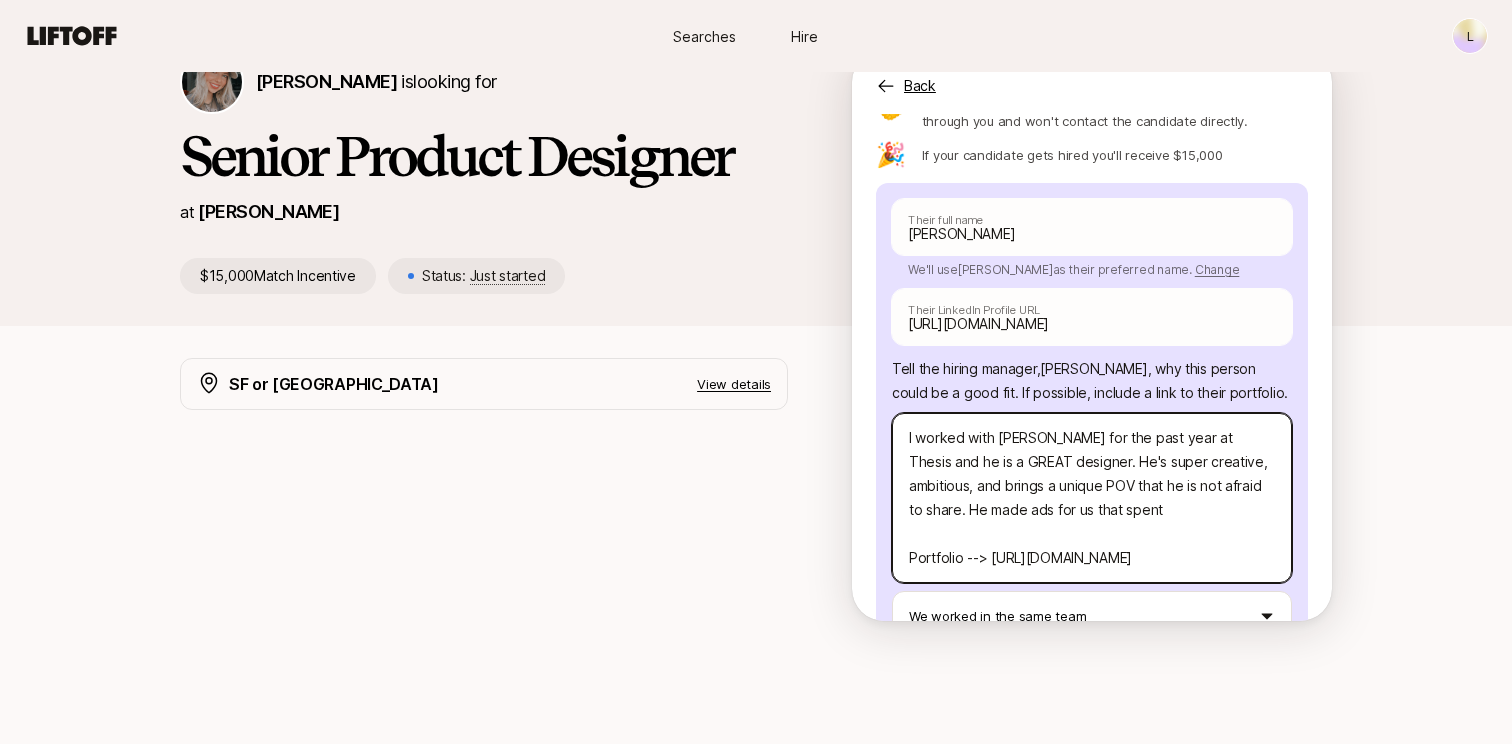 click on "I worked with [PERSON_NAME] for the past year at Thesis and he is a GREAT designer. He's super creative, ambitious, and brings a unique POV that he is not afraid to share. He made ads for us that spent
Portfolio --> [URL][DOMAIN_NAME]" at bounding box center (1092, 498) 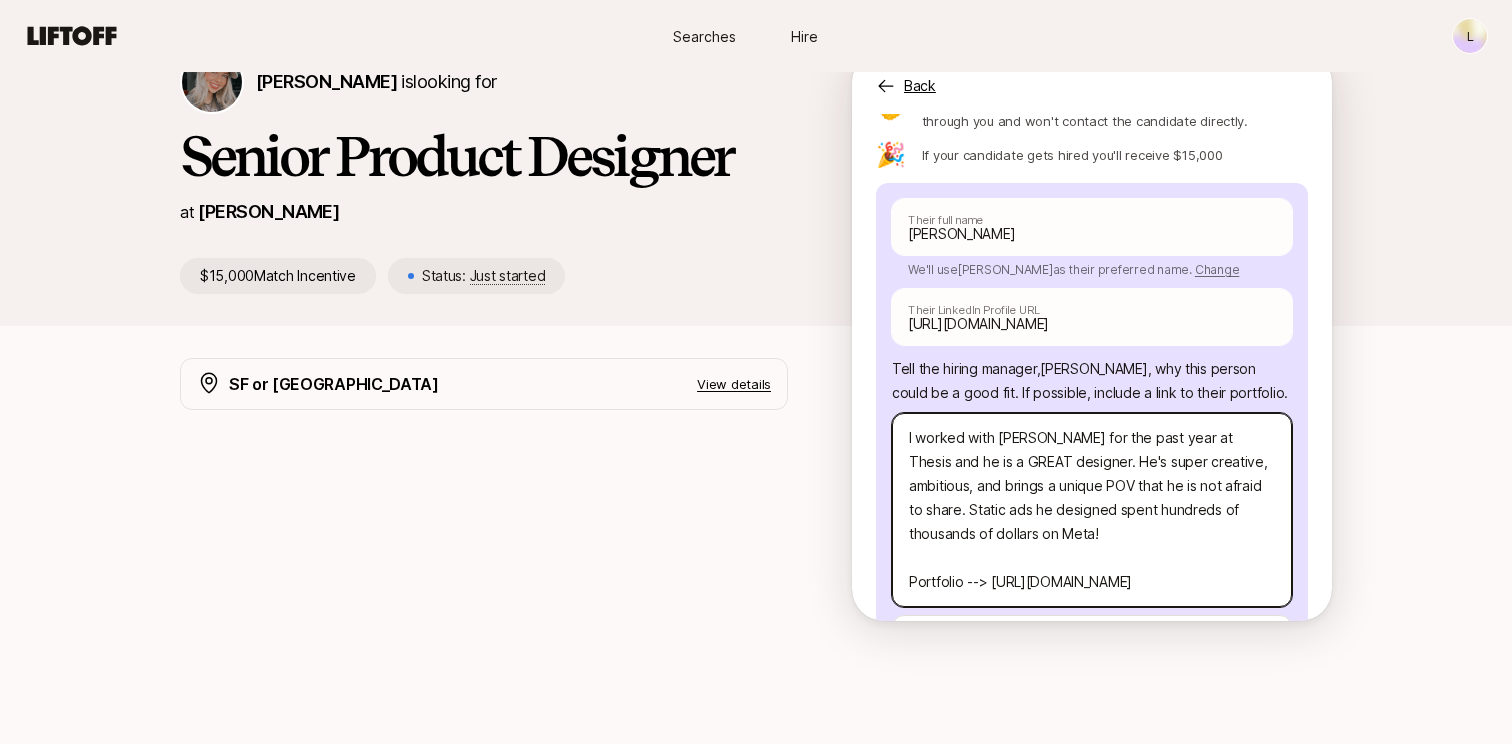 click on "I worked with [PERSON_NAME] for the past year at Thesis and he is a GREAT designer. He's super creative, ambitious, and brings a unique POV that he is not afraid to share. Static ads he designed spent hundreds of thousands of dollars on Meta!
Portfolio --> [URL][DOMAIN_NAME]" at bounding box center (1092, 510) 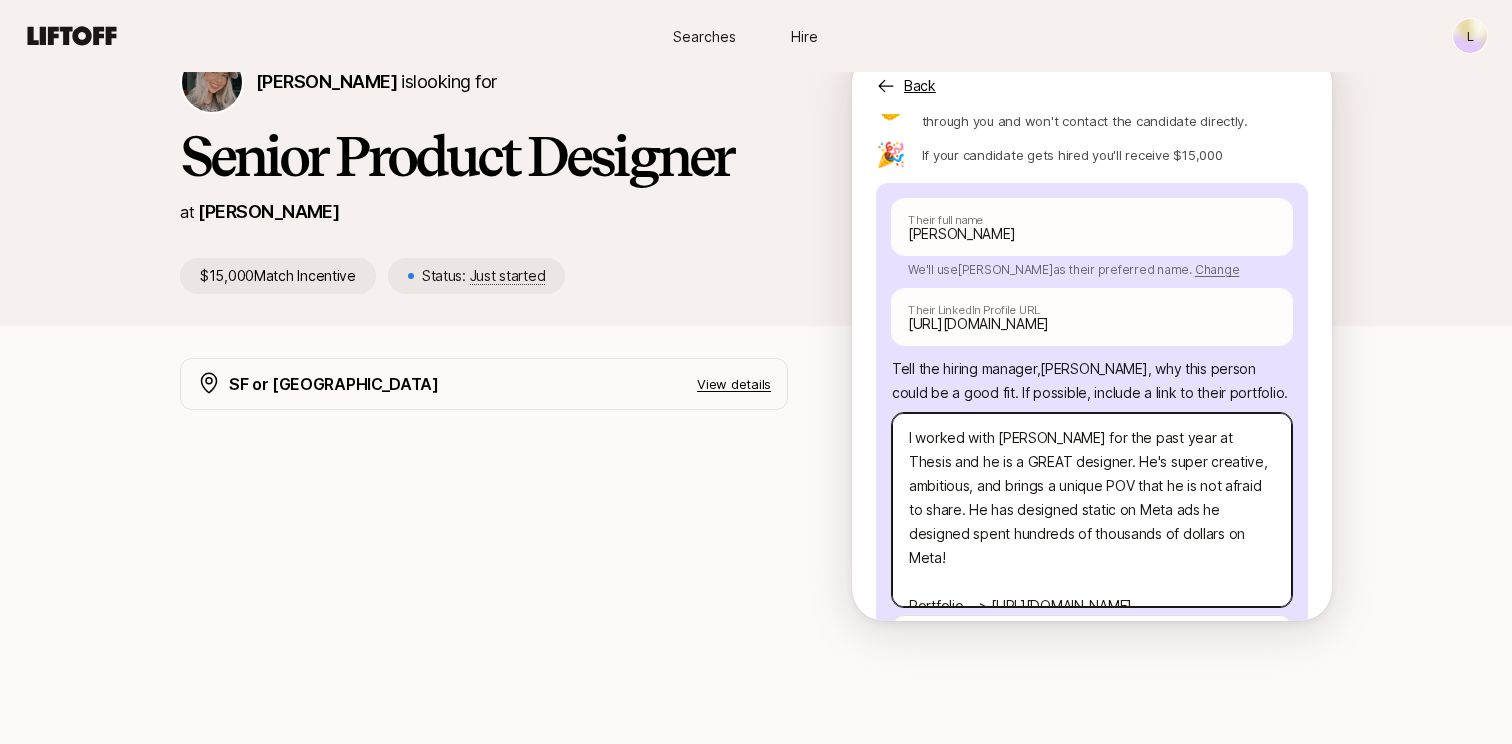 drag, startPoint x: 1174, startPoint y: 461, endPoint x: 1066, endPoint y: 469, distance: 108.29589 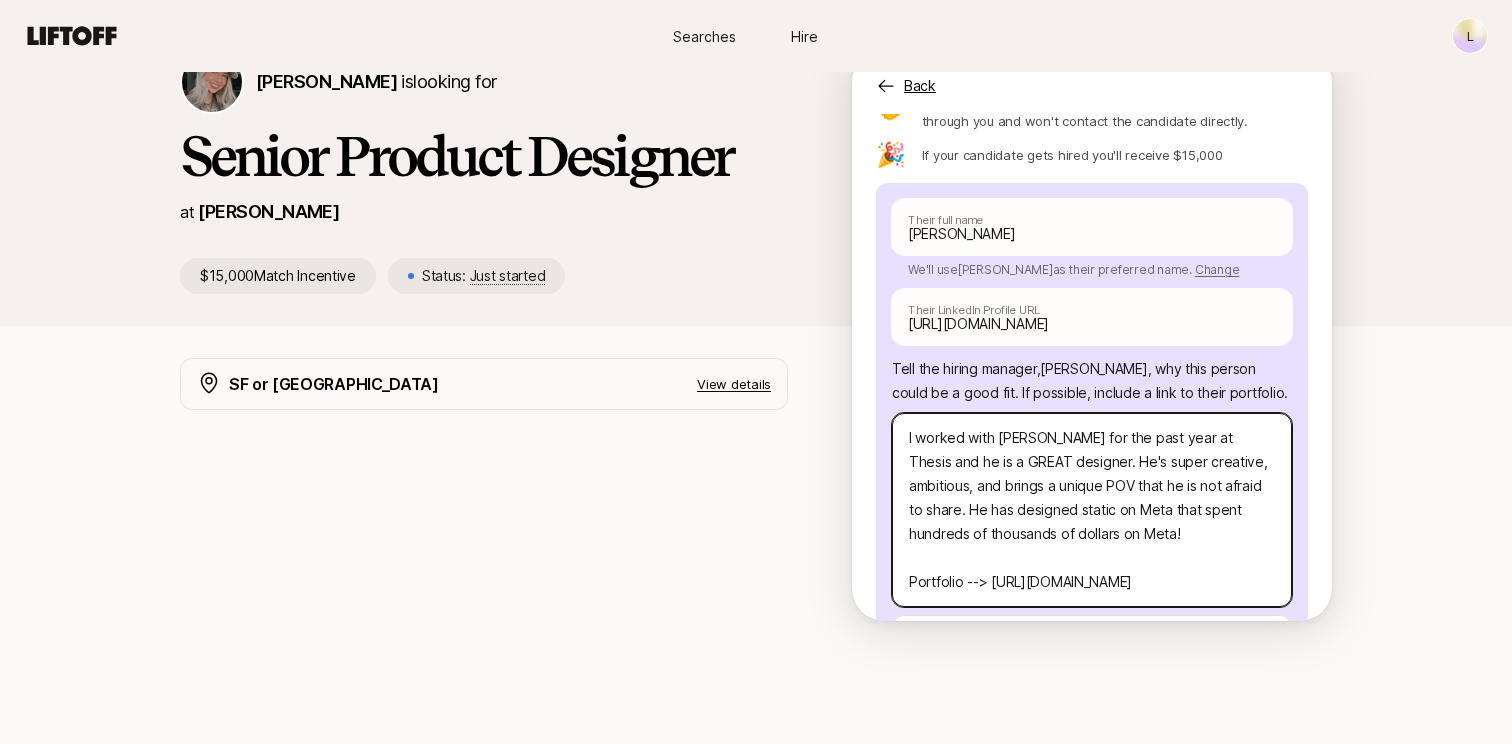 click on "I worked with [PERSON_NAME] for the past year at Thesis and he is a GREAT designer. He's super creative, ambitious, and brings a unique POV that he is not afraid to share. He has designed static on Meta that spent hundreds of thousands of dollars on Meta!
Portfolio --> [URL][DOMAIN_NAME]" at bounding box center [1092, 510] 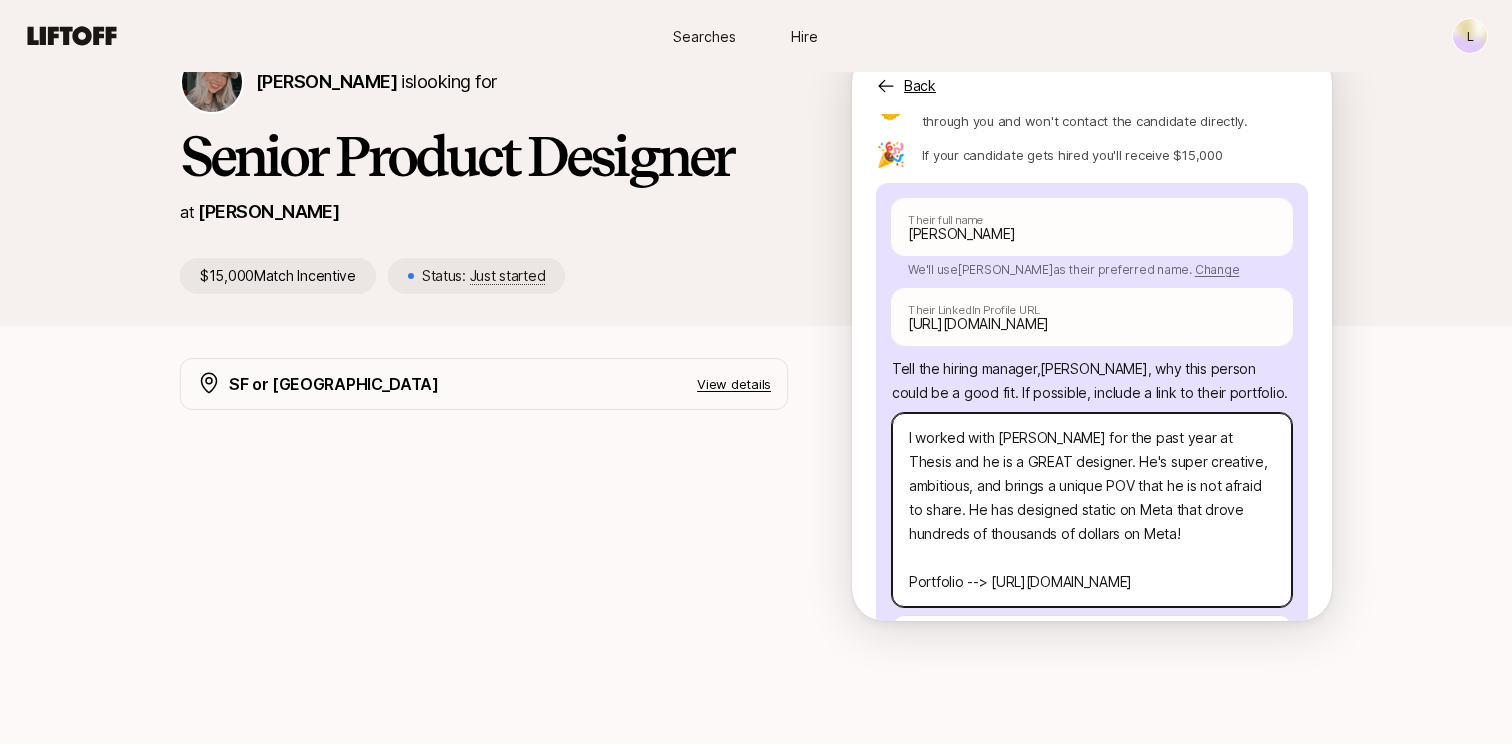 drag, startPoint x: 1101, startPoint y: 490, endPoint x: 1048, endPoint y: 490, distance: 53 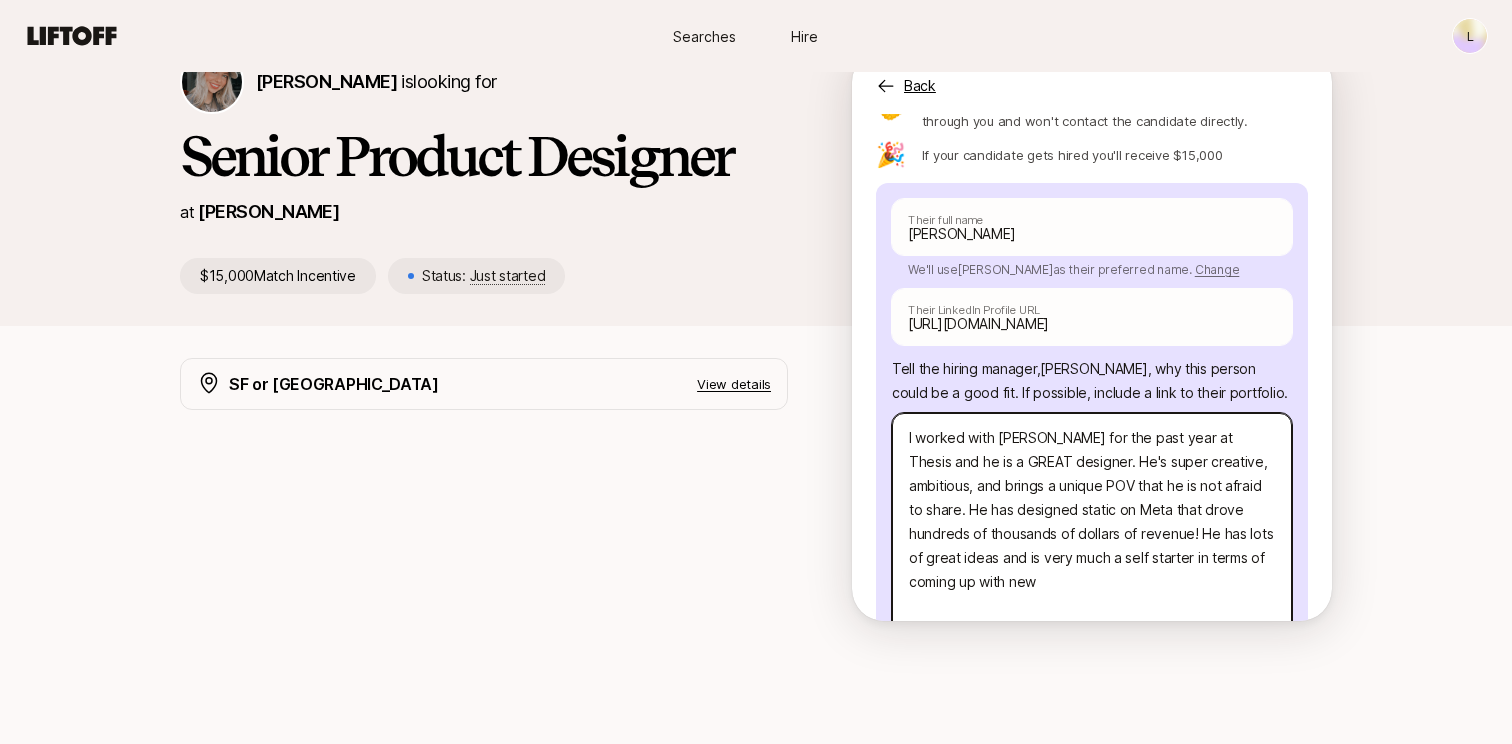 click on "I worked with [PERSON_NAME] for the past year at Thesis and he is a GREAT designer. He's super creative, ambitious, and brings a unique POV that he is not afraid to share. He has designed static on Meta that drove hundreds of thousands of dollars of revenue! He has lots of great ideas and is very much a self starter in terms of coming up with new
Portfolio --> [URL][DOMAIN_NAME]" at bounding box center [1092, 534] 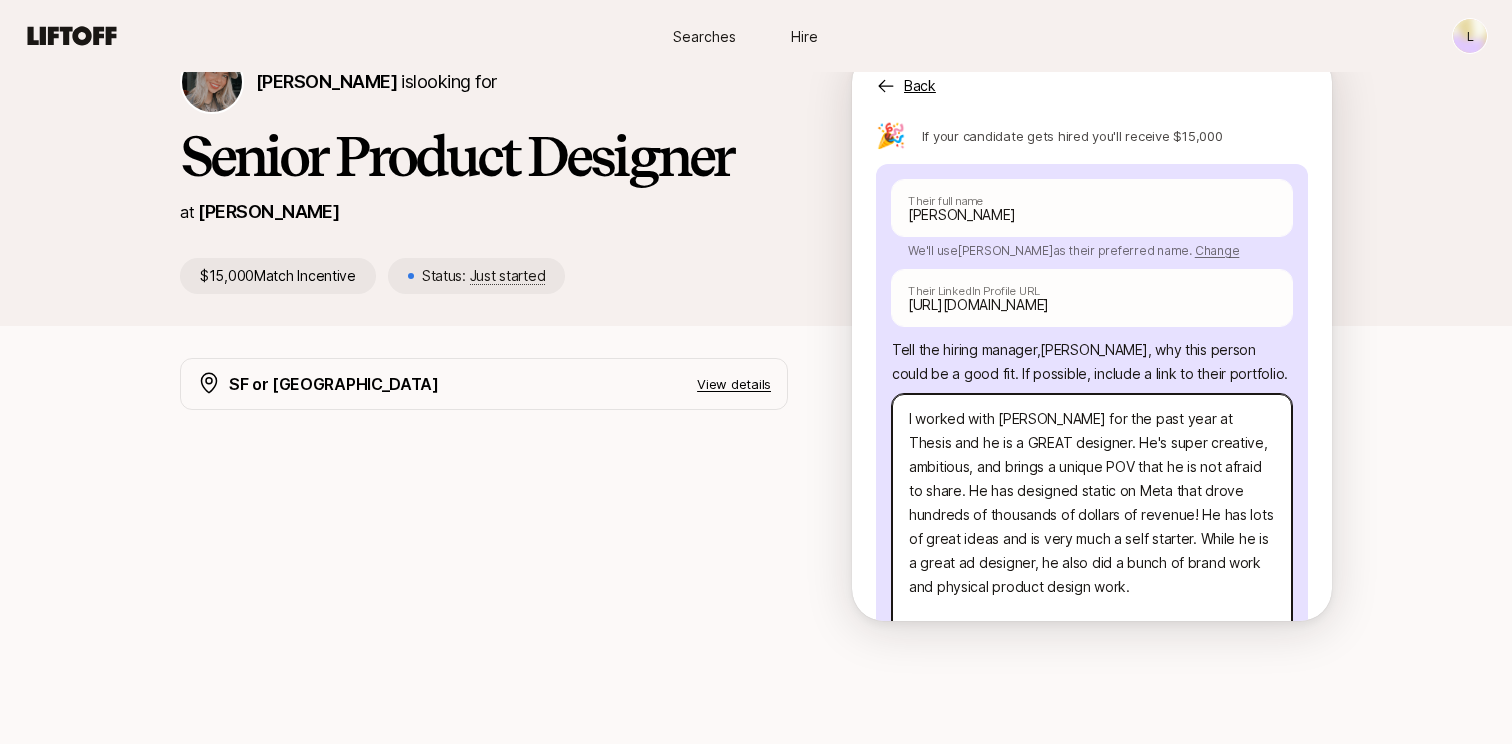 scroll, scrollTop: 244, scrollLeft: 0, axis: vertical 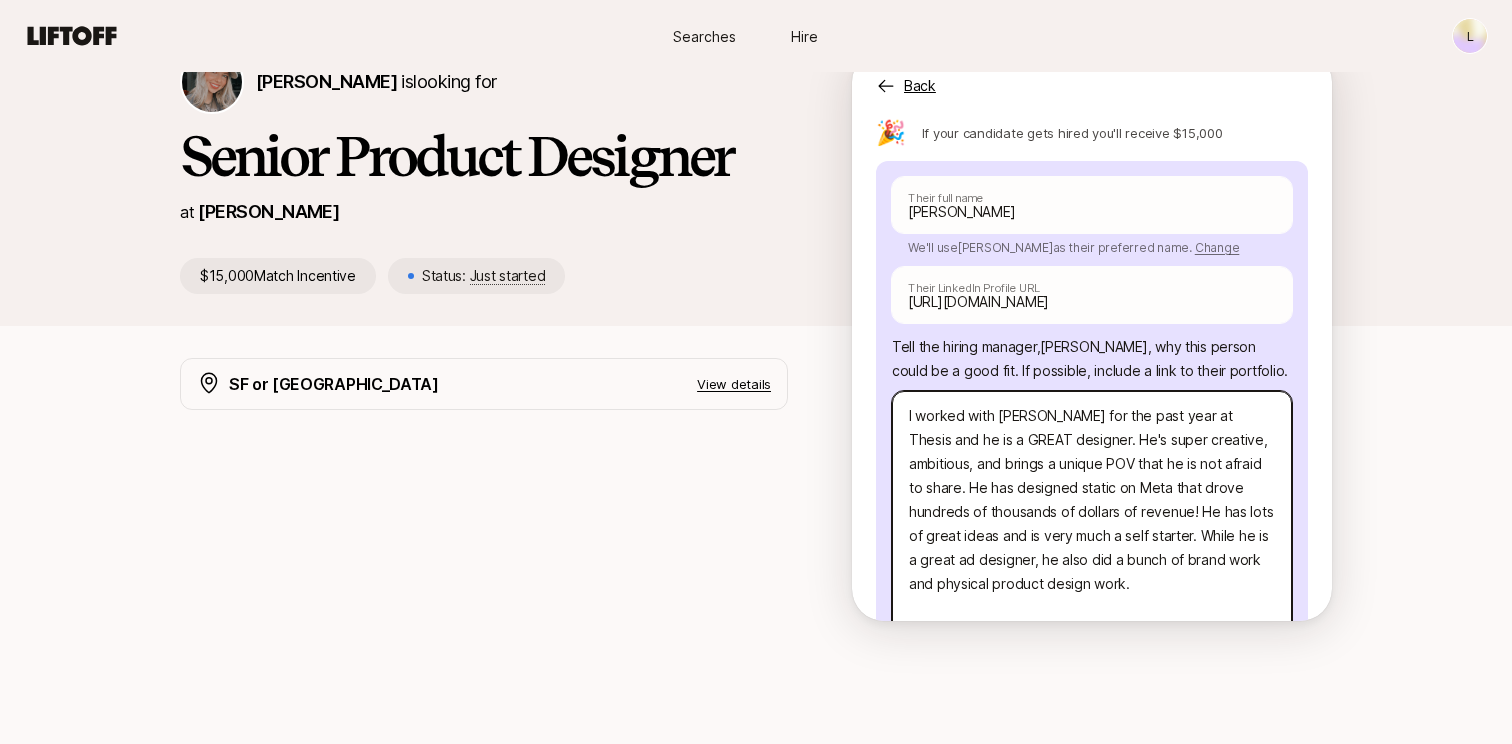 click on "I worked with [PERSON_NAME] for the past year at Thesis and he is a GREAT designer. He's super creative, ambitious, and brings a unique POV that he is not afraid to share. He has designed static on Meta that drove hundreds of thousands of dollars of revenue! He has lots of great ideas and is very much a self starter. While he is a great ad designer, he also did a bunch of brand work and physical product design work.
Portfolio --> [URL][DOMAIN_NAME]" at bounding box center (1092, 524) 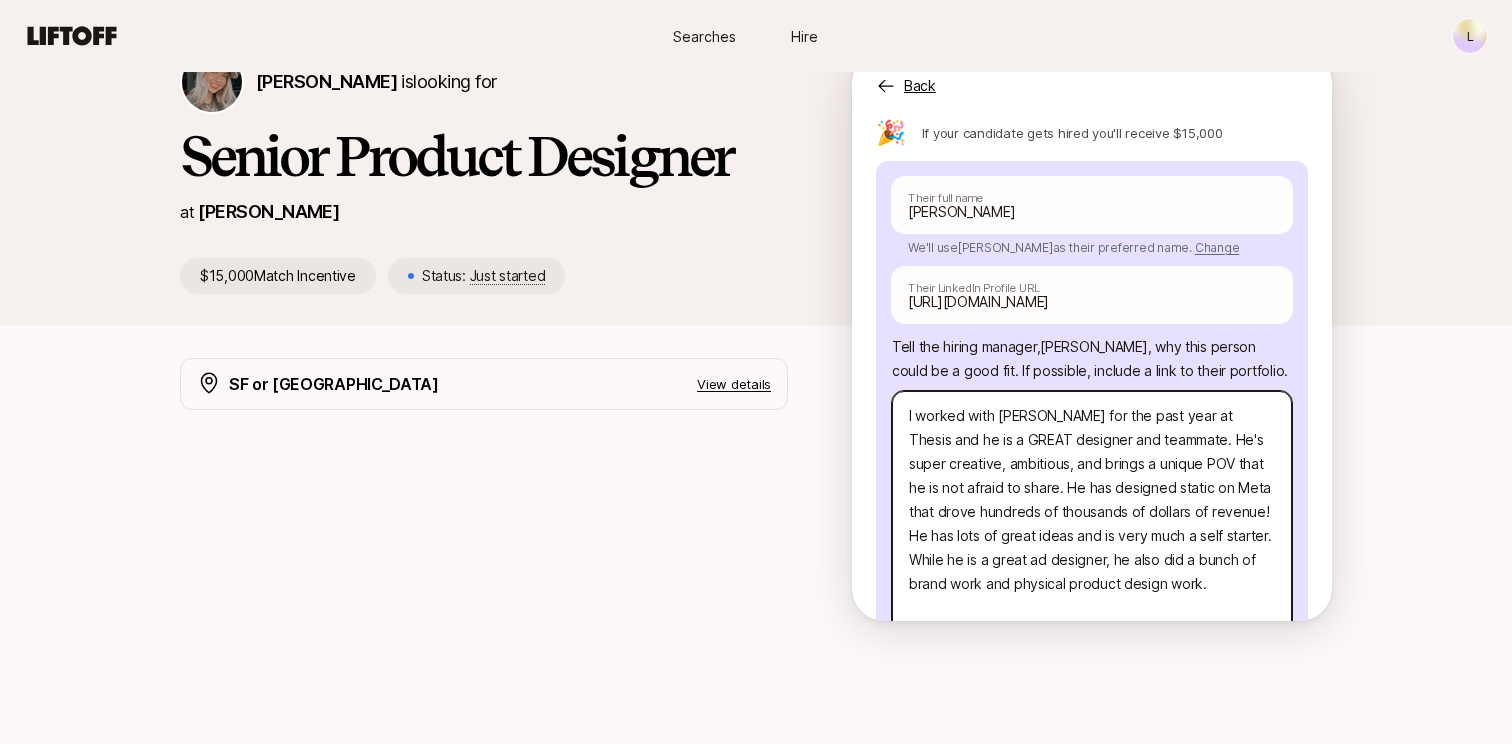click on "I worked with [PERSON_NAME] for the past year at Thesis and he is a GREAT designer and teammate. He's super creative, ambitious, and brings a unique POV that he is not afraid to share. He has designed static on Meta that drove hundreds of thousands of dollars of revenue! He has lots of great ideas and is very much a self starter. While he is a great ad designer, he also did a bunch of brand work and physical product design work.
Portfolio --> [URL][DOMAIN_NAME]" at bounding box center (1092, 524) 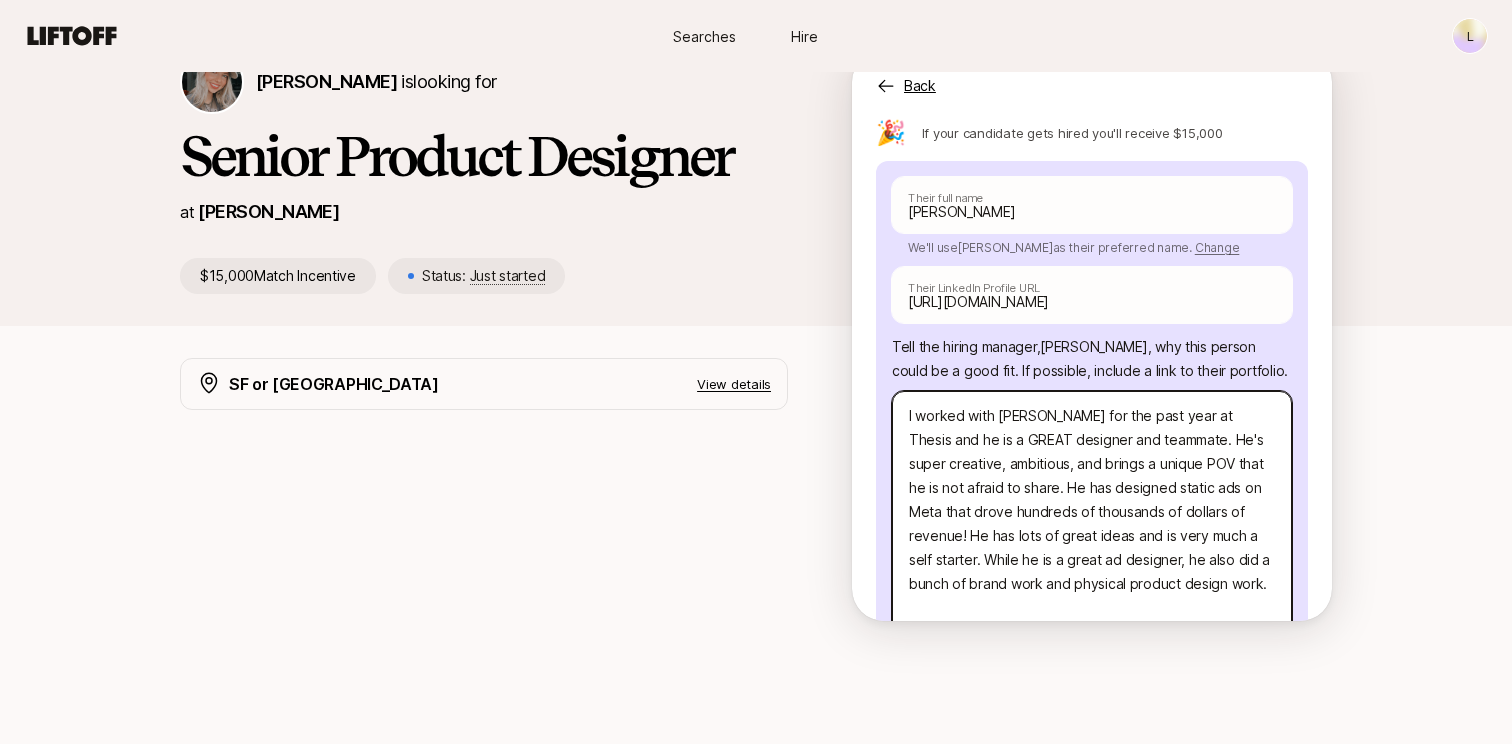 click on "I worked with [PERSON_NAME] for the past year at Thesis and he is a GREAT designer and teammate. He's super creative, ambitious, and brings a unique POV that he is not afraid to share. He has designed static ads on Meta that drove hundreds of thousands of dollars of revenue! He has lots of great ideas and is very much a self starter. While he is a great ad designer, he also did a bunch of brand work and physical product design work.
Portfolio --> [URL][DOMAIN_NAME]" at bounding box center [1092, 524] 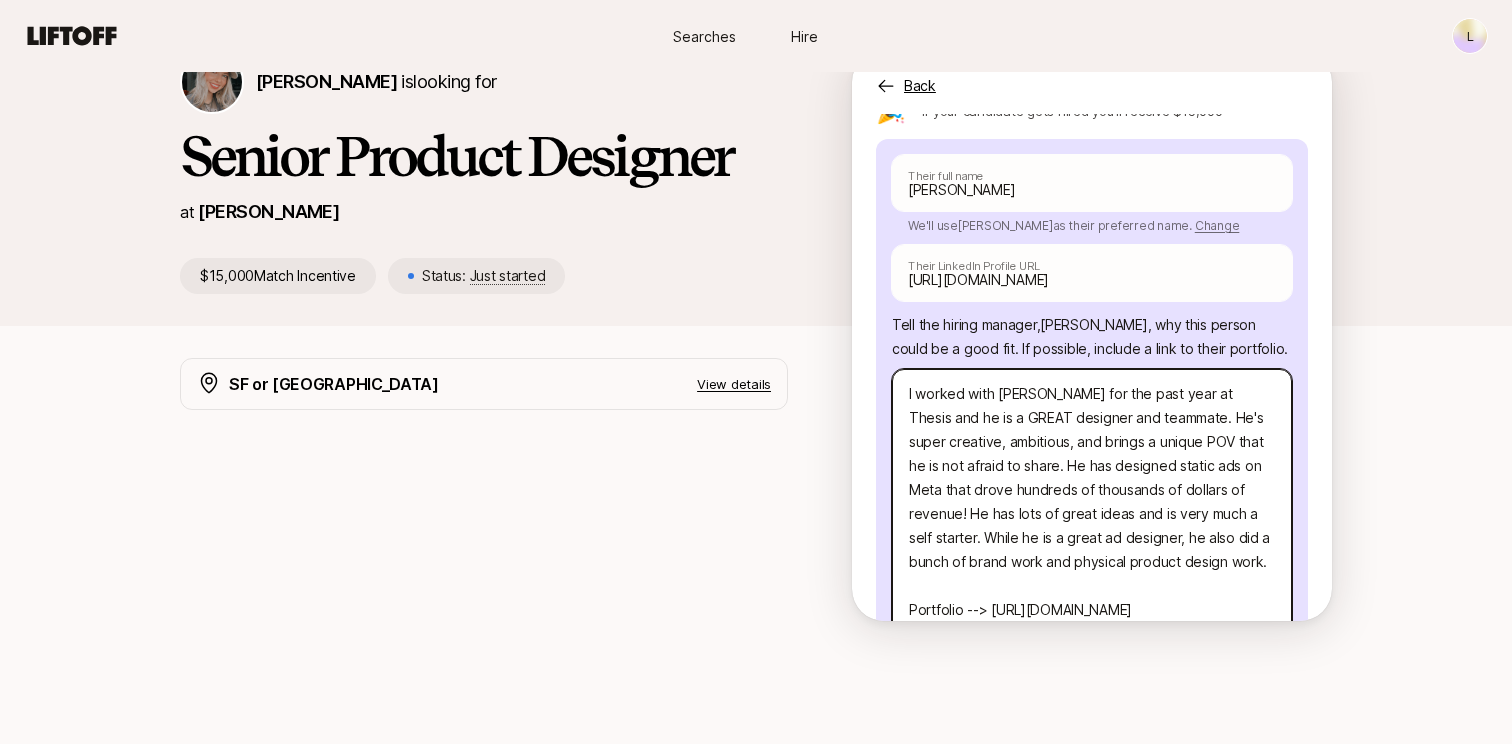 scroll, scrollTop: 269, scrollLeft: 0, axis: vertical 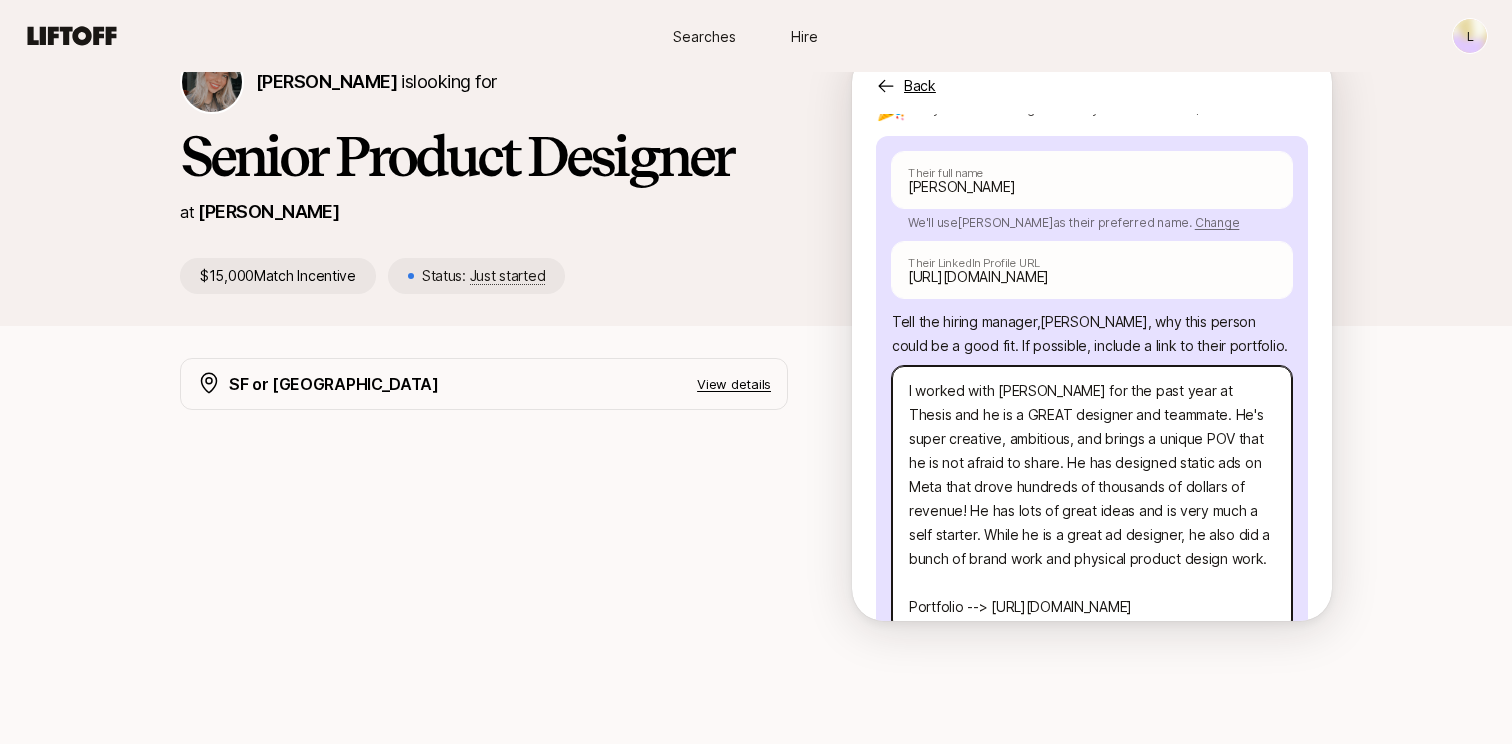 click on "I worked with [PERSON_NAME] for the past year at Thesis and he is a GREAT designer and teammate. He's super creative, ambitious, and brings a unique POV that he is not afraid to share. He has designed static ads on Meta that drove hundreds of thousands of dollars of revenue! He has lots of great ideas and is very much a self starter. While he is a great ad designer, he also did a bunch of brand work and physical product design work.
Portfolio --> [URL][DOMAIN_NAME]" at bounding box center [1092, 499] 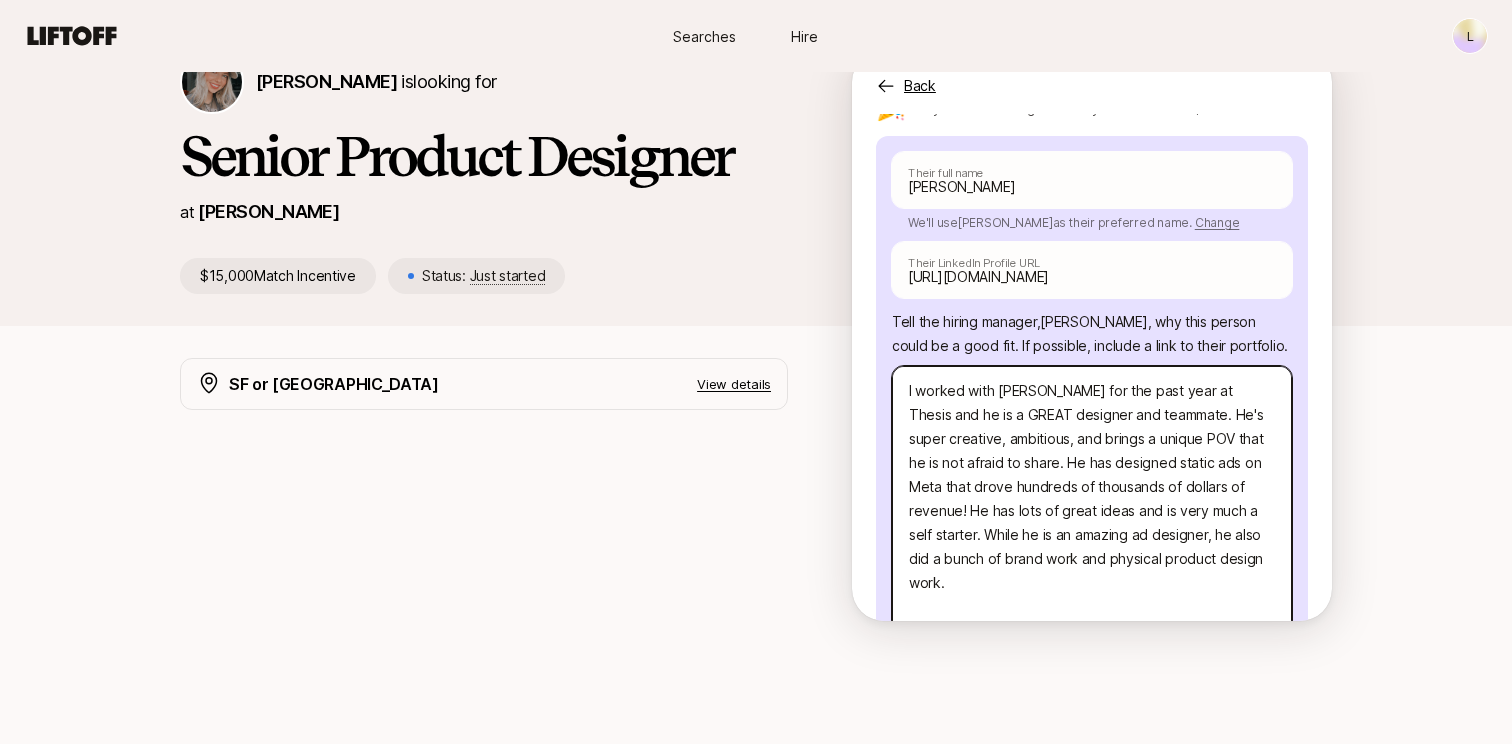 click on "I worked with [PERSON_NAME] for the past year at Thesis and he is a GREAT designer and teammate. He's super creative, ambitious, and brings a unique POV that he is not afraid to share. He has designed static ads on Meta that drove hundreds of thousands of dollars of revenue! He has lots of great ideas and is very much a self starter. While he is an amazing ad designer, he also did a bunch of brand work and physical product design work.
Portfolio --> [URL][DOMAIN_NAME]" at bounding box center [1092, 499] 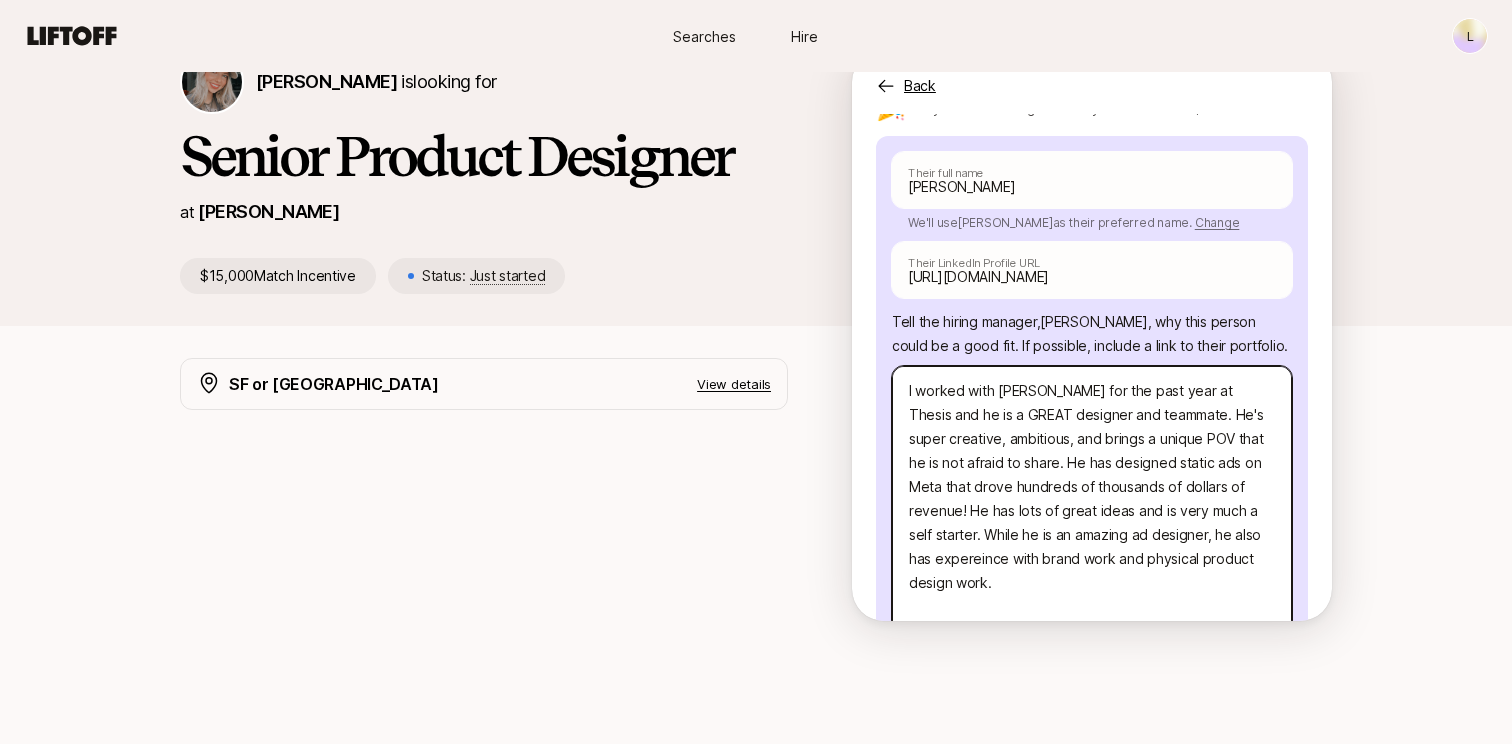 click on "I worked with [PERSON_NAME] for the past year at Thesis and he is a GREAT designer and teammate. He's super creative, ambitious, and brings a unique POV that he is not afraid to share. He has designed static ads on Meta that drove hundreds of thousands of dollars of revenue! He has lots of great ideas and is very much a self starter. While he is an amazing ad designer, he also has expereince with brand work and physical product design work.
Portfolio --> [URL][DOMAIN_NAME]" at bounding box center (1092, 499) 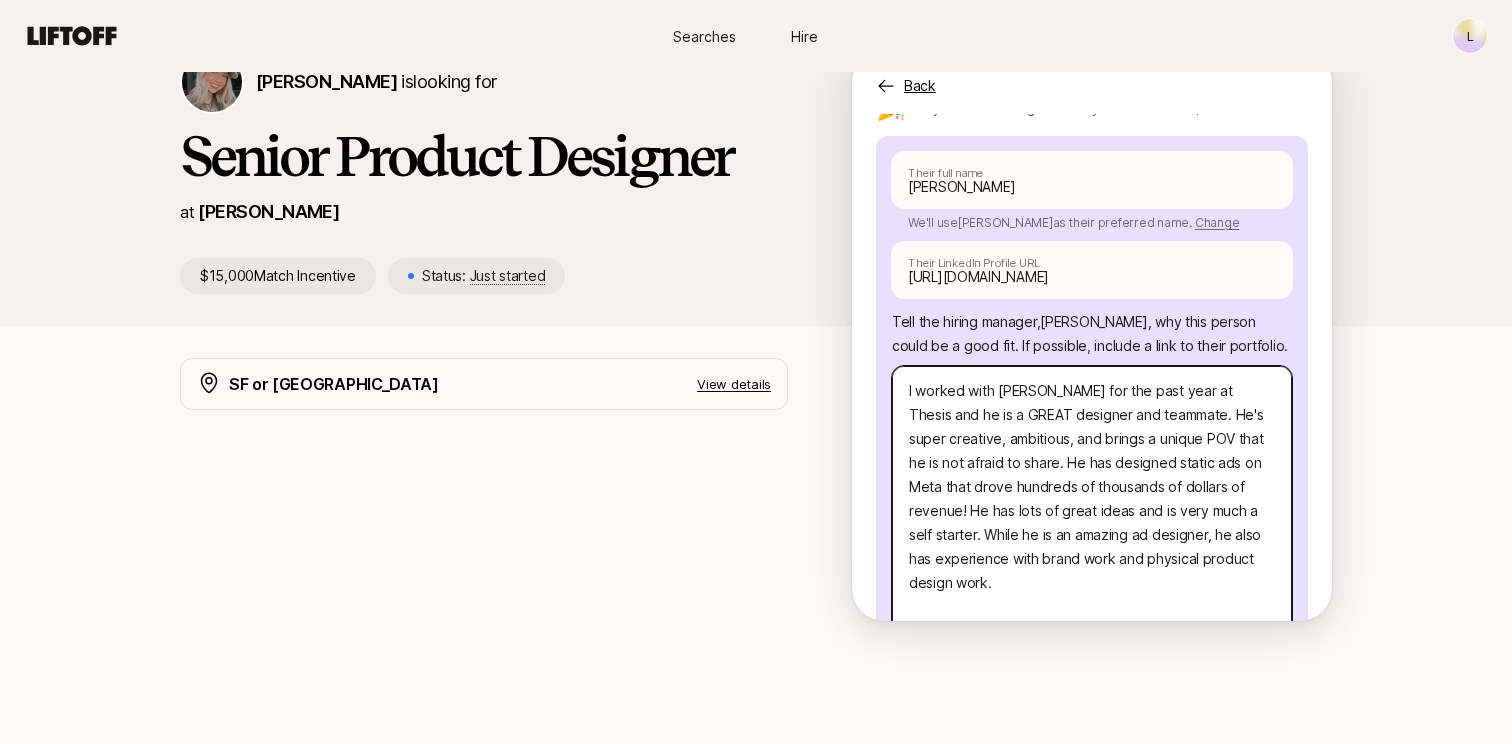 click on "I worked with [PERSON_NAME] for the past year at Thesis and he is a GREAT designer and teammate. He's super creative, ambitious, and brings a unique POV that he is not afraid to share. He has designed static ads on Meta that drove hundreds of thousands of dollars of revenue! He has lots of great ideas and is very much a self starter. While he is an amazing ad designer, he also has experience with brand work and physical product design work.
Portfolio --> [URL][DOMAIN_NAME]" at bounding box center (1092, 499) 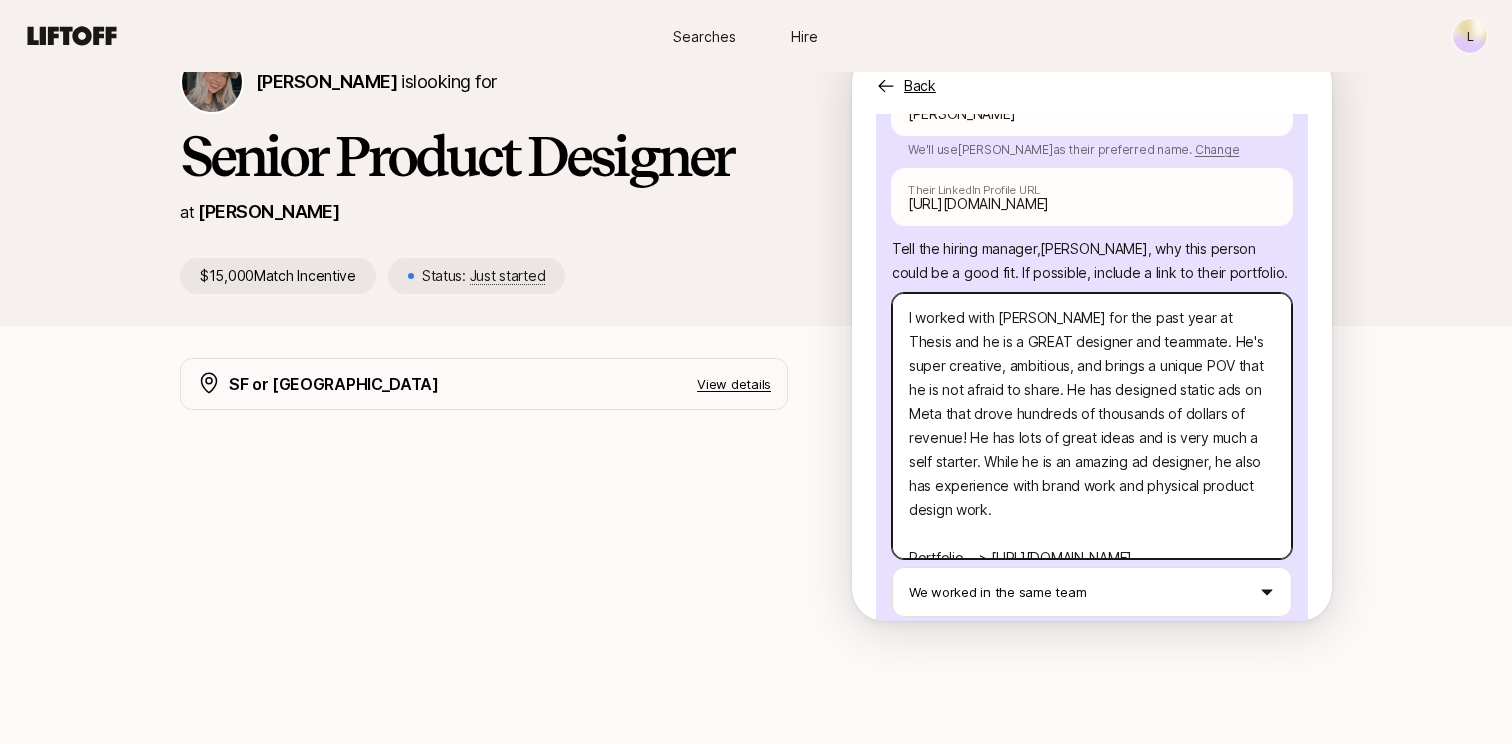 scroll, scrollTop: 350, scrollLeft: 0, axis: vertical 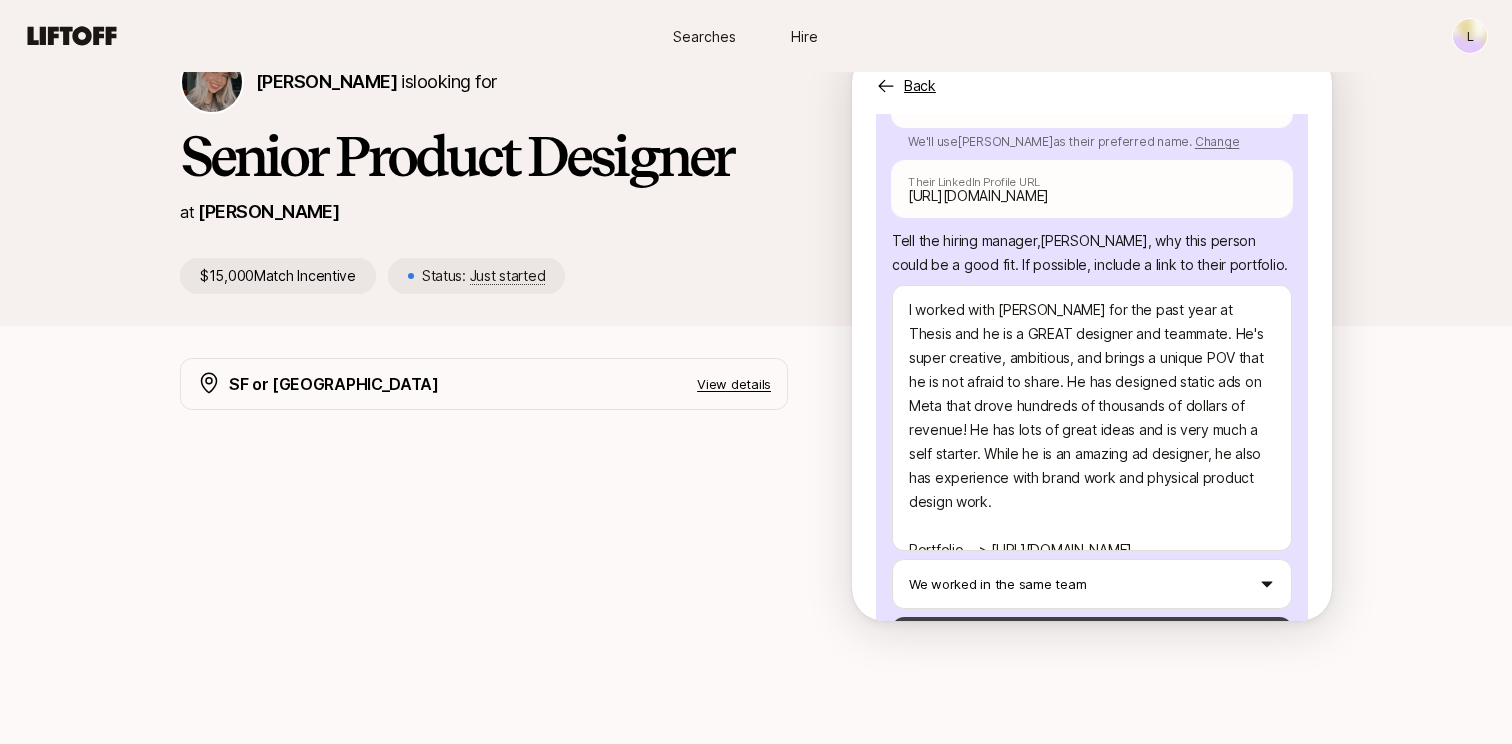 click 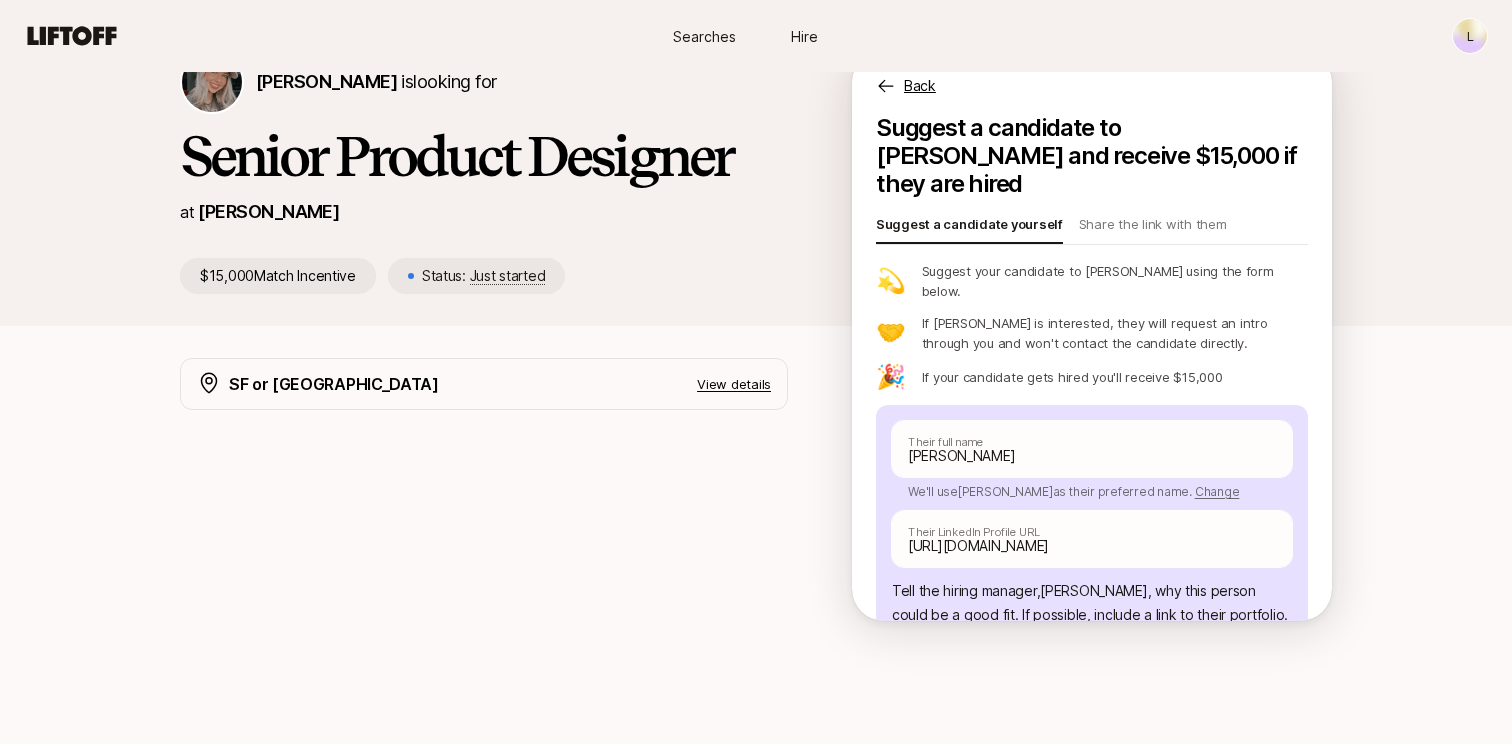 scroll, scrollTop: 169, scrollLeft: 0, axis: vertical 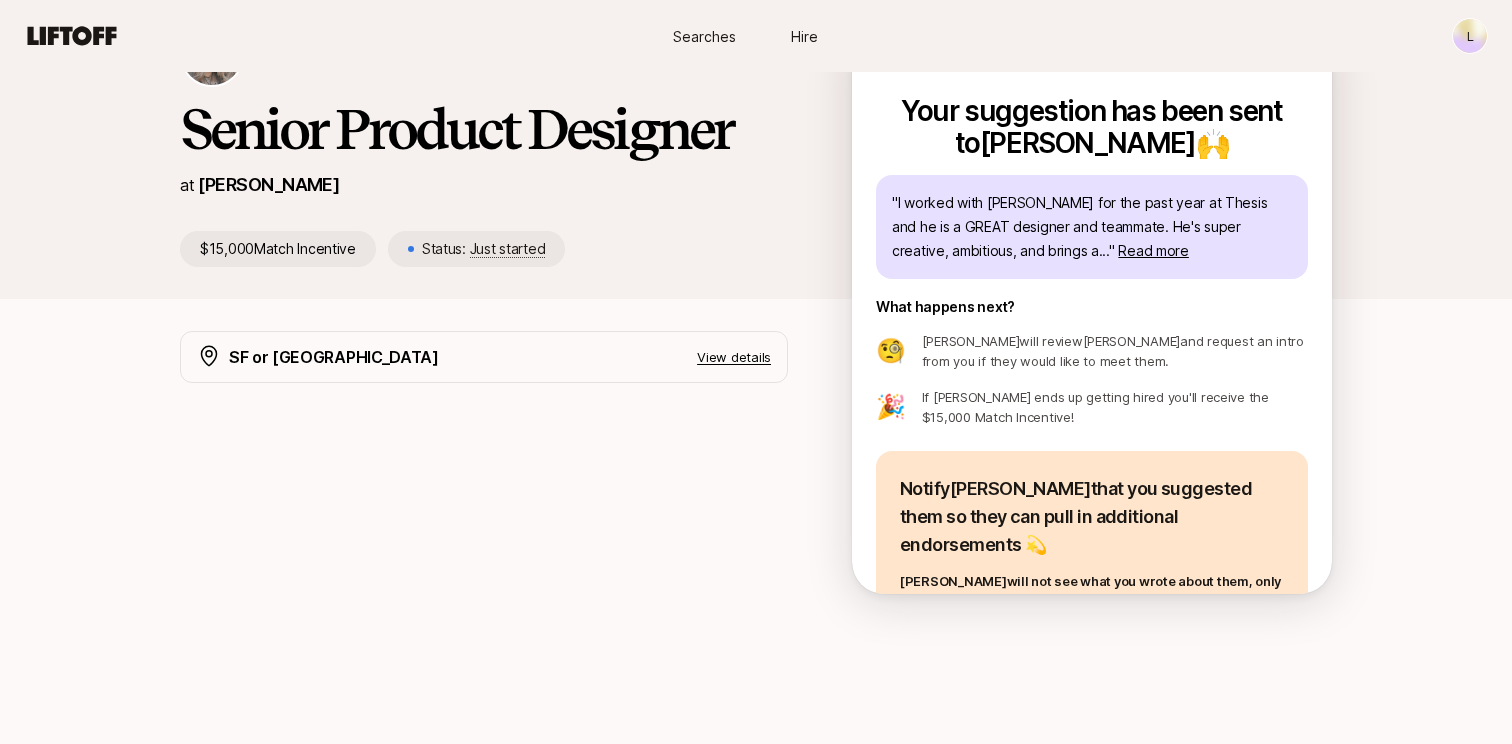 click on "Searches Hire L" at bounding box center (756, 36) 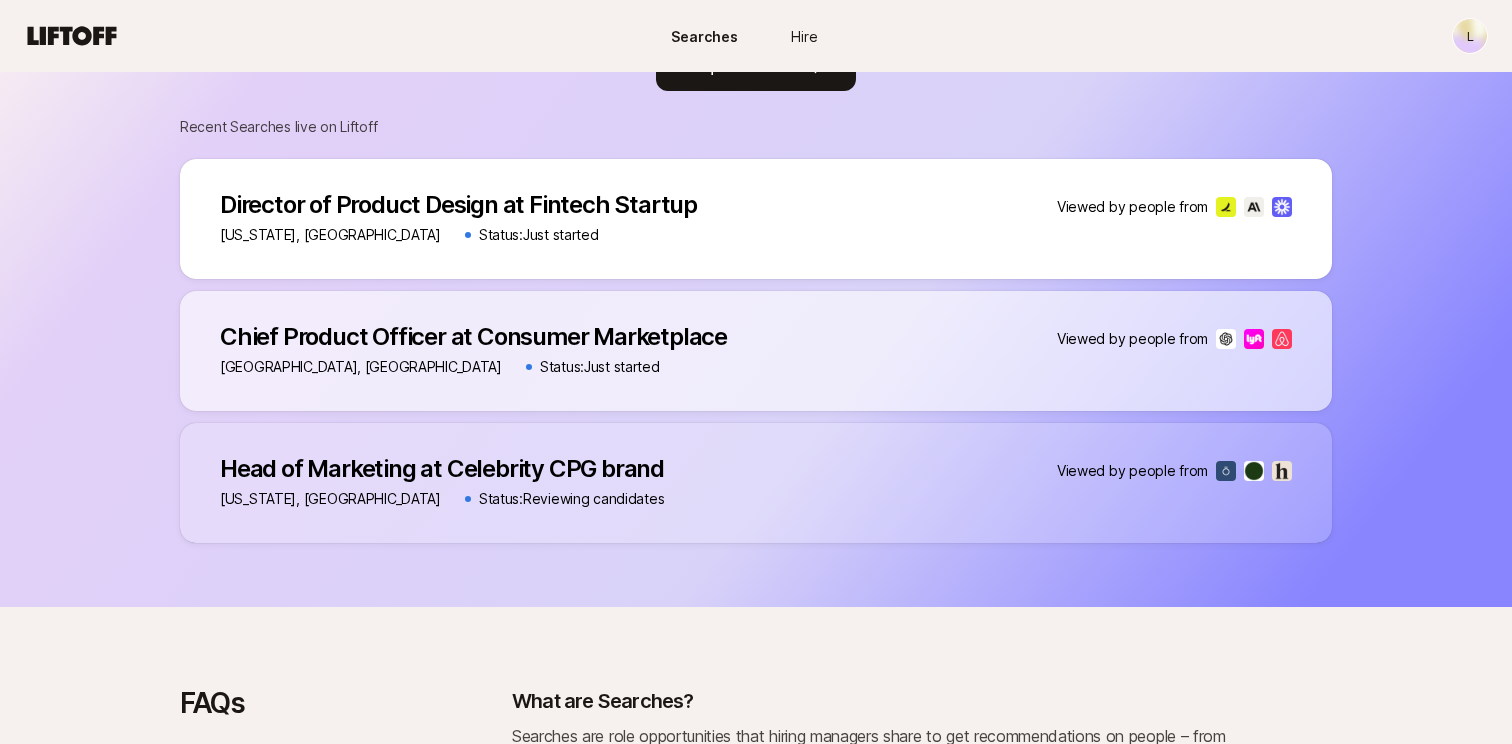 scroll, scrollTop: 1000, scrollLeft: 0, axis: vertical 